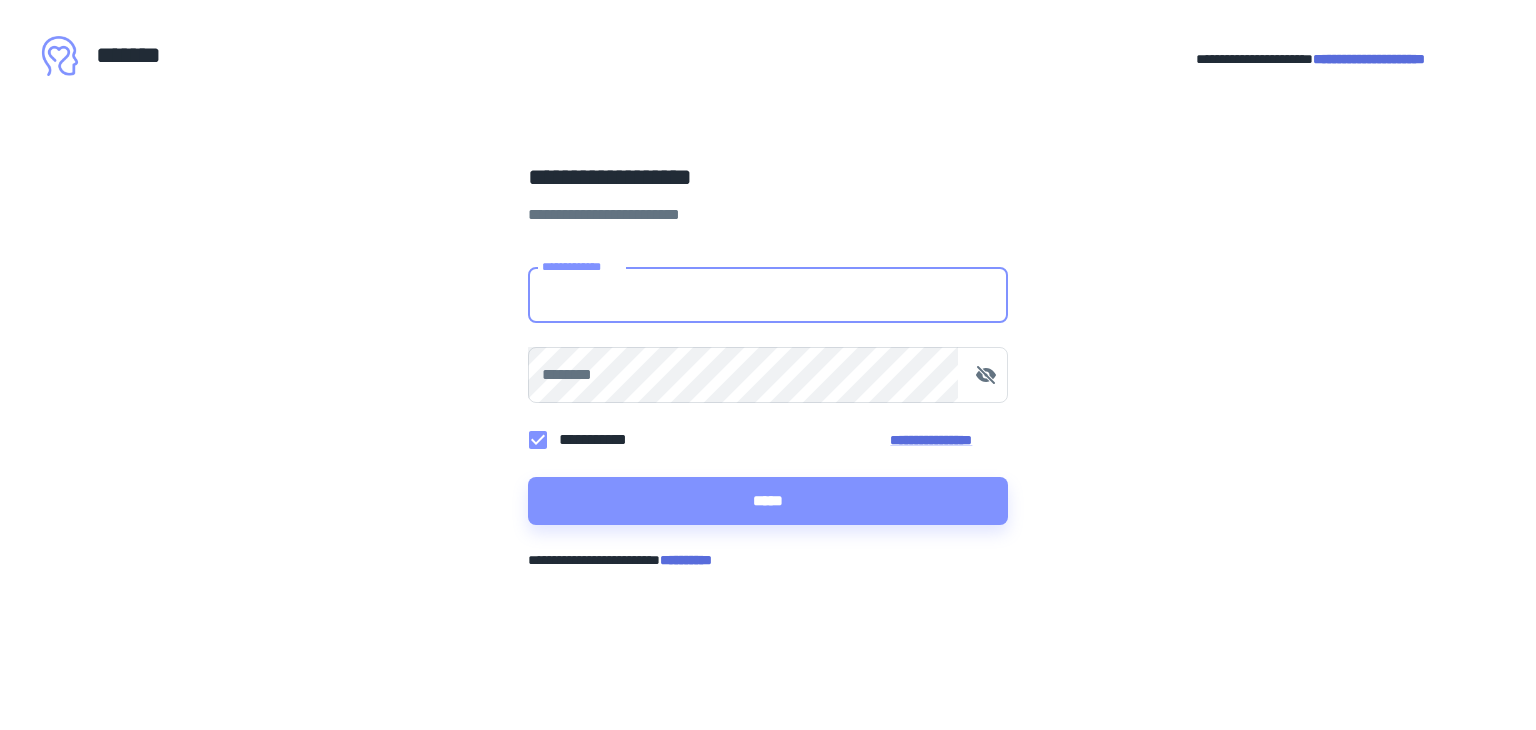 scroll, scrollTop: 0, scrollLeft: 0, axis: both 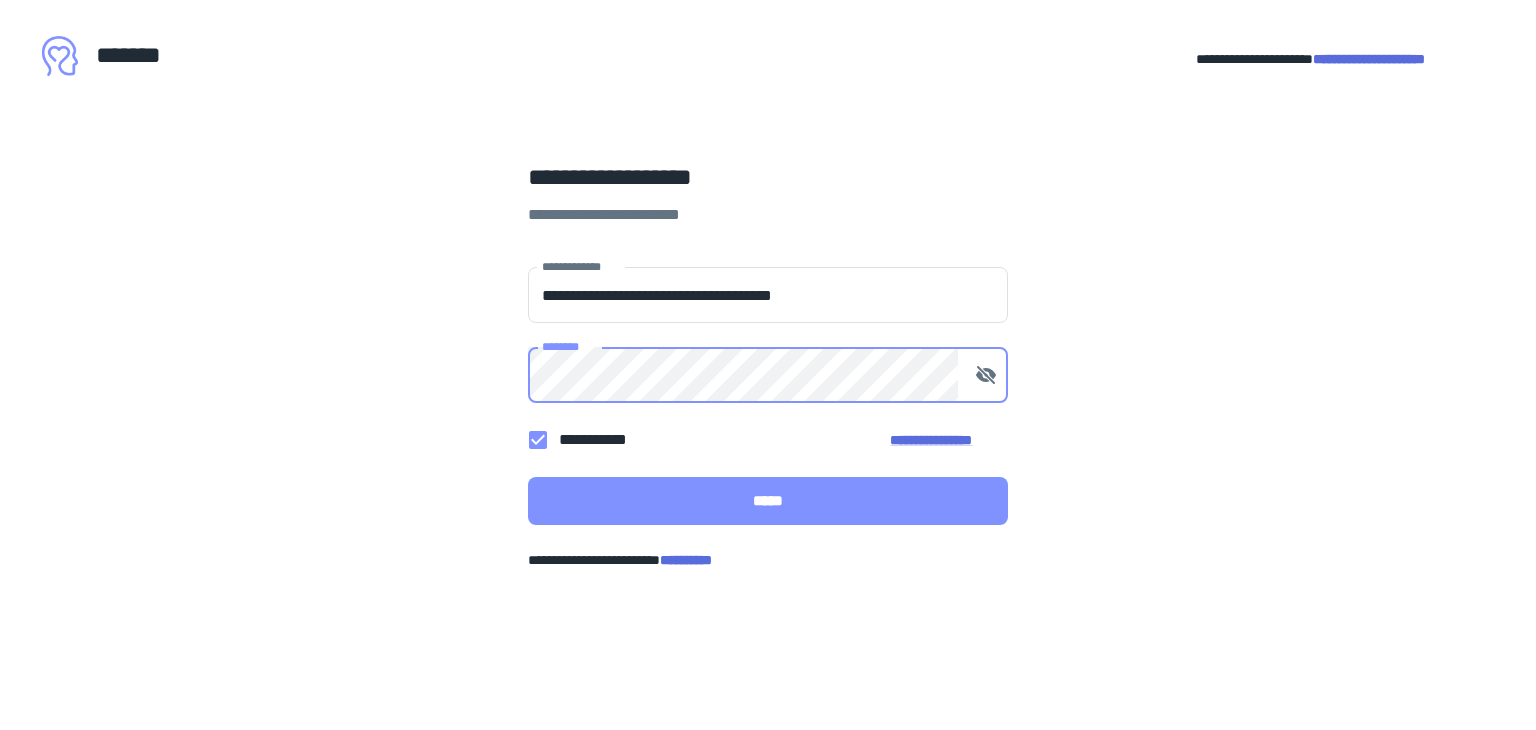 click on "*****" at bounding box center [768, 501] 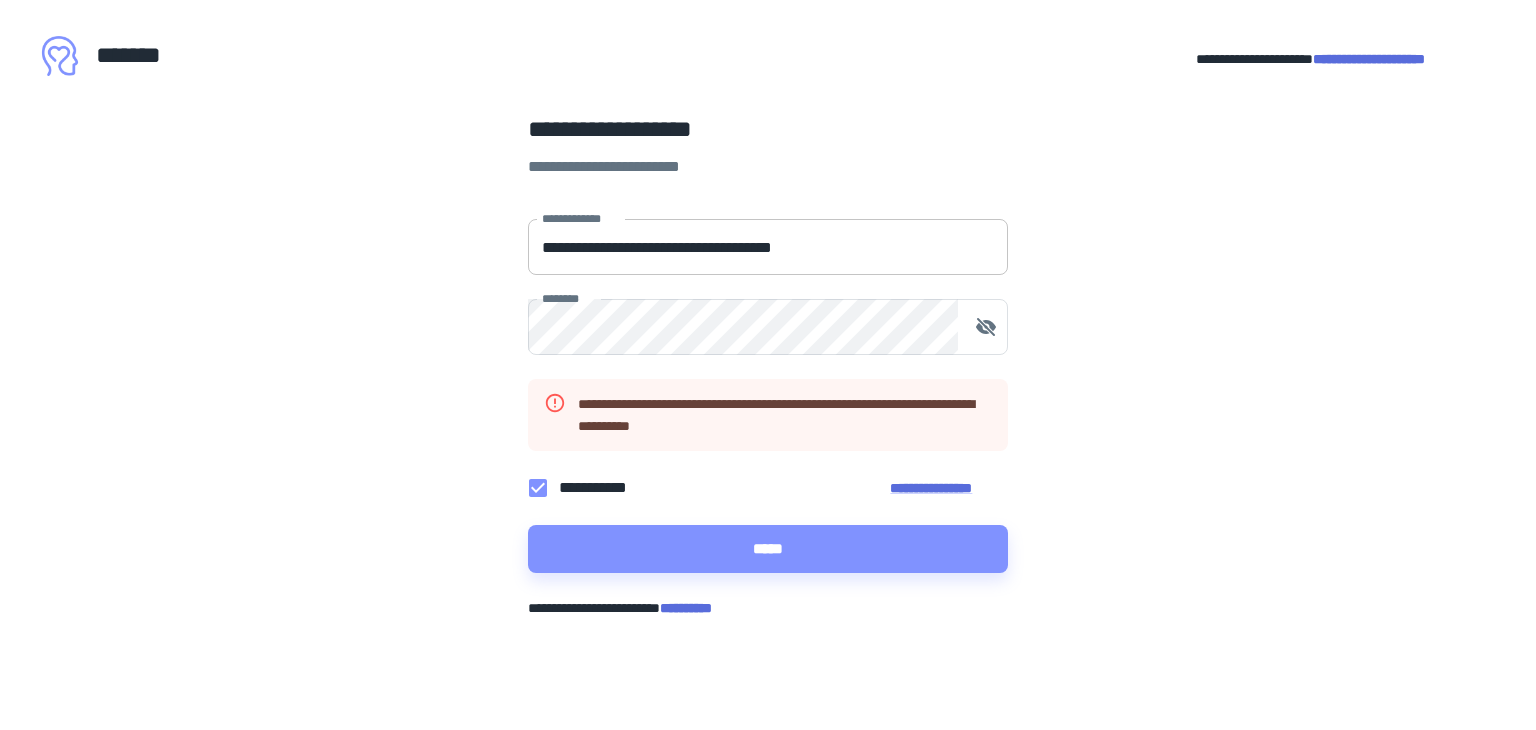 click on "**********" at bounding box center (768, 247) 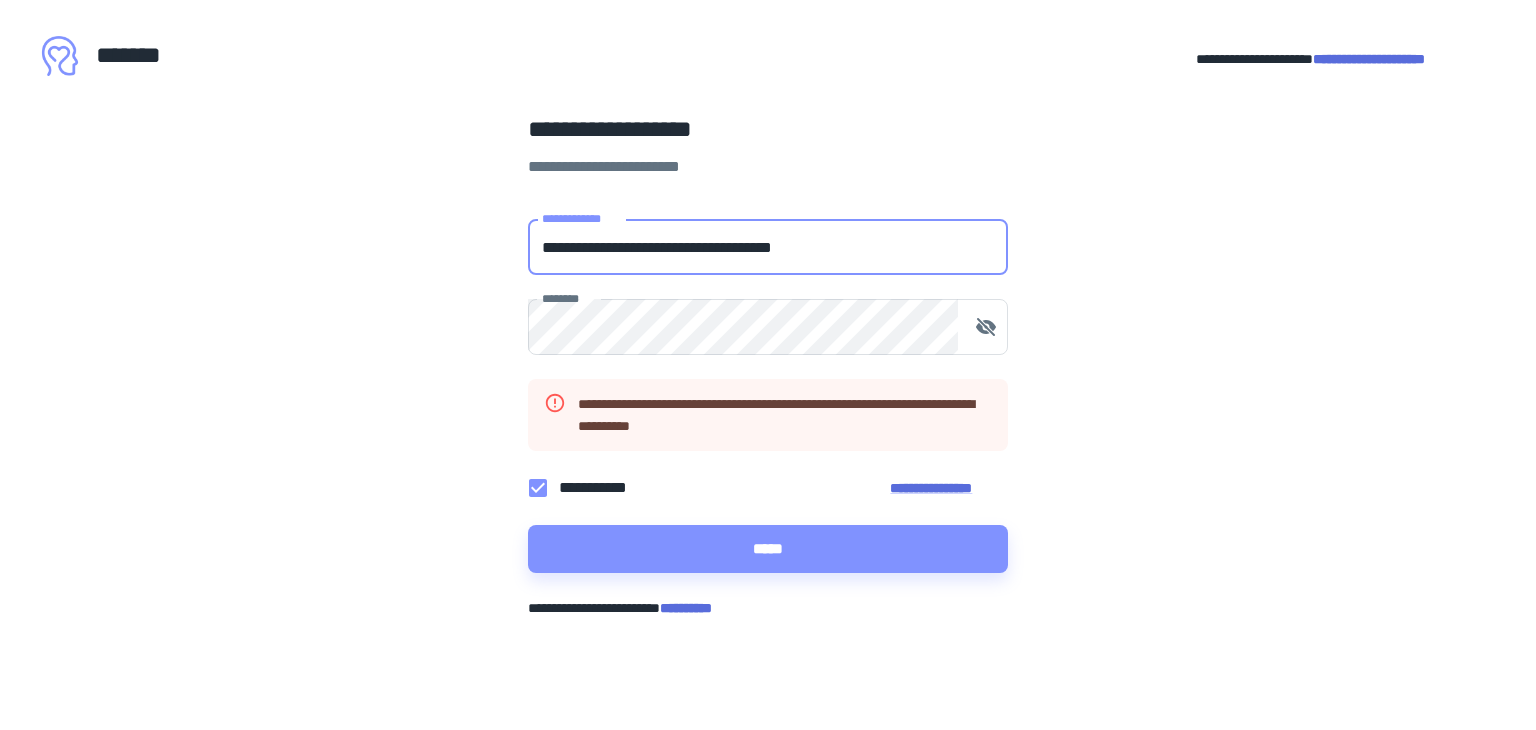 drag, startPoint x: 894, startPoint y: 247, endPoint x: 517, endPoint y: 254, distance: 377.06497 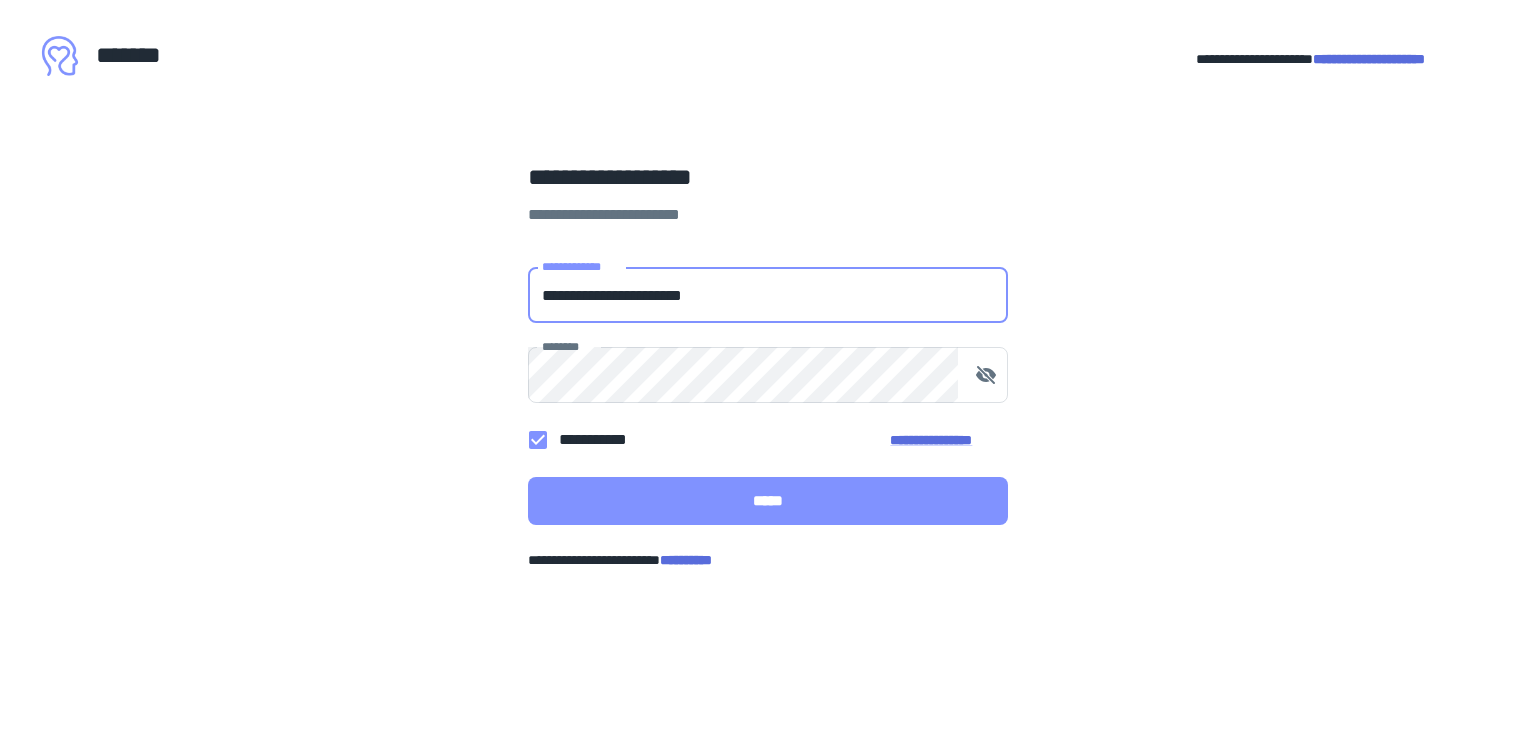 type on "**********" 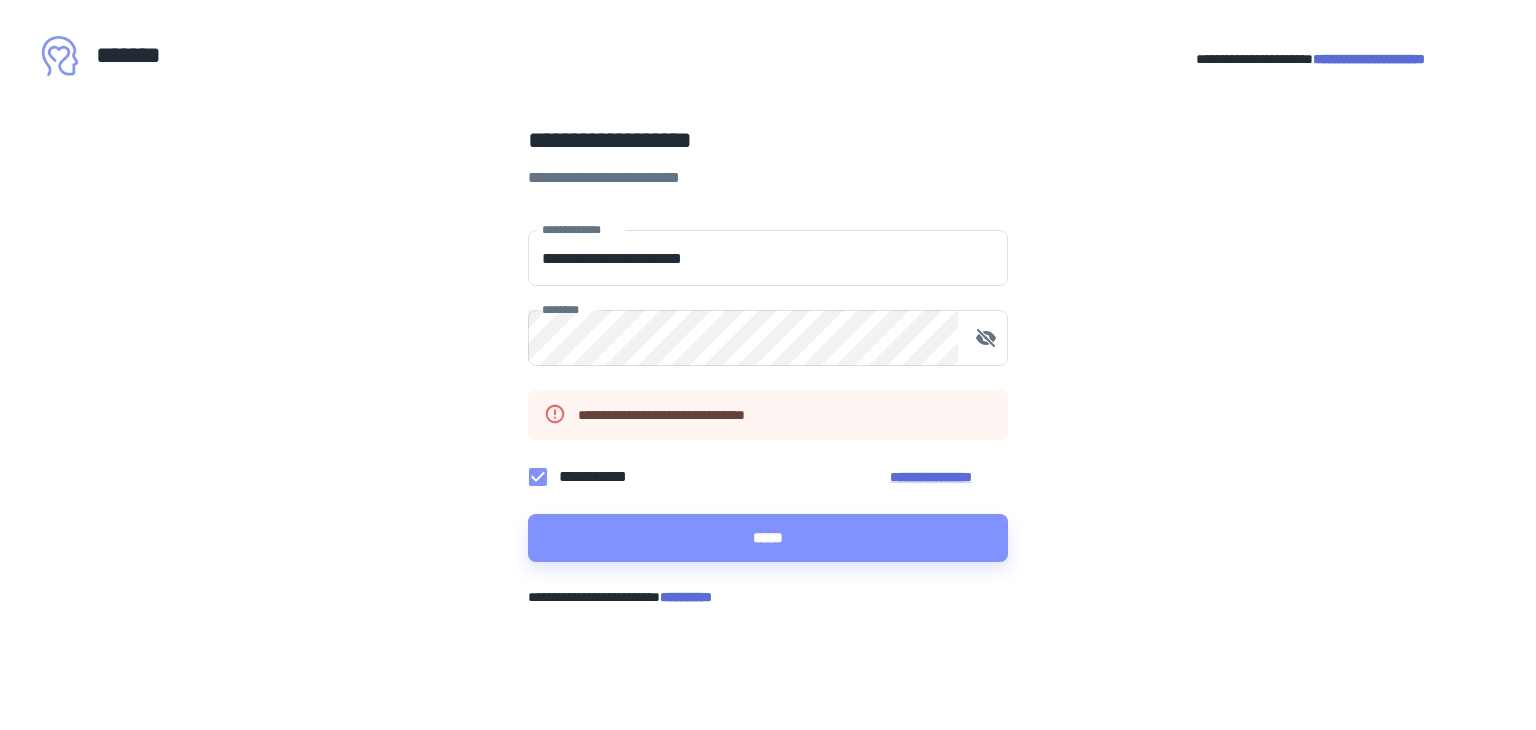 click on "**********" at bounding box center (768, 365) 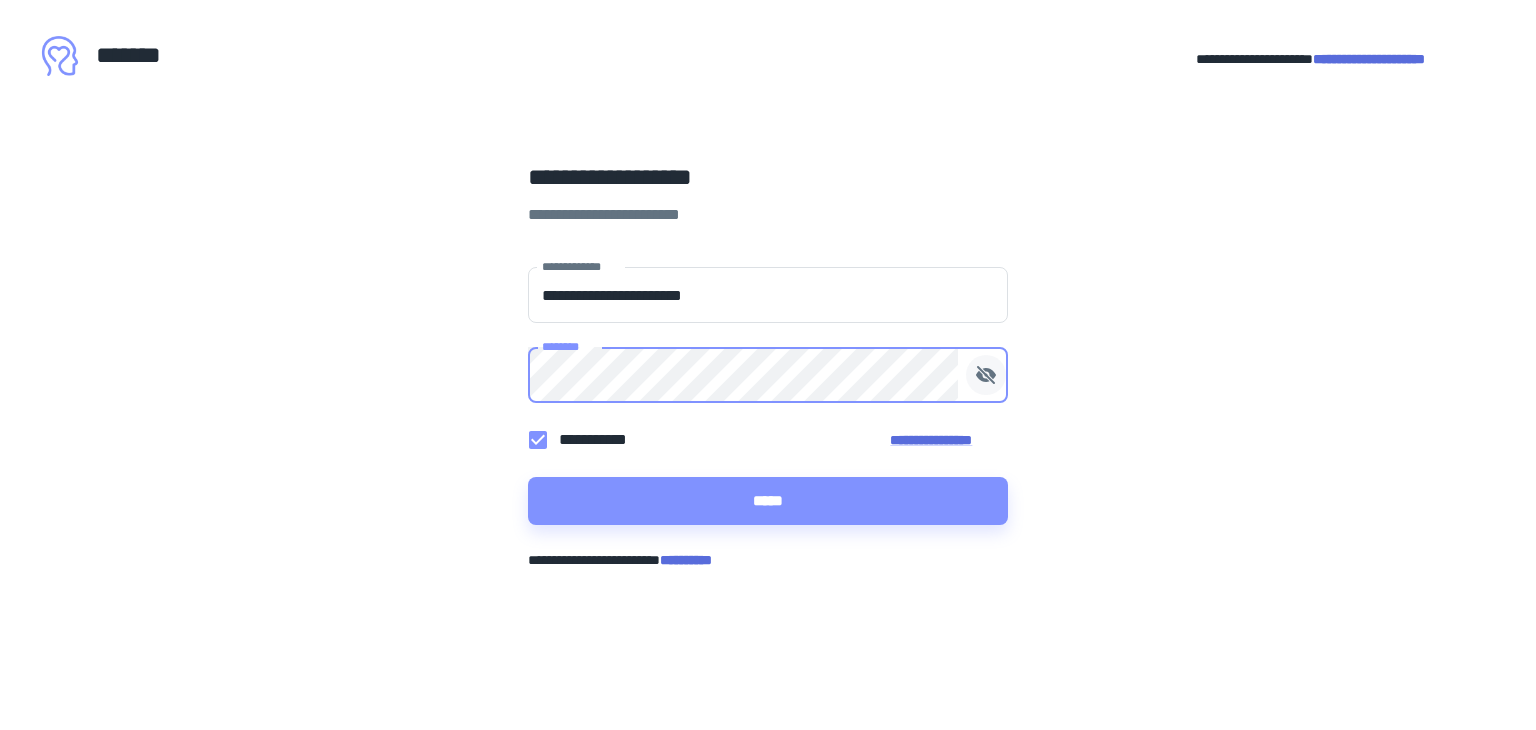 click 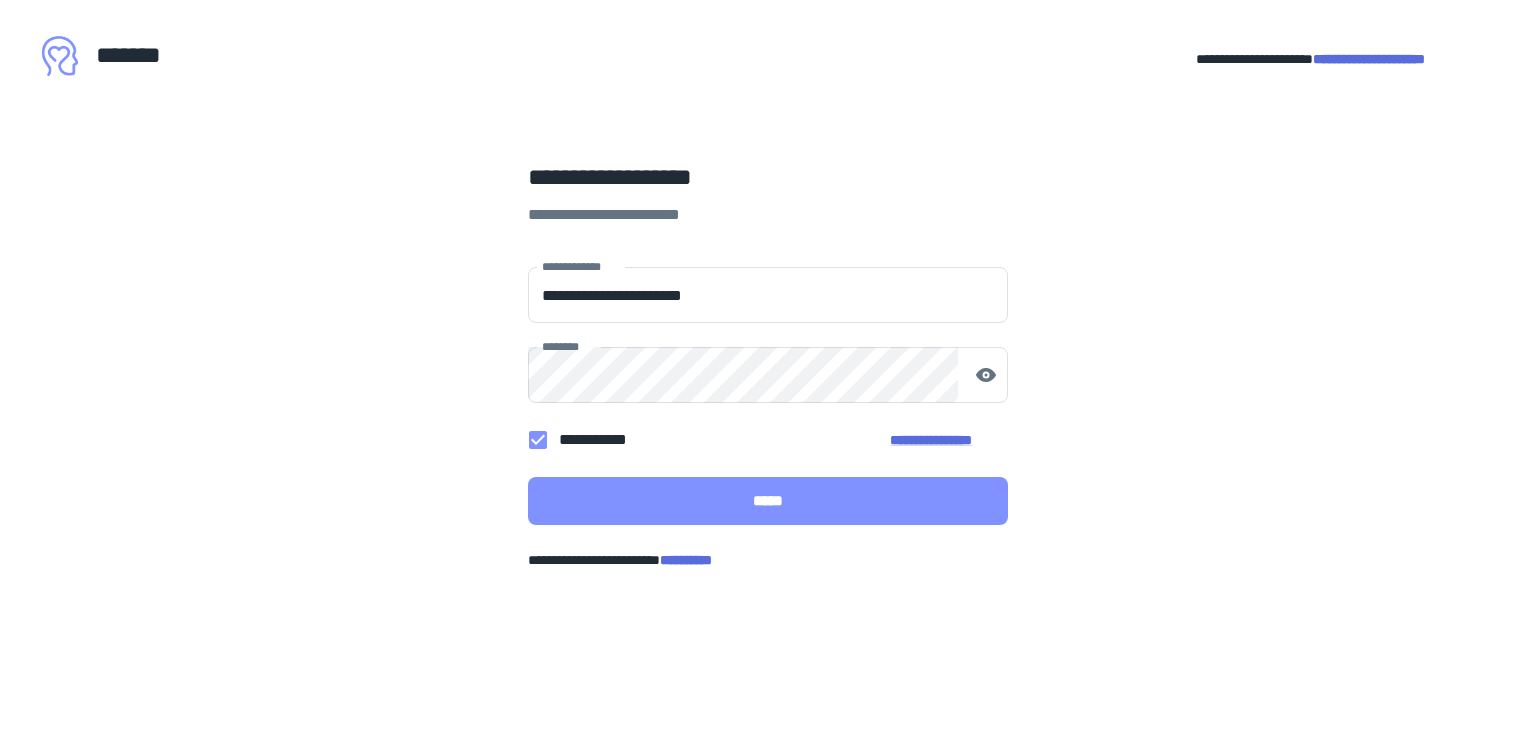 click on "*****" at bounding box center [768, 501] 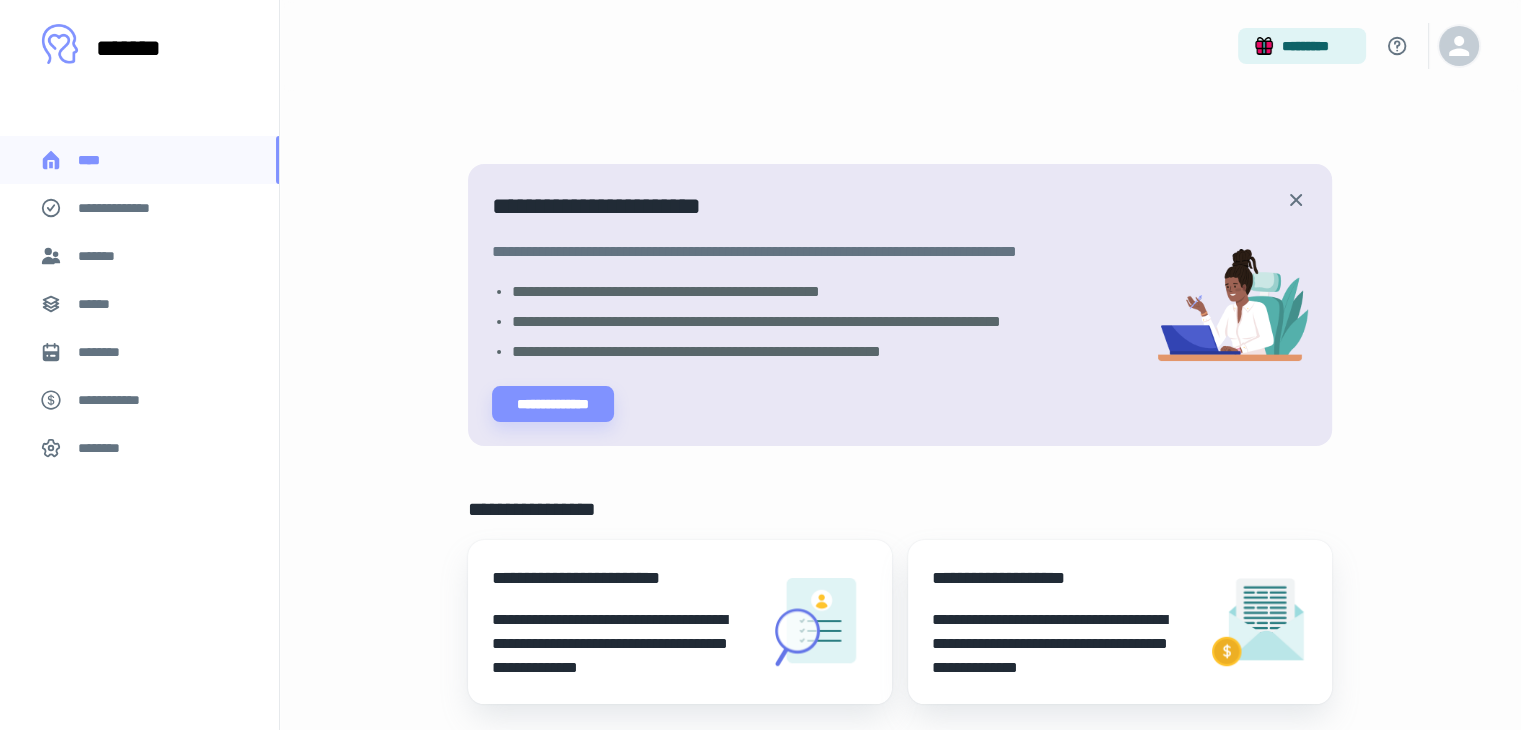 click at bounding box center [1459, 46] 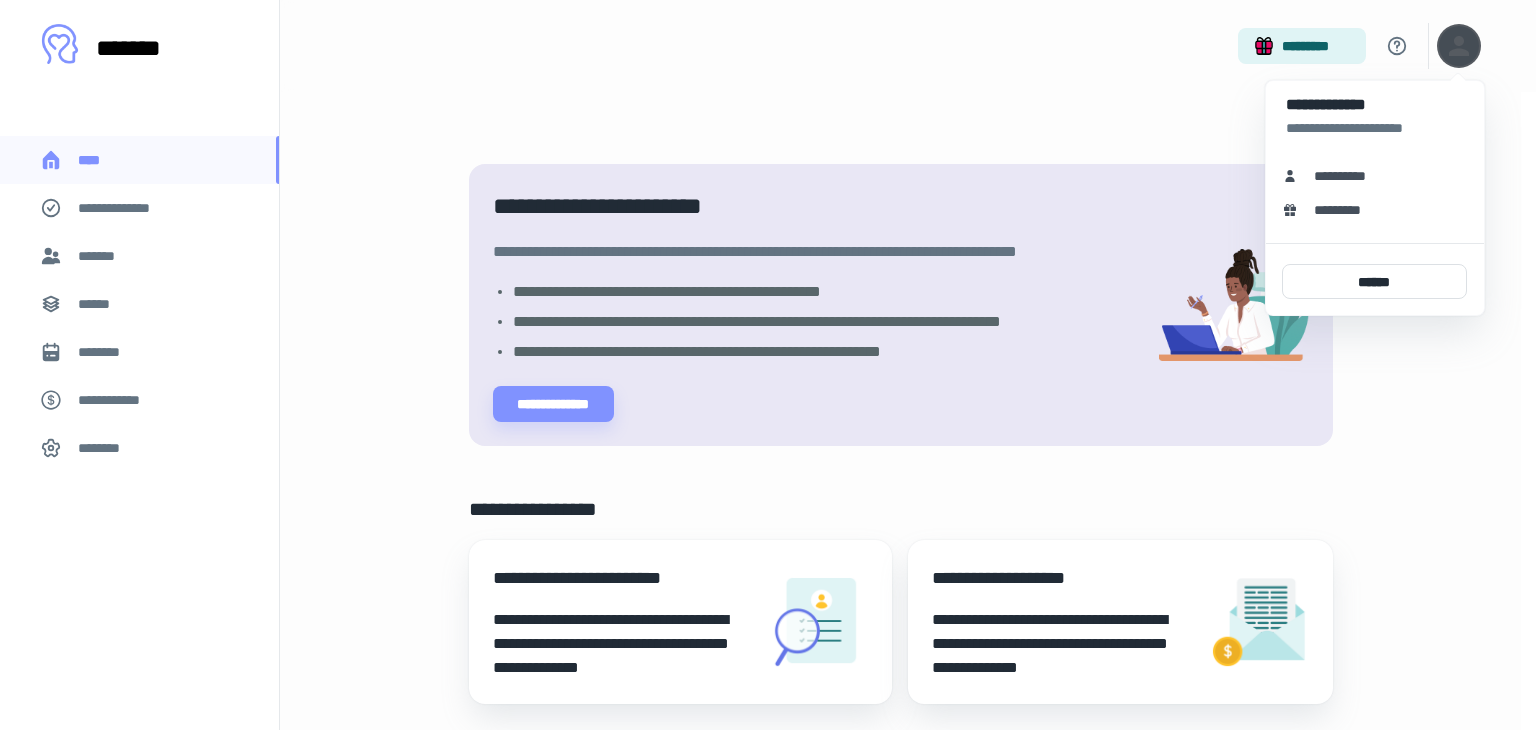 click on "**********" at bounding box center [1347, 176] 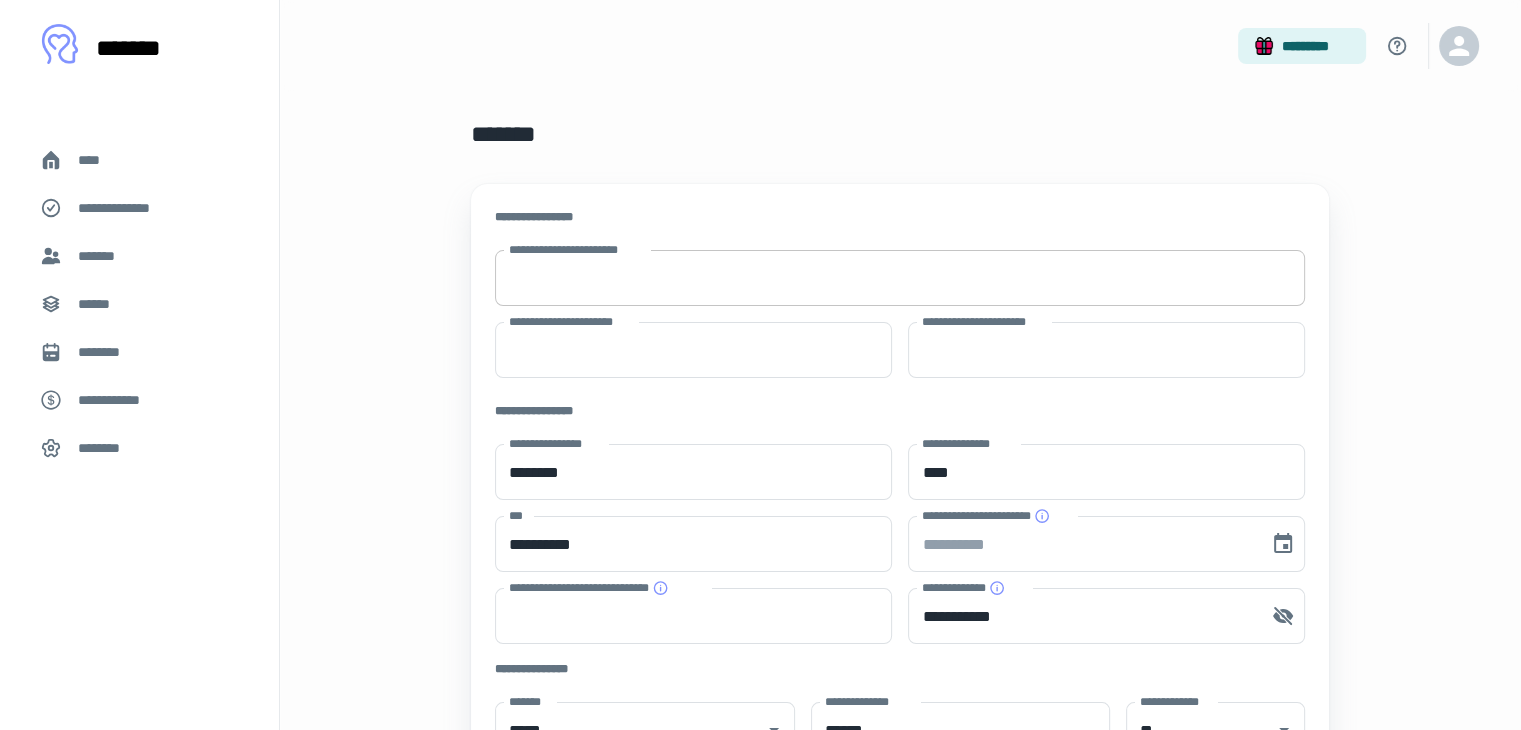 click on "**********" at bounding box center (900, 278) 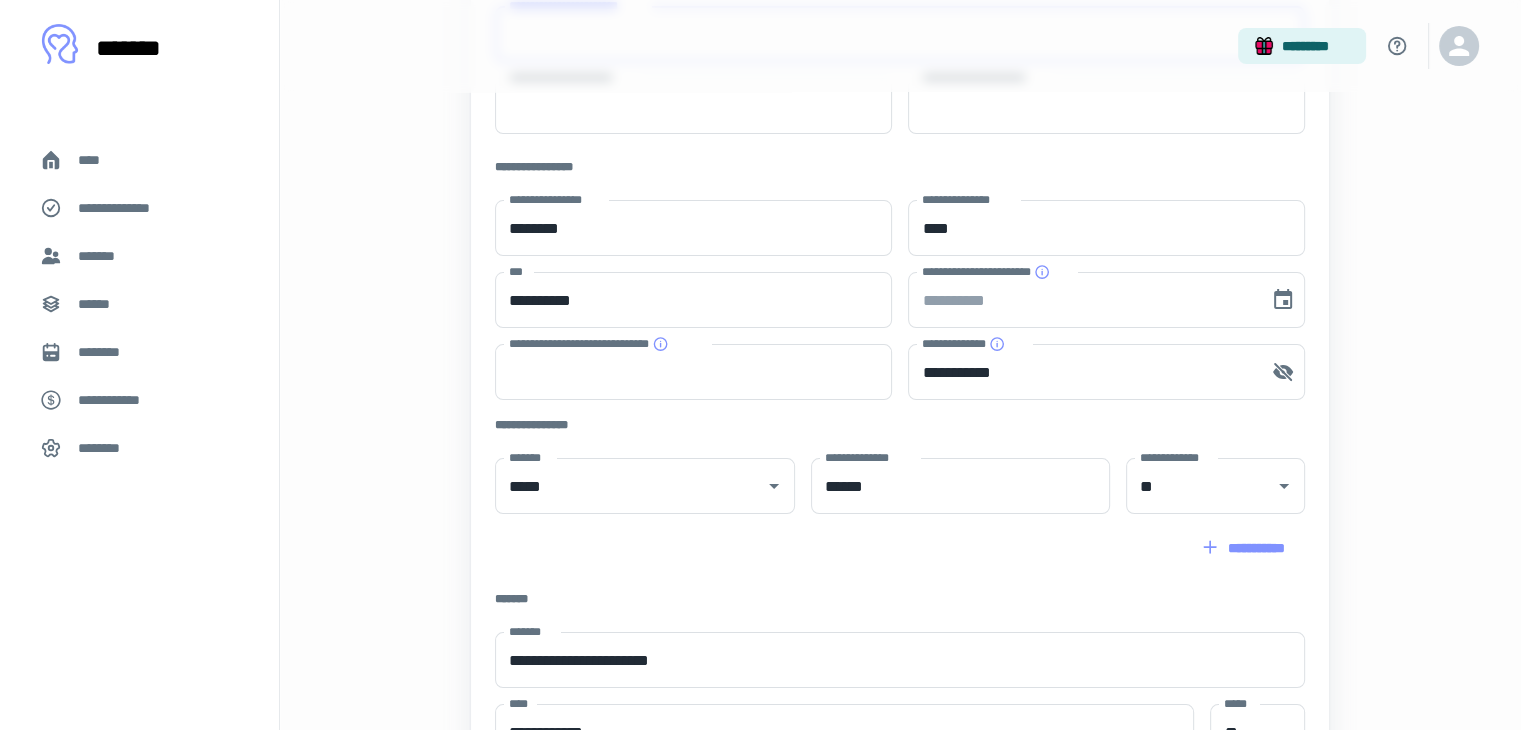 scroll, scrollTop: 248, scrollLeft: 0, axis: vertical 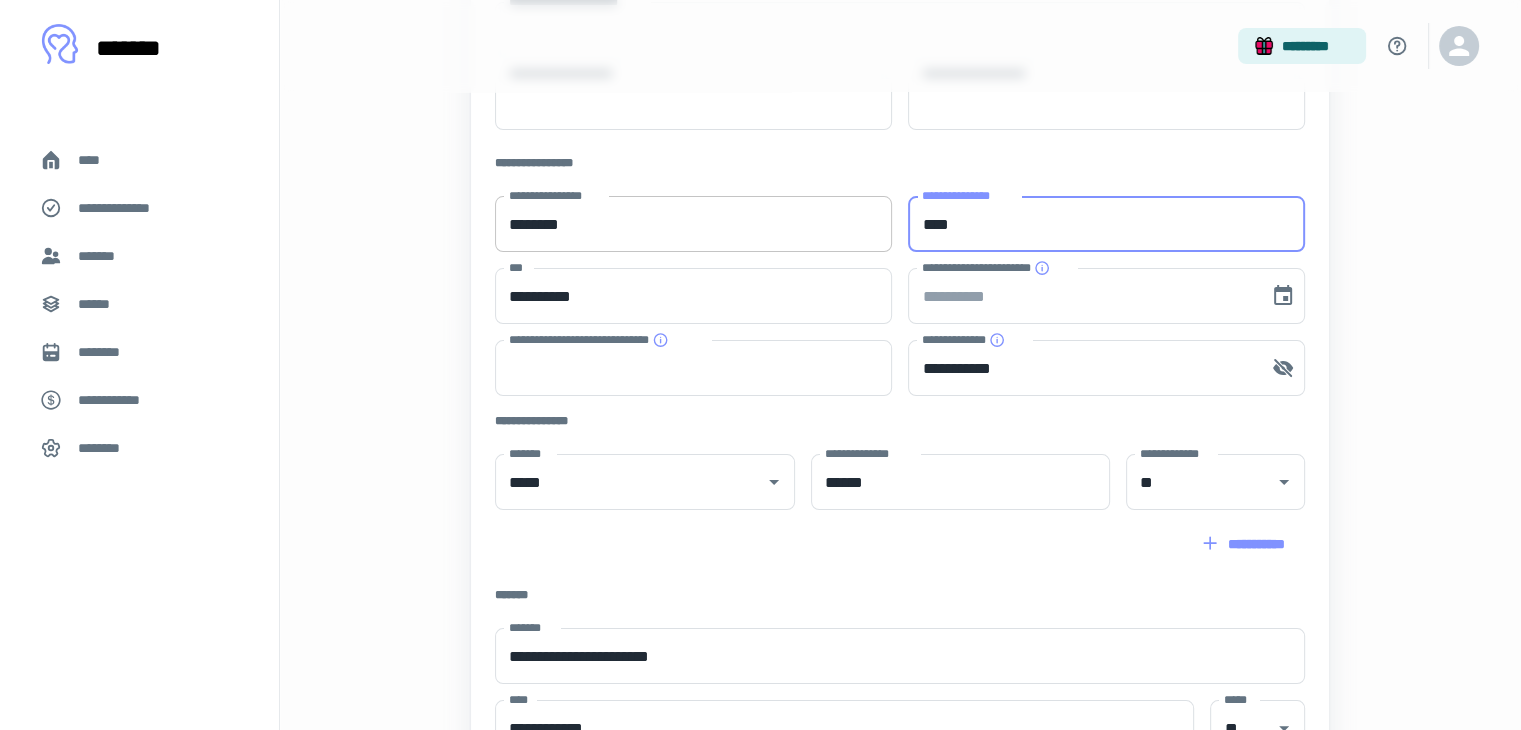 drag, startPoint x: 964, startPoint y: 212, endPoint x: 870, endPoint y: 217, distance: 94.13288 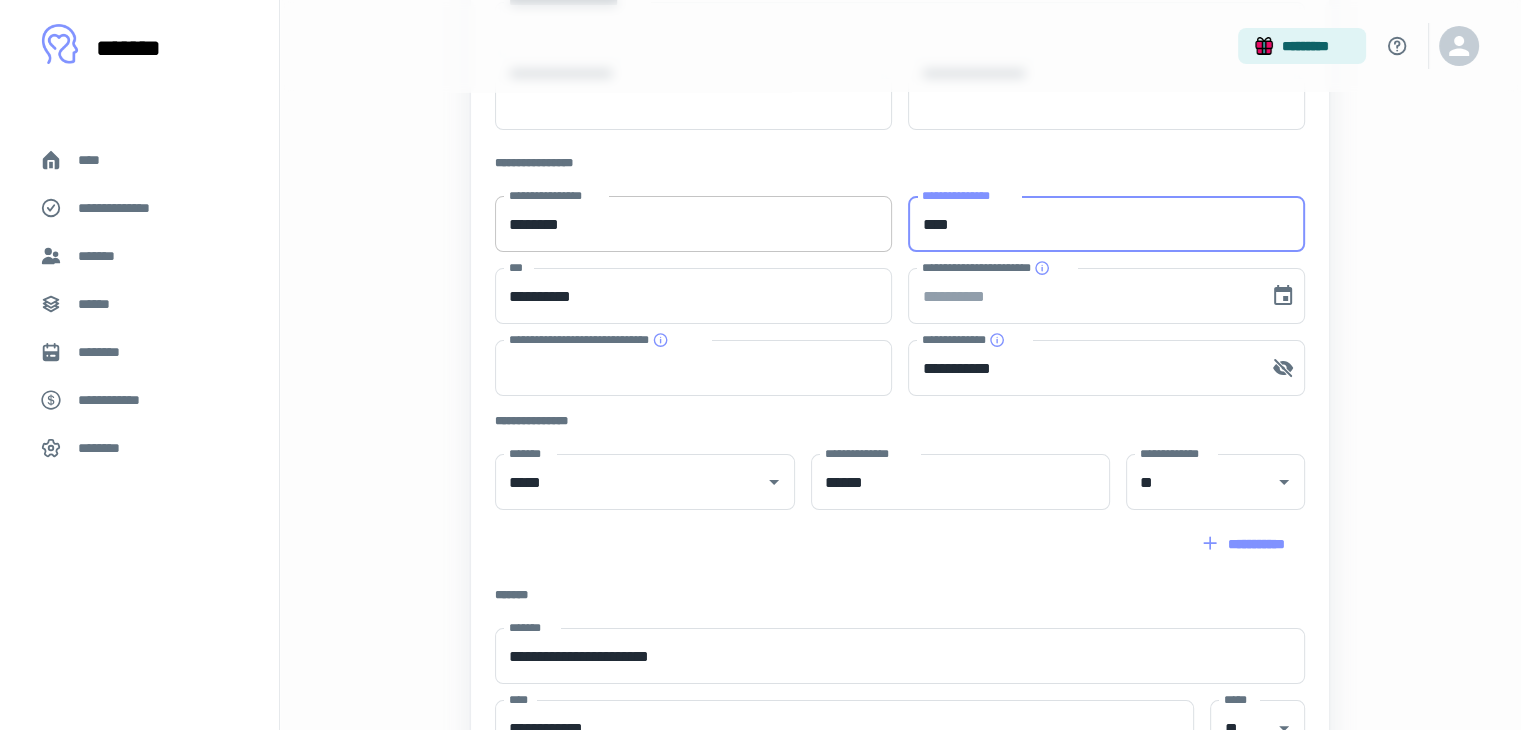 click on "**********" at bounding box center (900, 224) 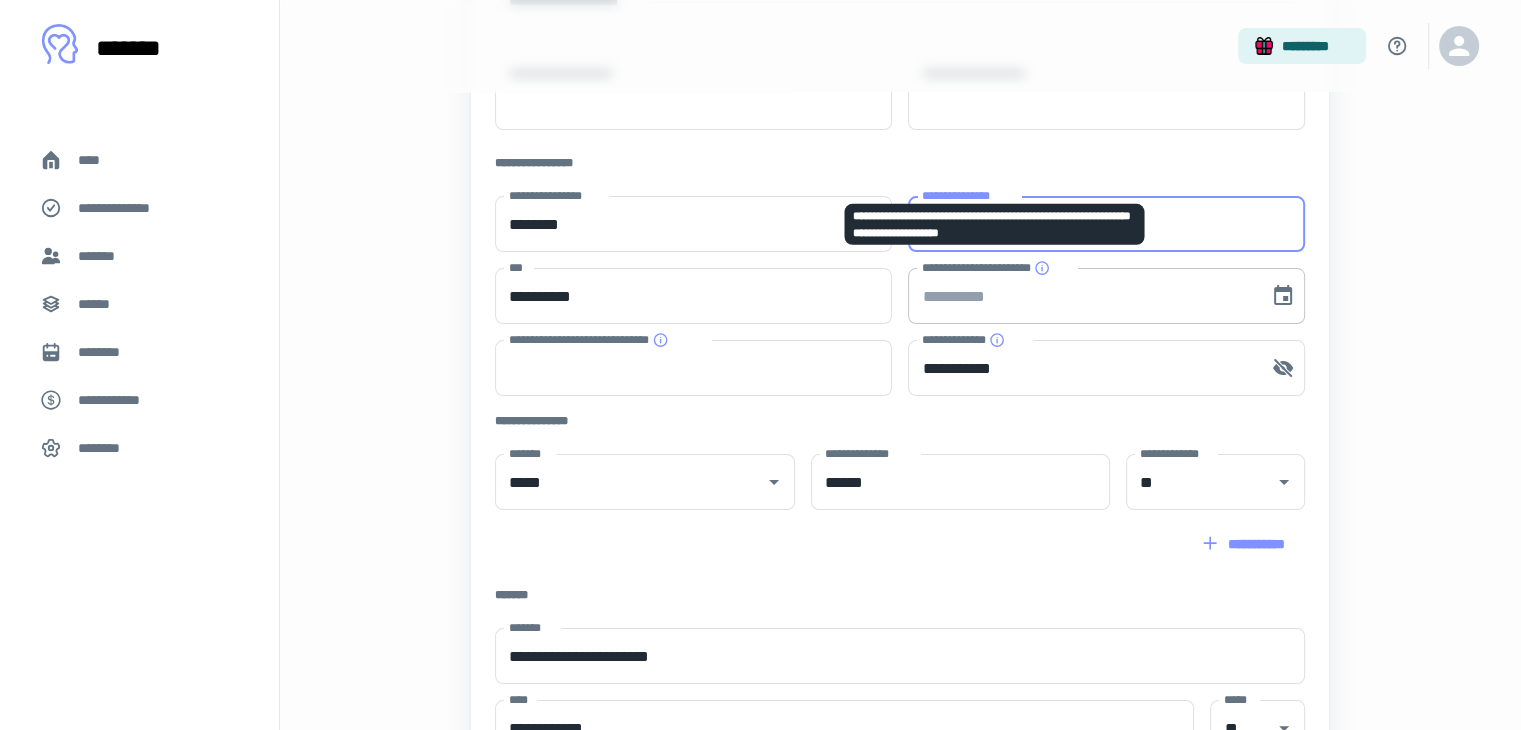 type on "******" 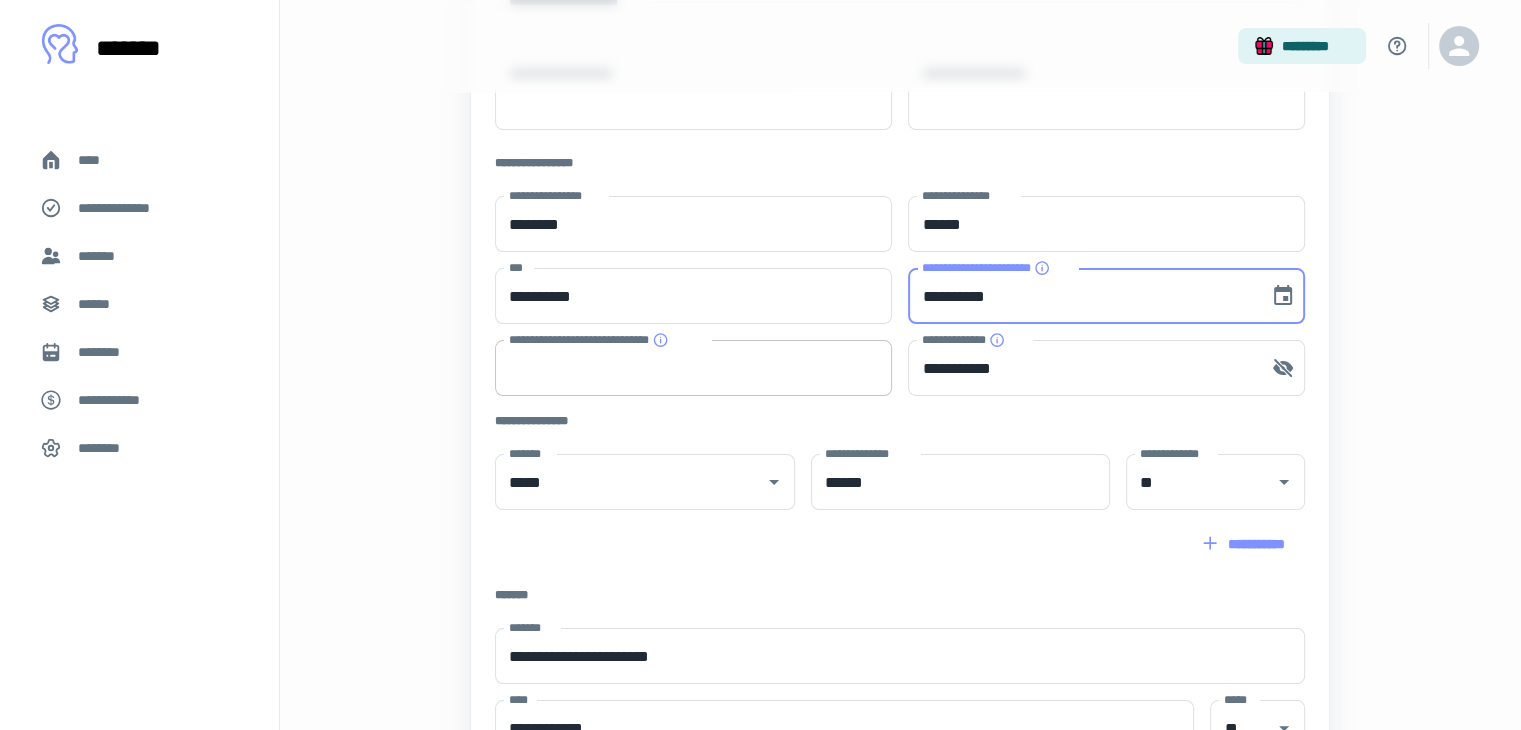 type on "**********" 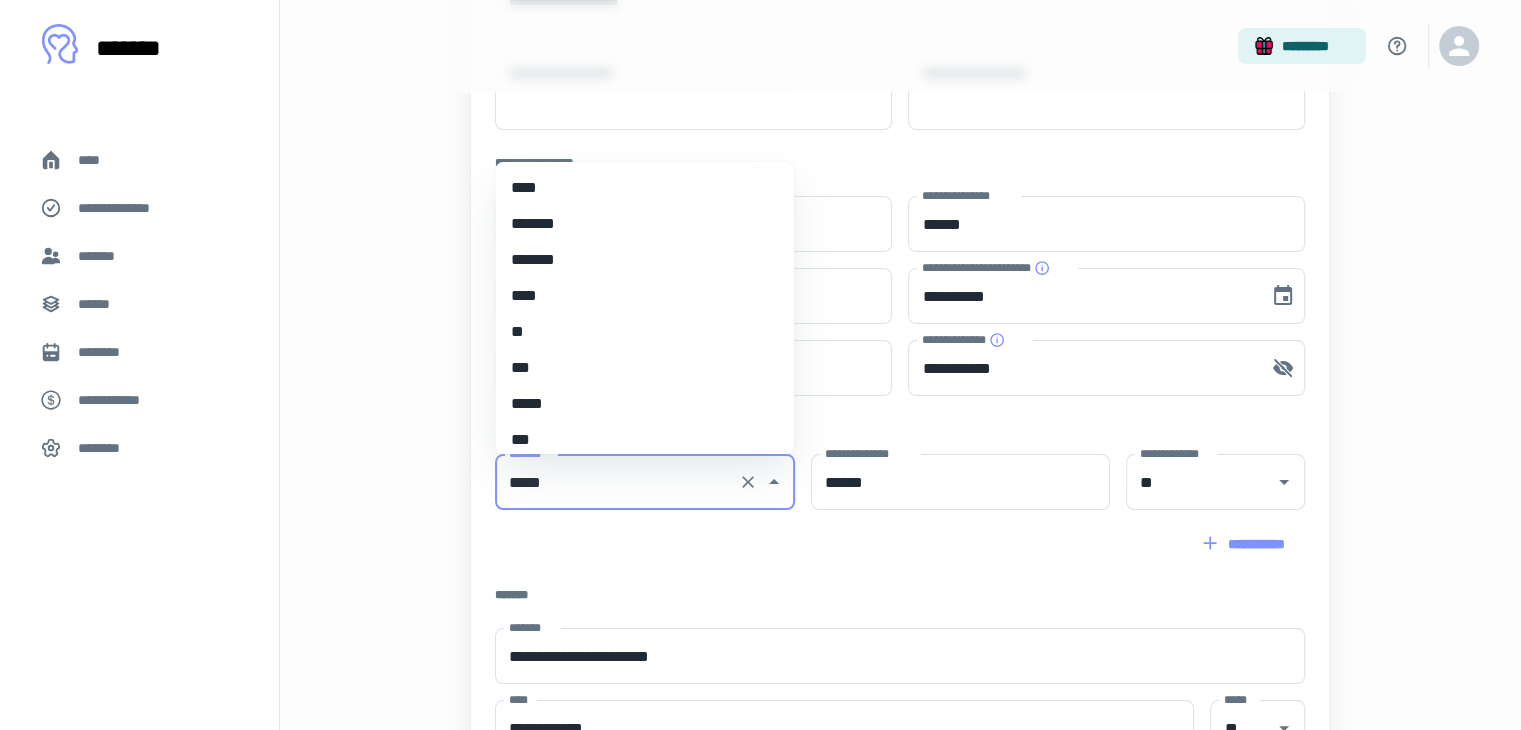 click on "*****" at bounding box center (616, 482) 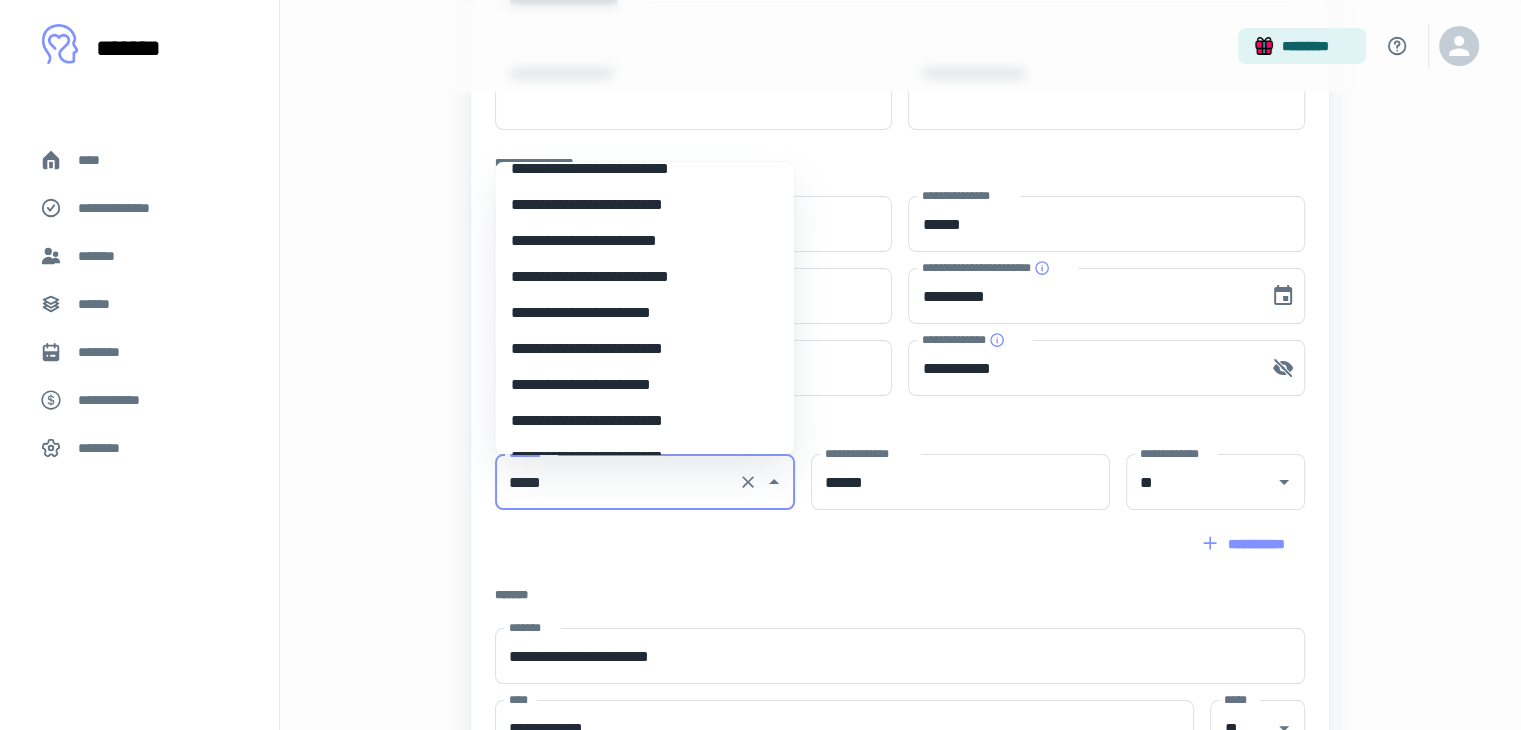 scroll, scrollTop: 2068, scrollLeft: 0, axis: vertical 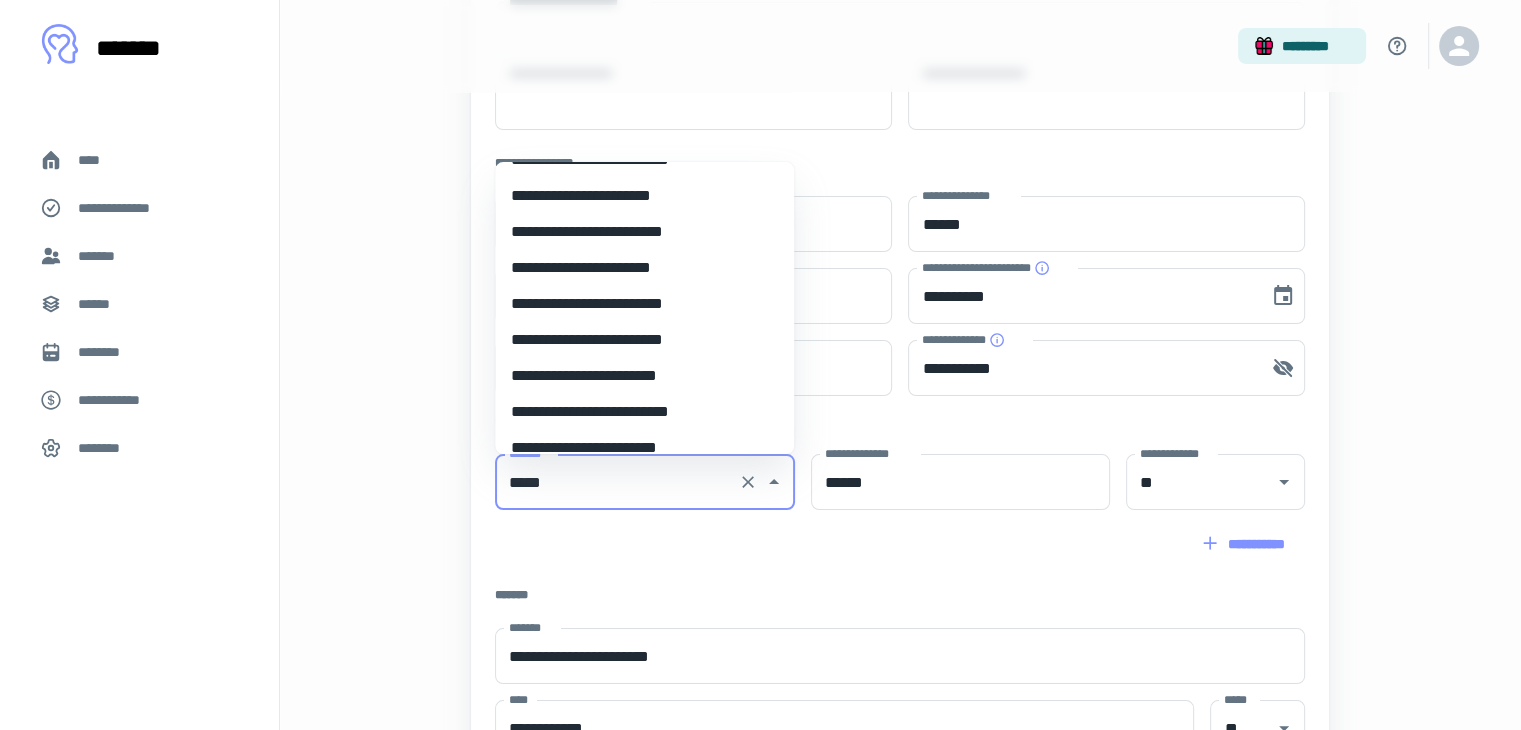click on "**********" at bounding box center (637, 340) 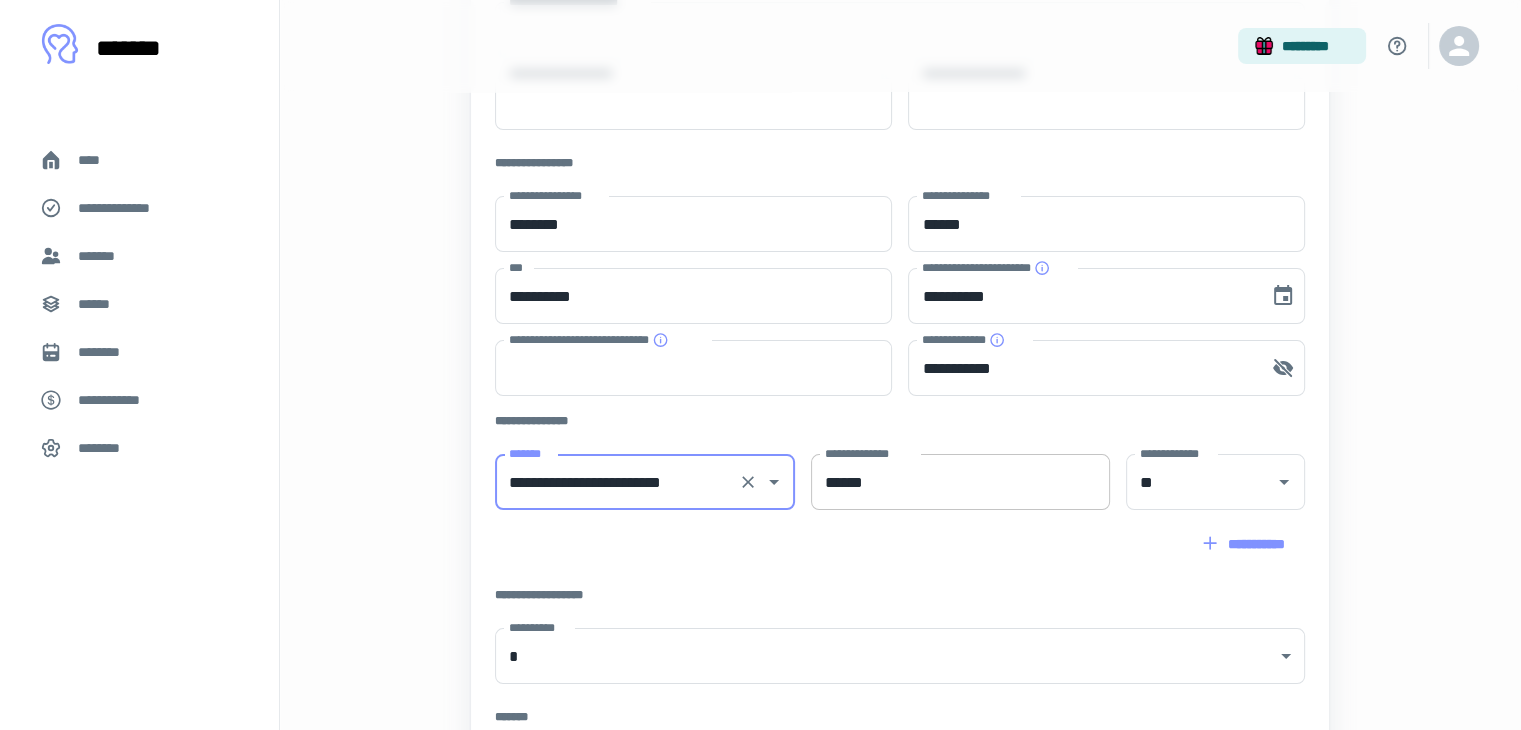 scroll, scrollTop: 632, scrollLeft: 0, axis: vertical 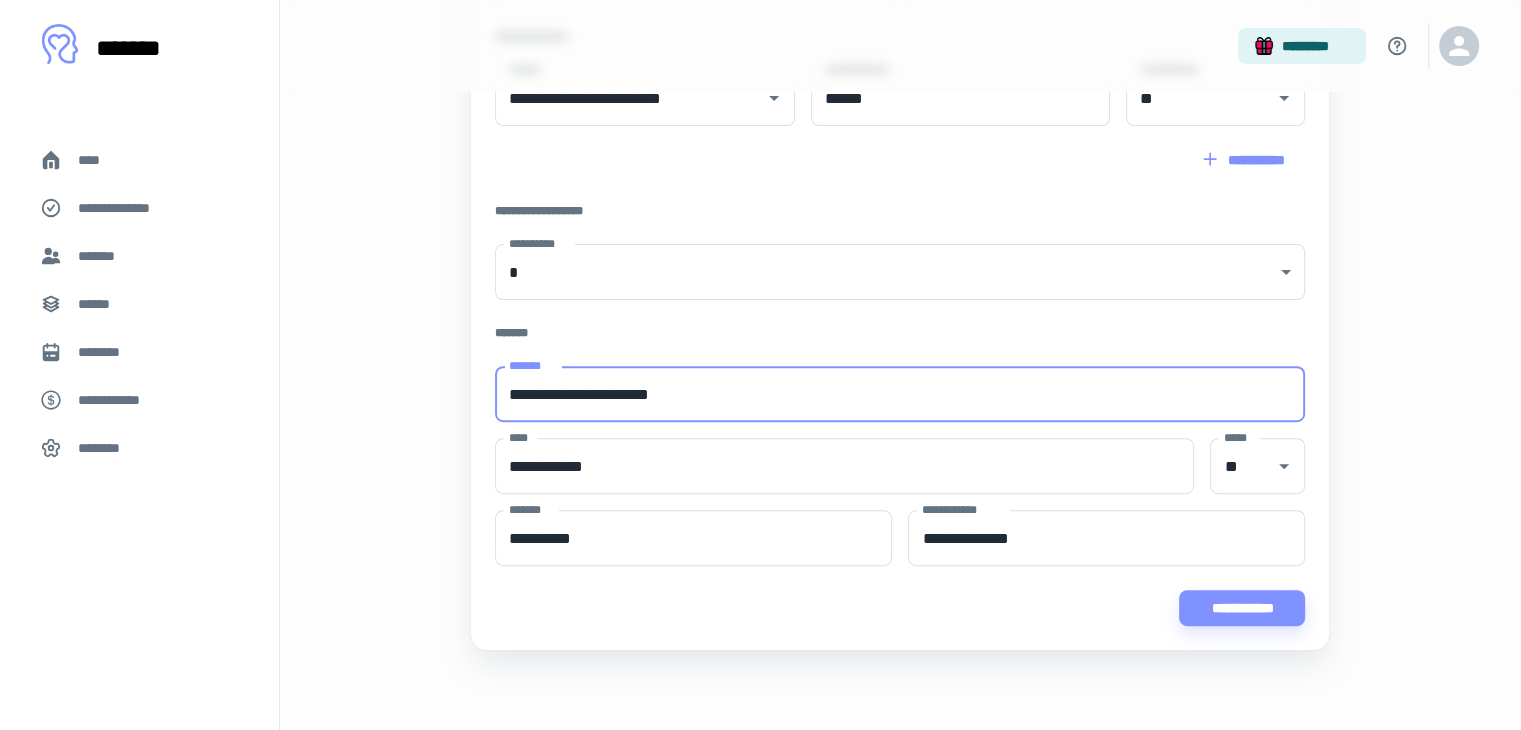 drag, startPoint x: 750, startPoint y: 403, endPoint x: 480, endPoint y: 410, distance: 270.09073 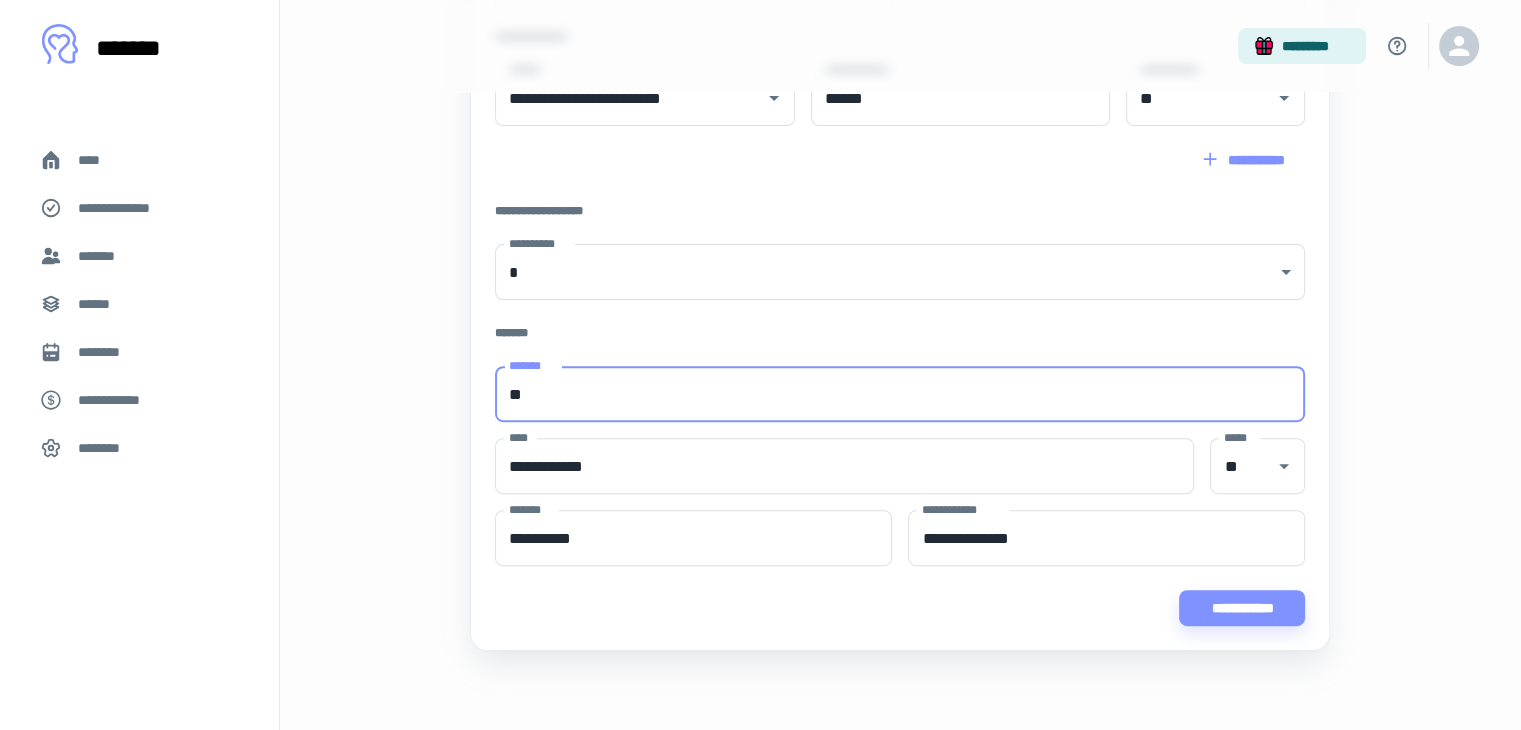 type on "*" 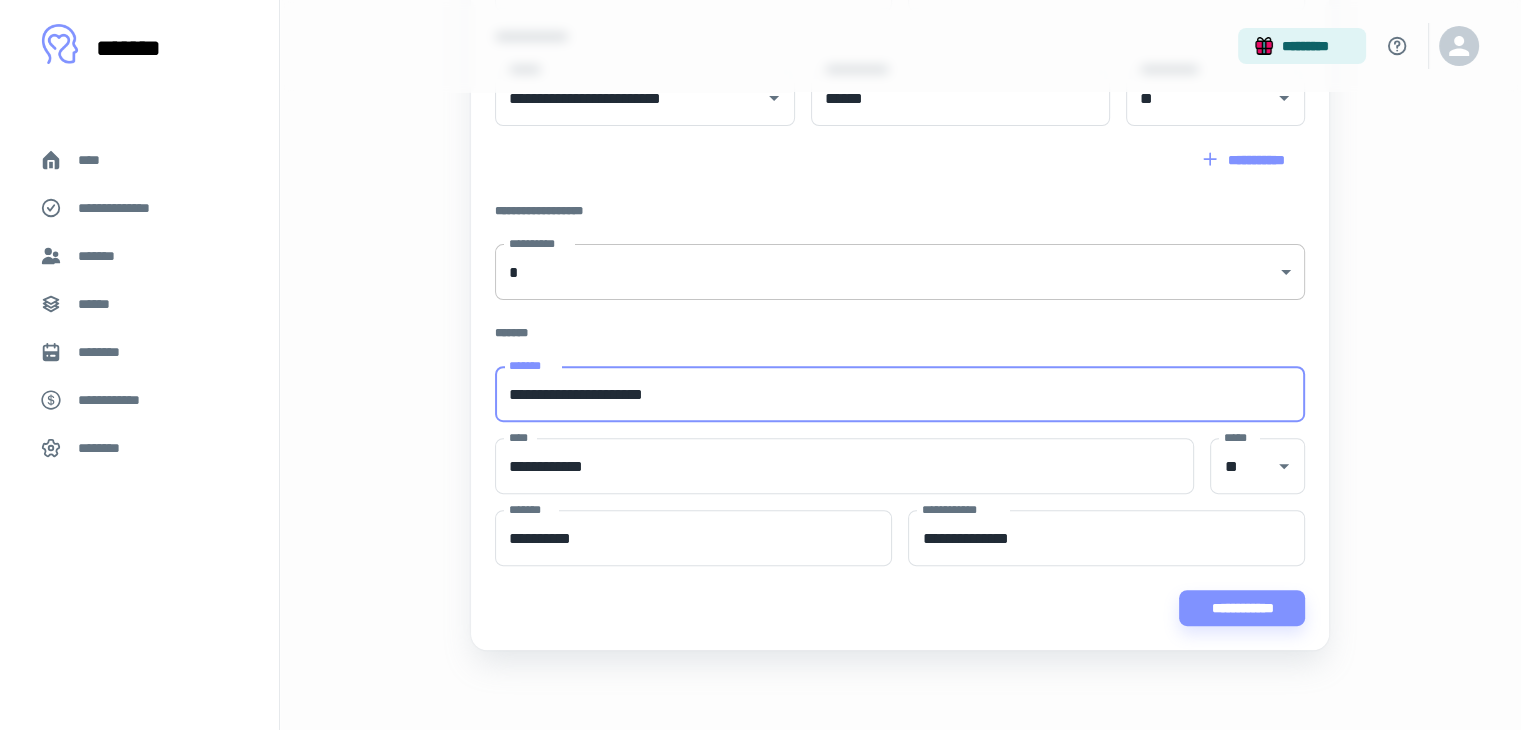type on "**********" 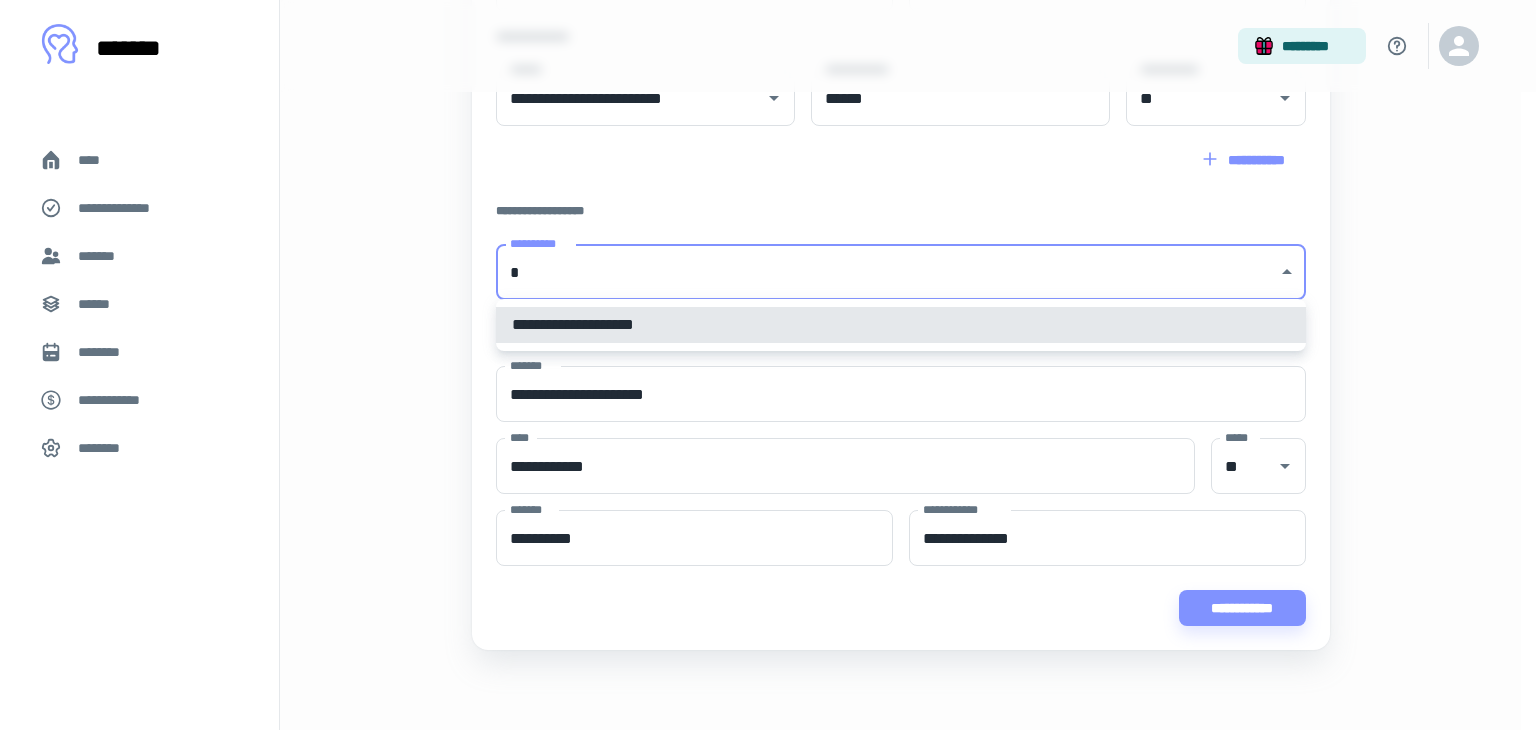 click at bounding box center [768, 365] 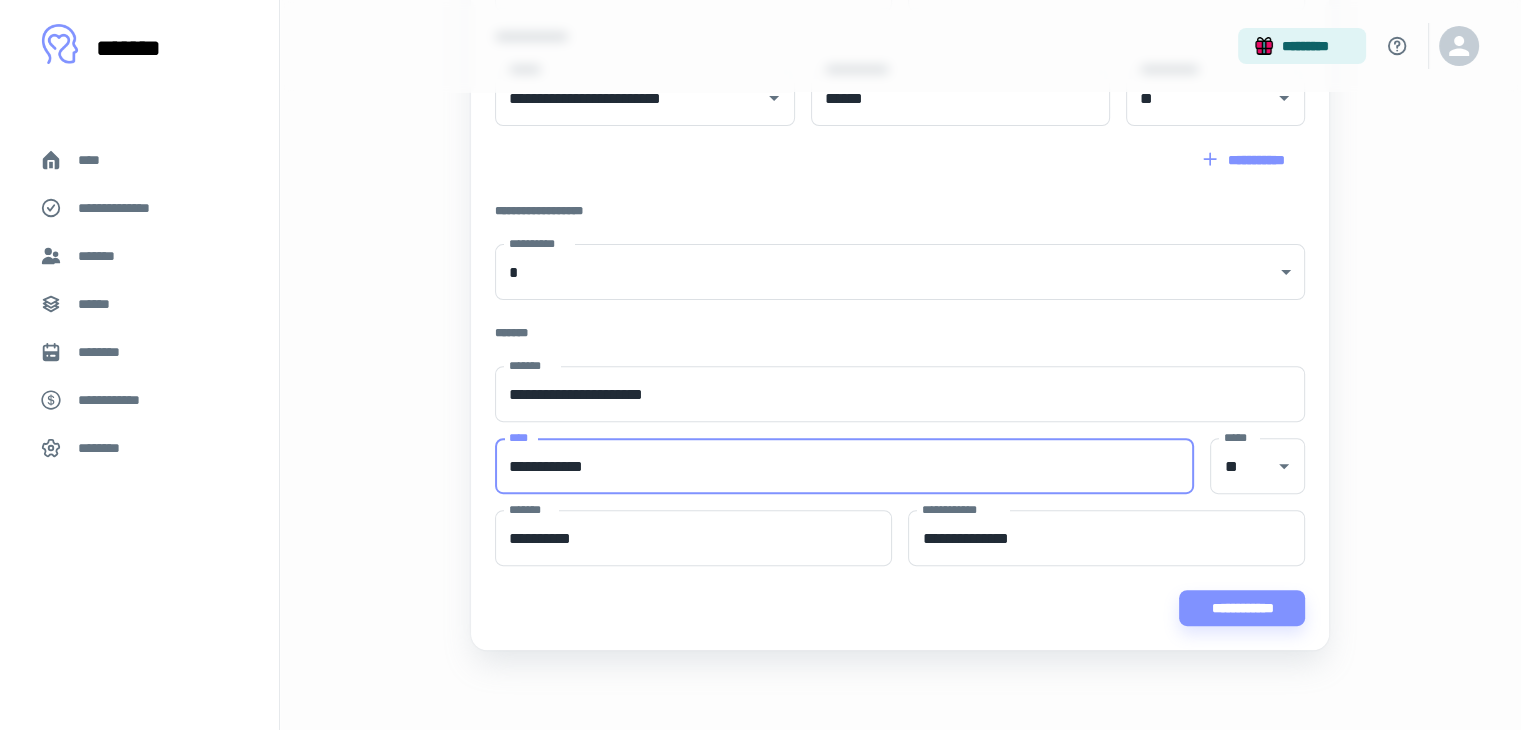 drag, startPoint x: 608, startPoint y: 464, endPoint x: 484, endPoint y: 449, distance: 124.90396 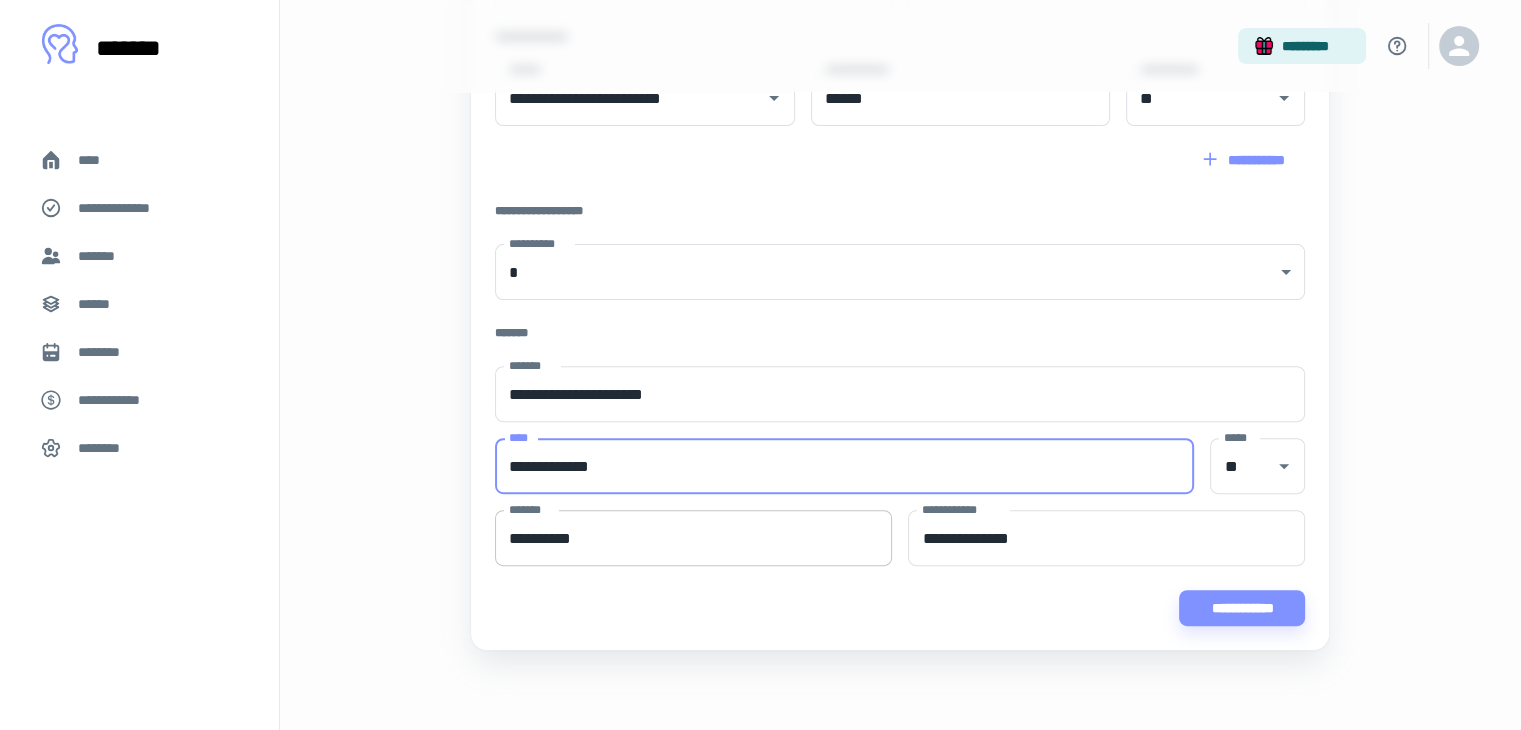 type on "**********" 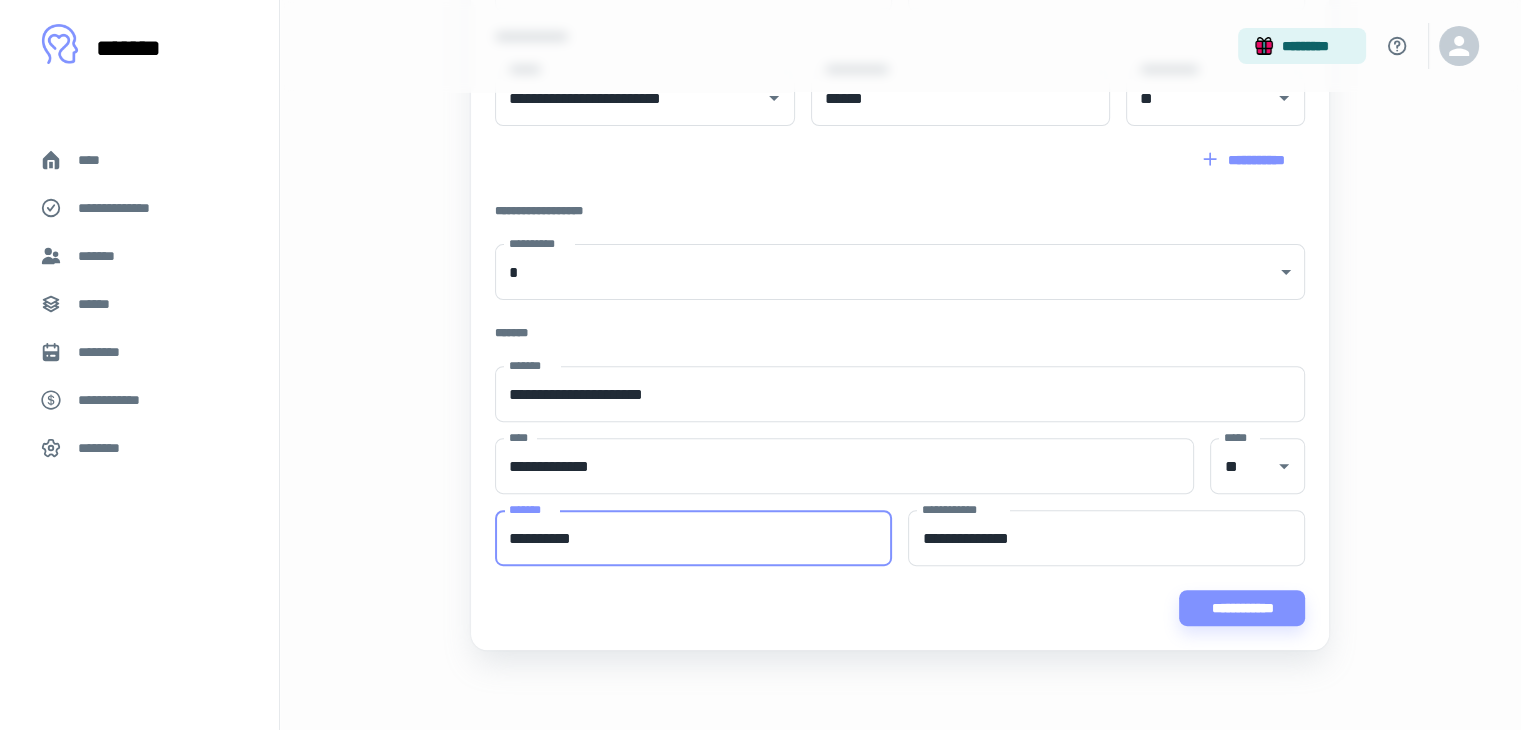 drag, startPoint x: 555, startPoint y: 538, endPoint x: 483, endPoint y: 534, distance: 72.11102 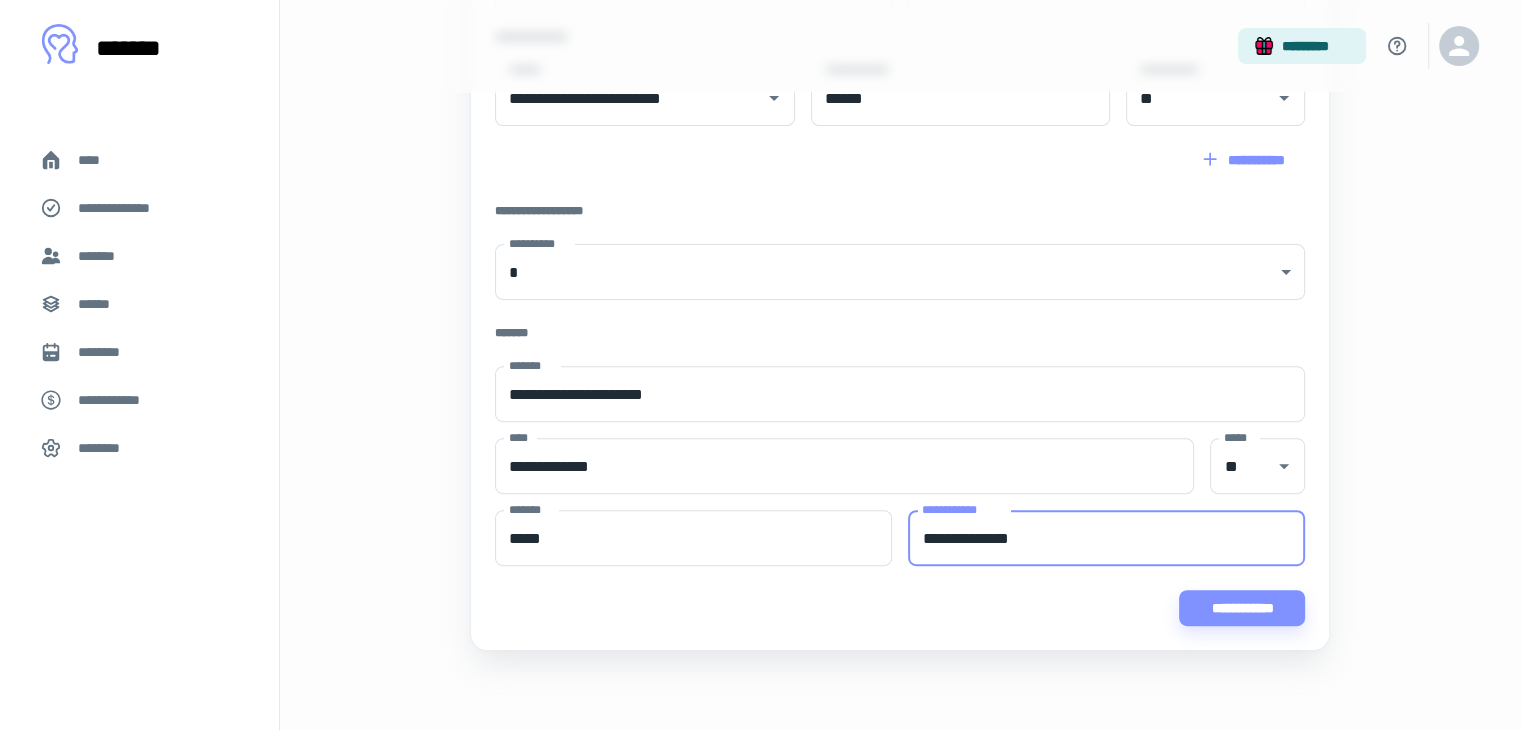 click on "**********" at bounding box center (1106, 538) 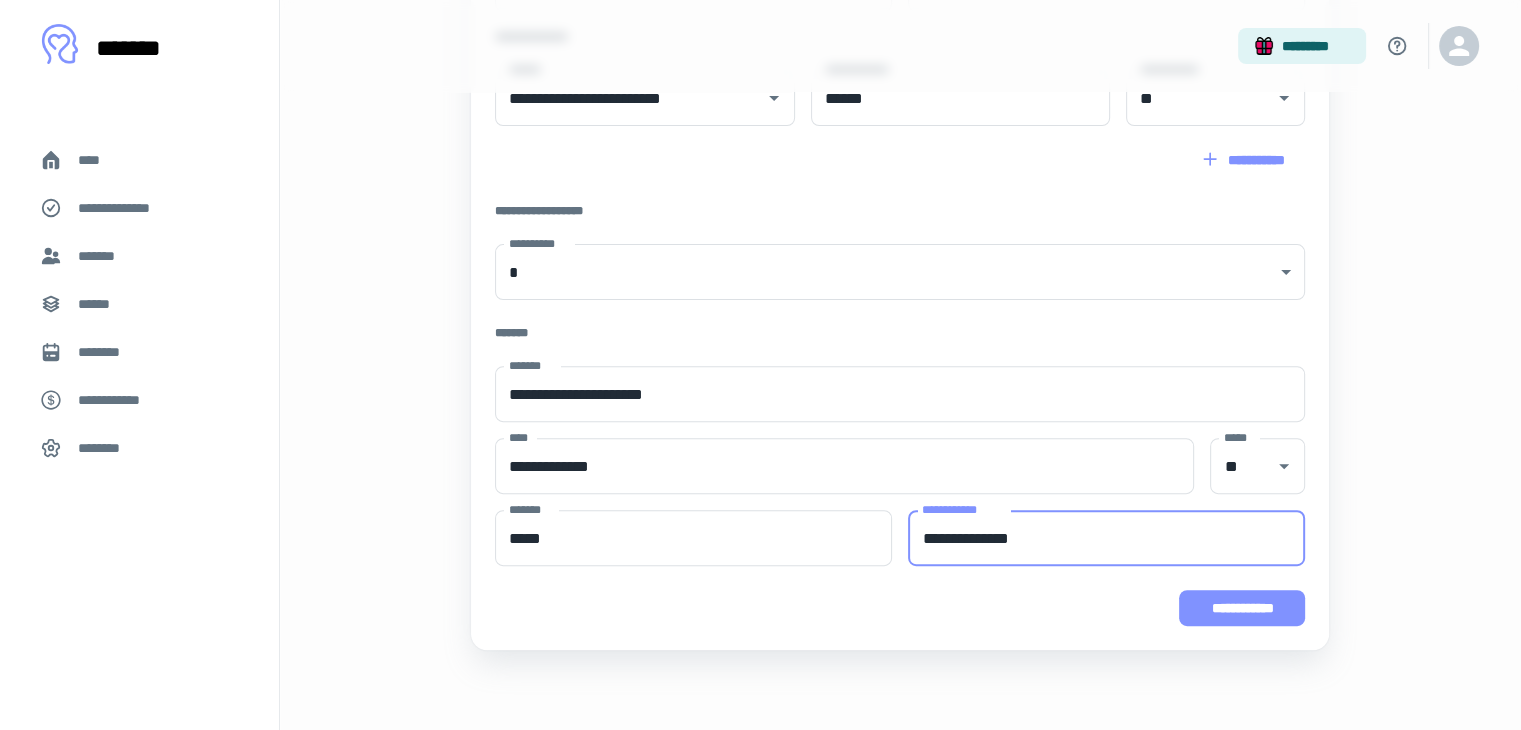 click on "**********" at bounding box center (1242, 608) 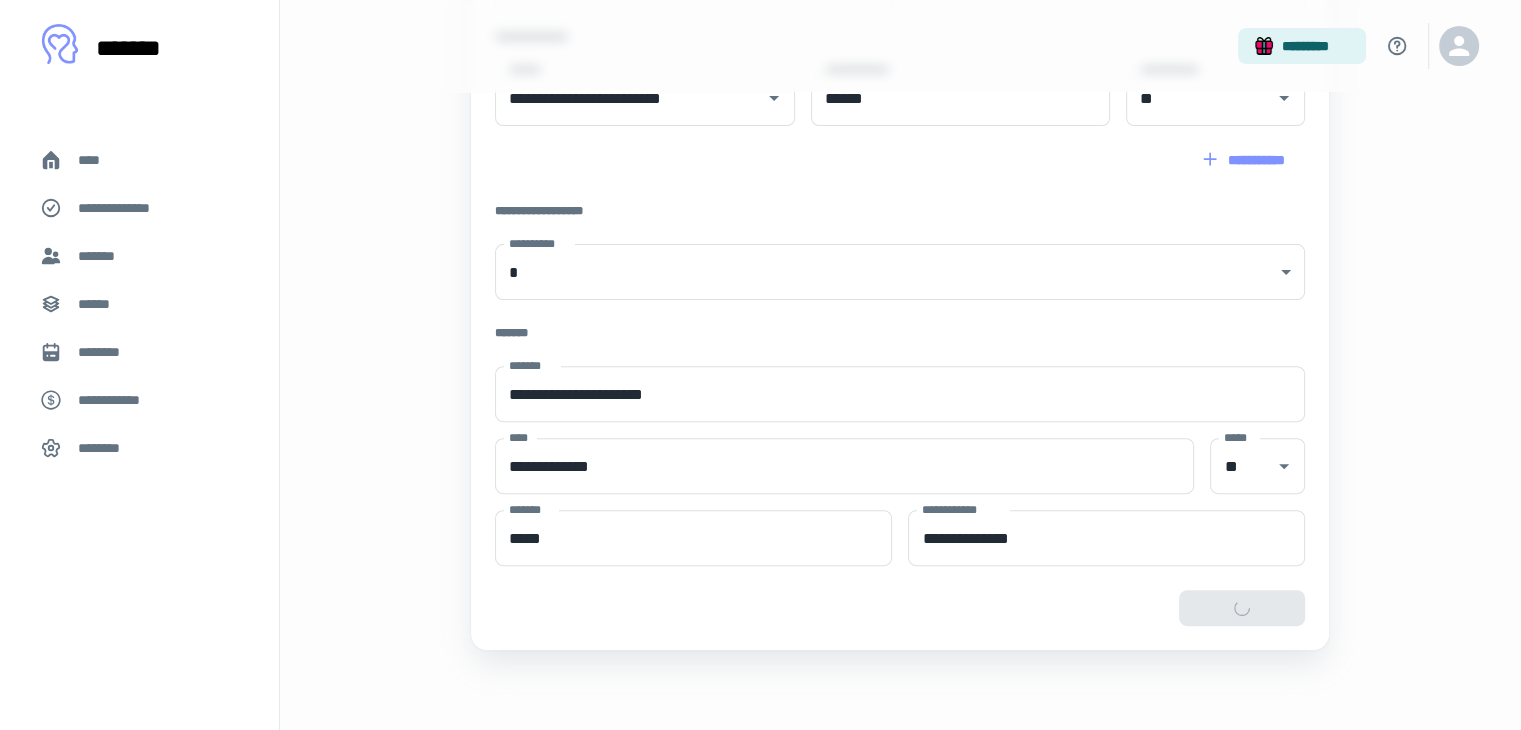 type on "**********" 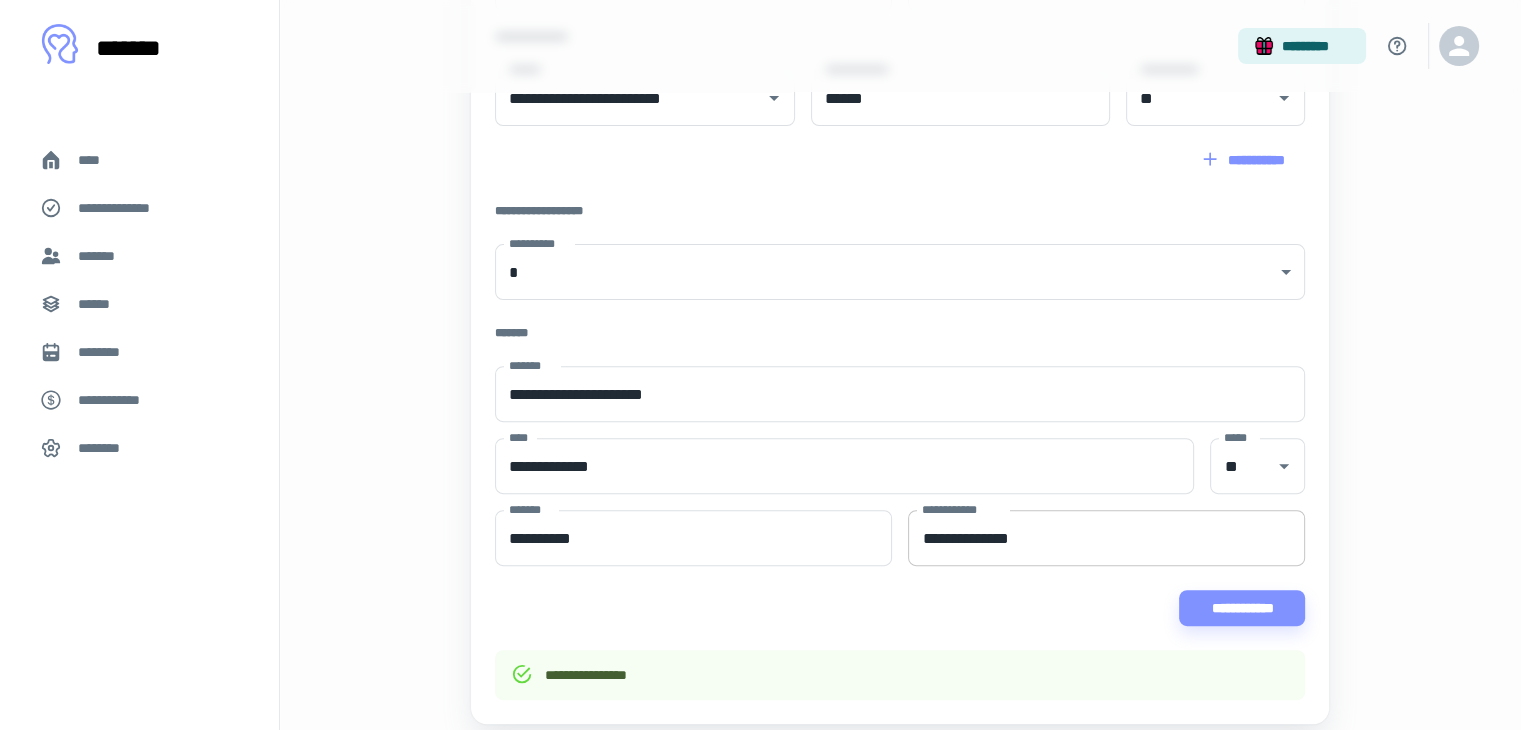 scroll, scrollTop: 0, scrollLeft: 0, axis: both 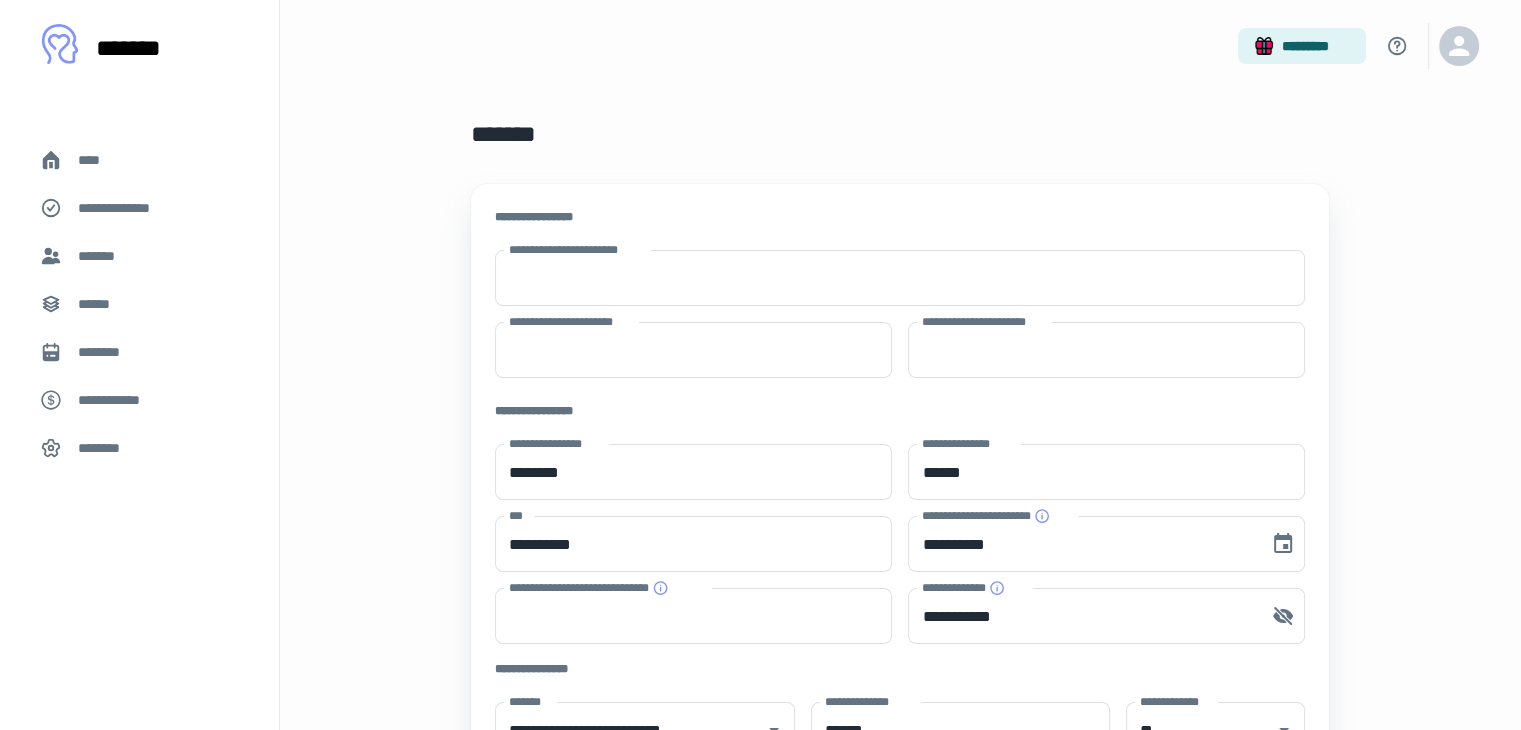 click on "****" at bounding box center [97, 160] 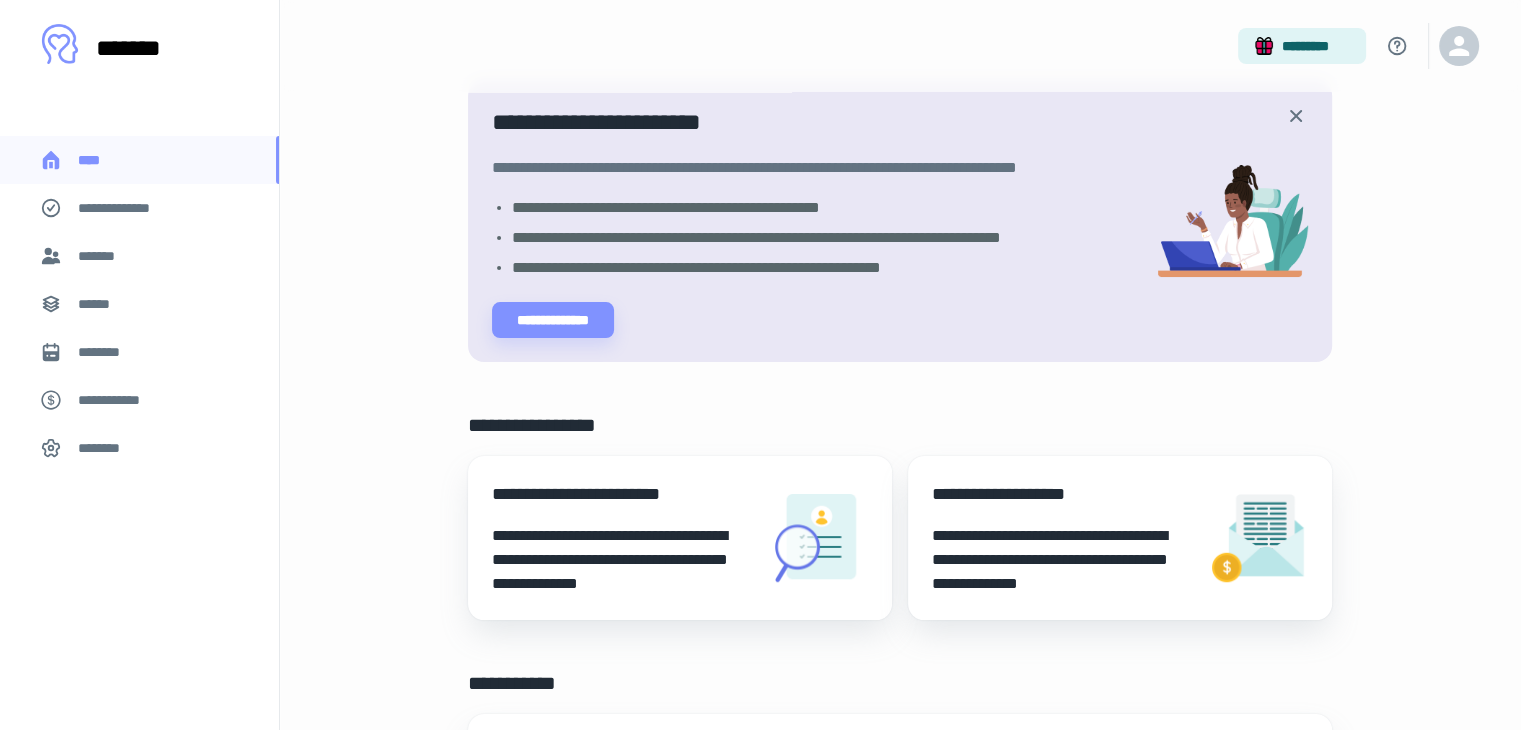 scroll, scrollTop: 88, scrollLeft: 0, axis: vertical 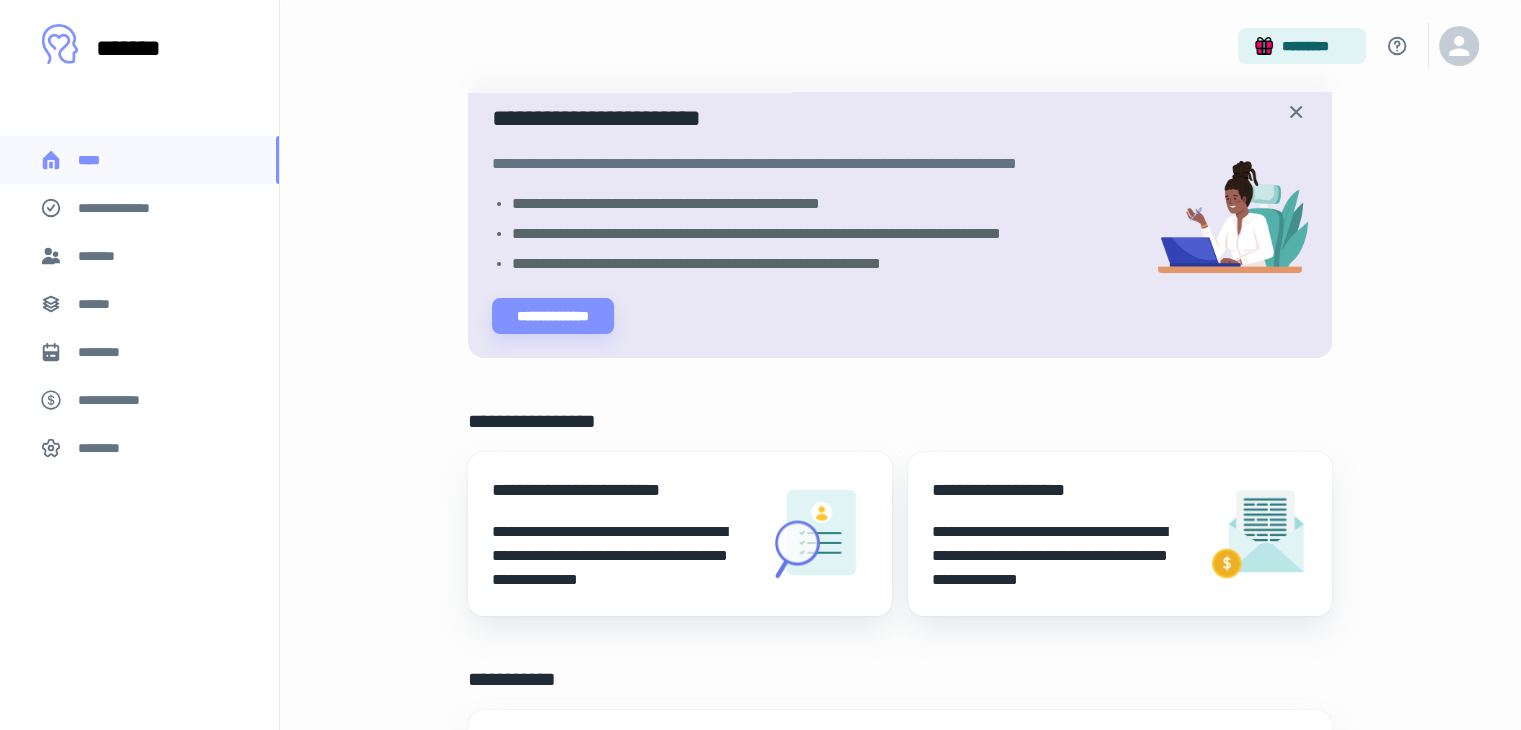 click on "*******" at bounding box center (139, 256) 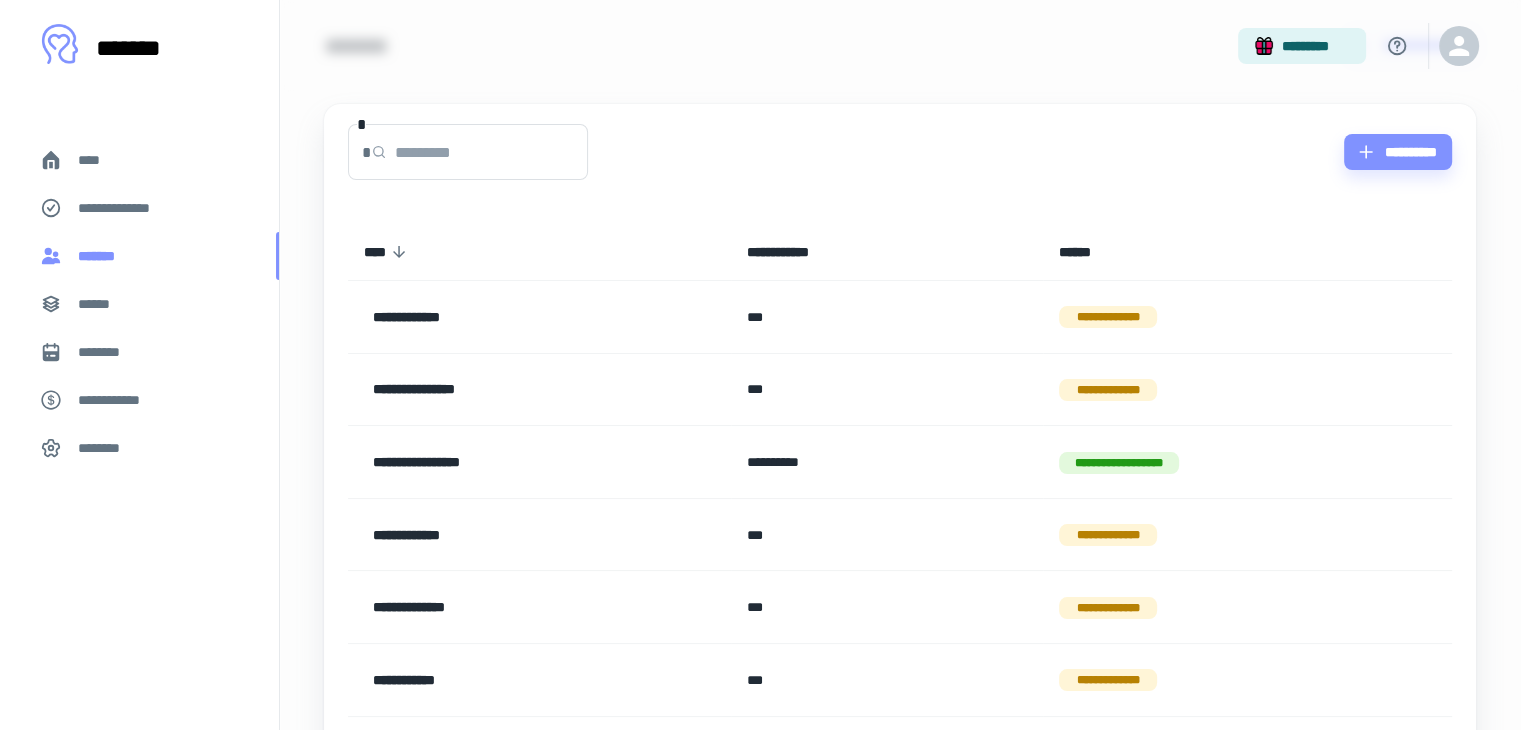 scroll, scrollTop: 0, scrollLeft: 0, axis: both 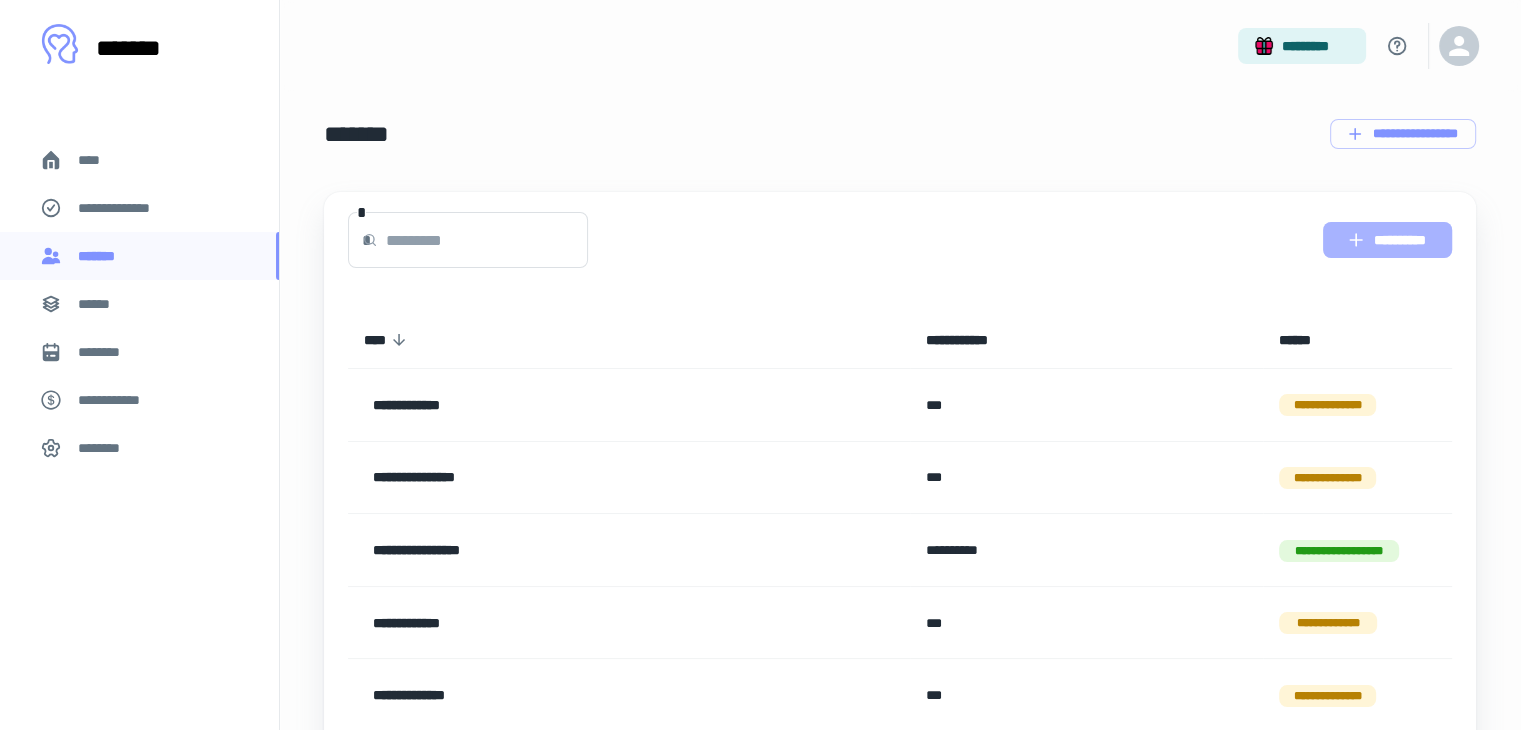 click on "**********" at bounding box center [1387, 240] 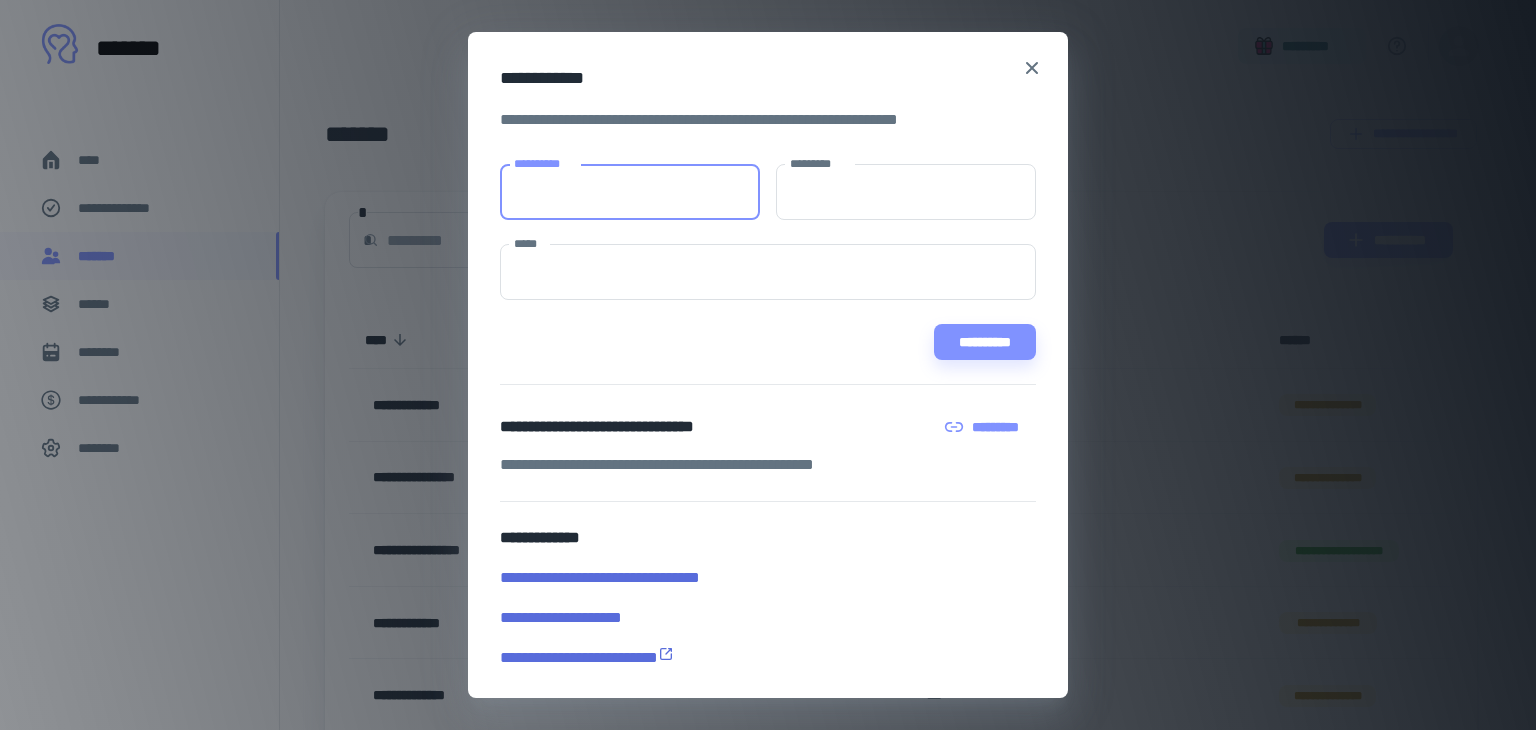 click on "**********" at bounding box center [630, 192] 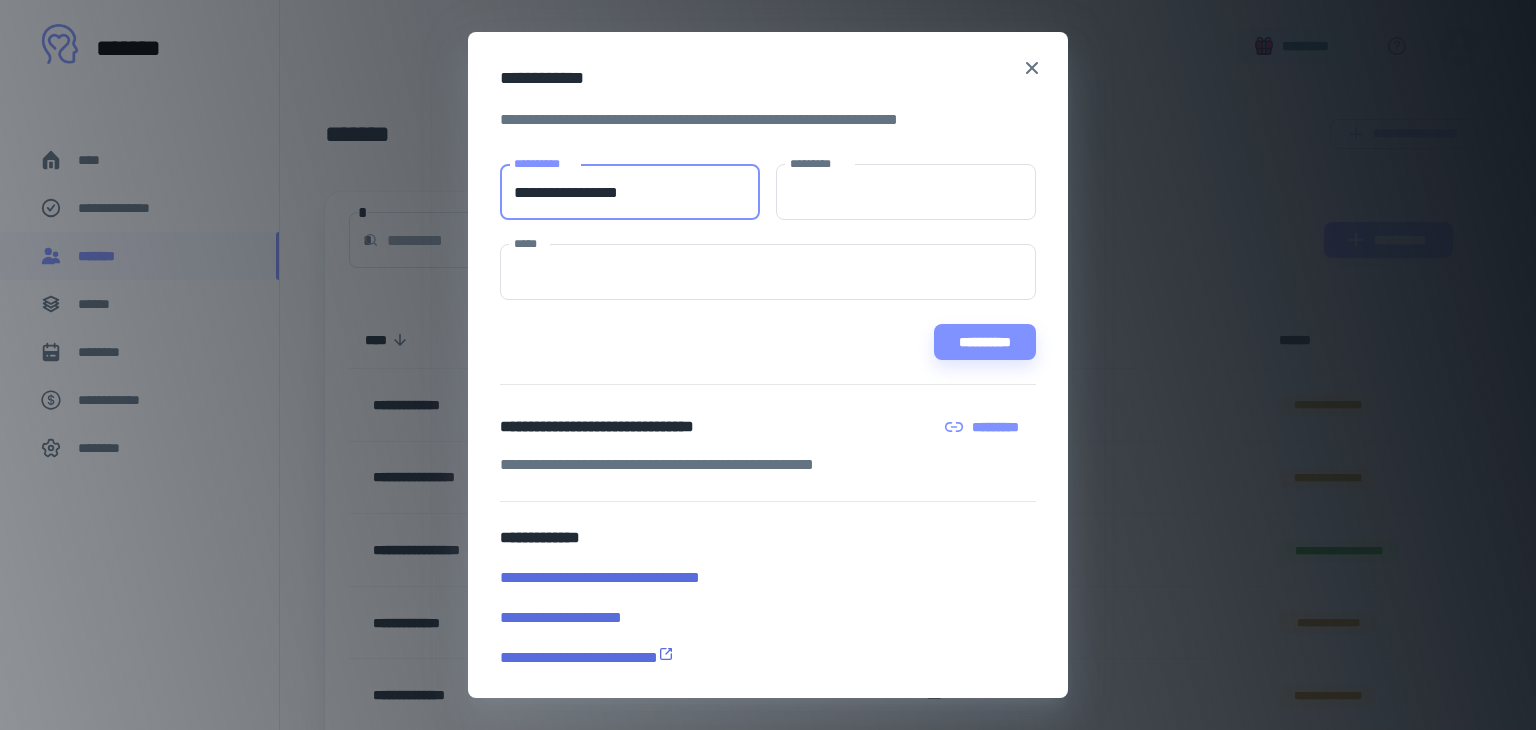 type on "**********" 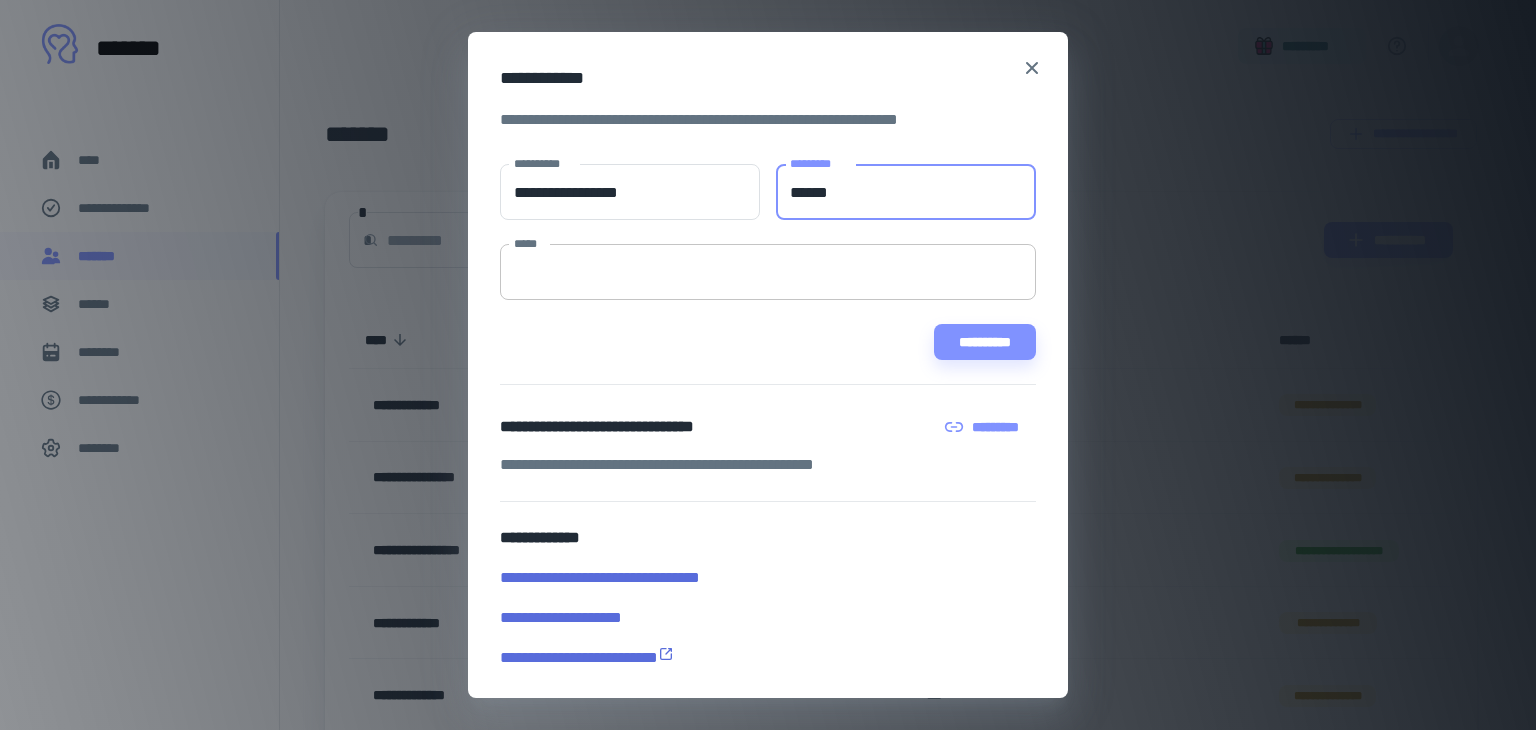 type on "******" 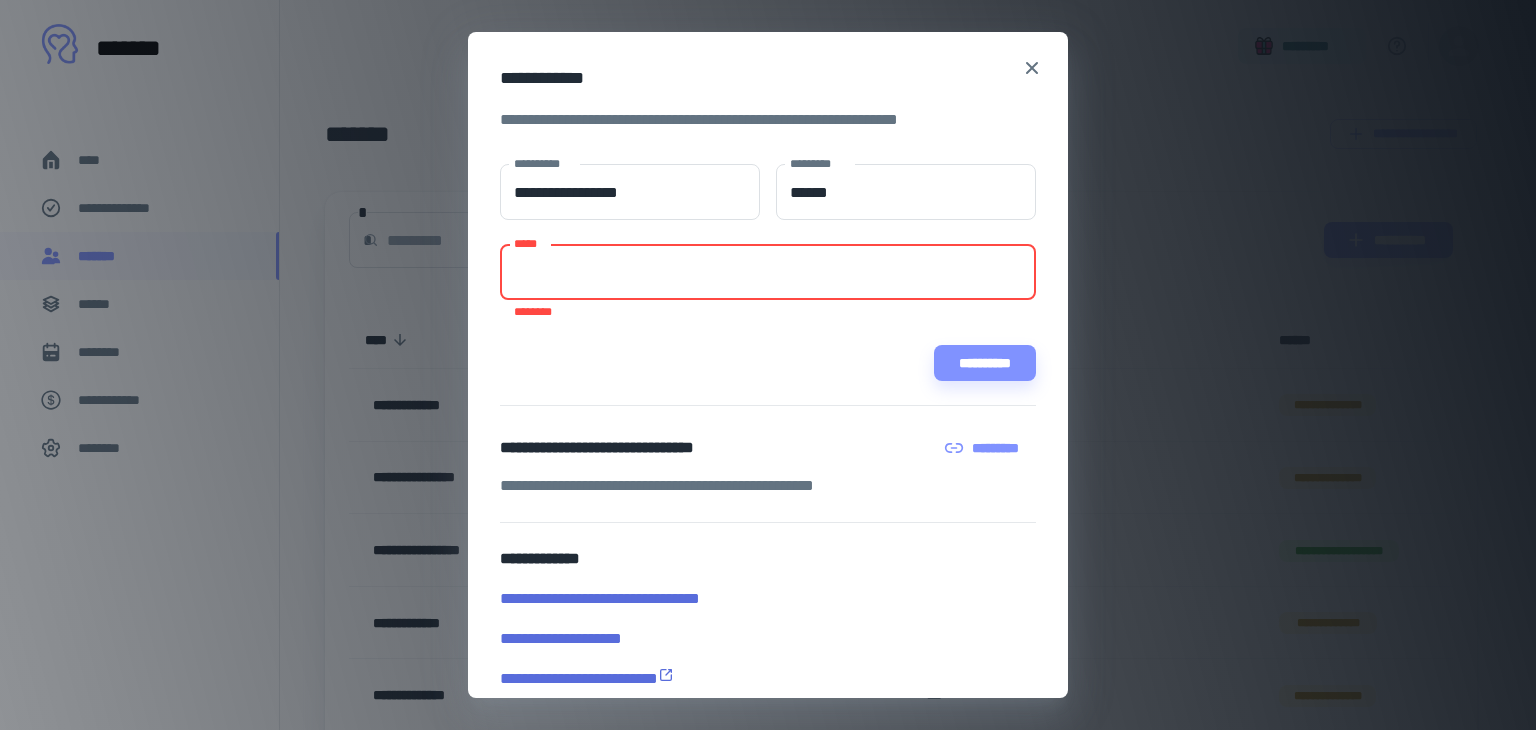 paste on "**********" 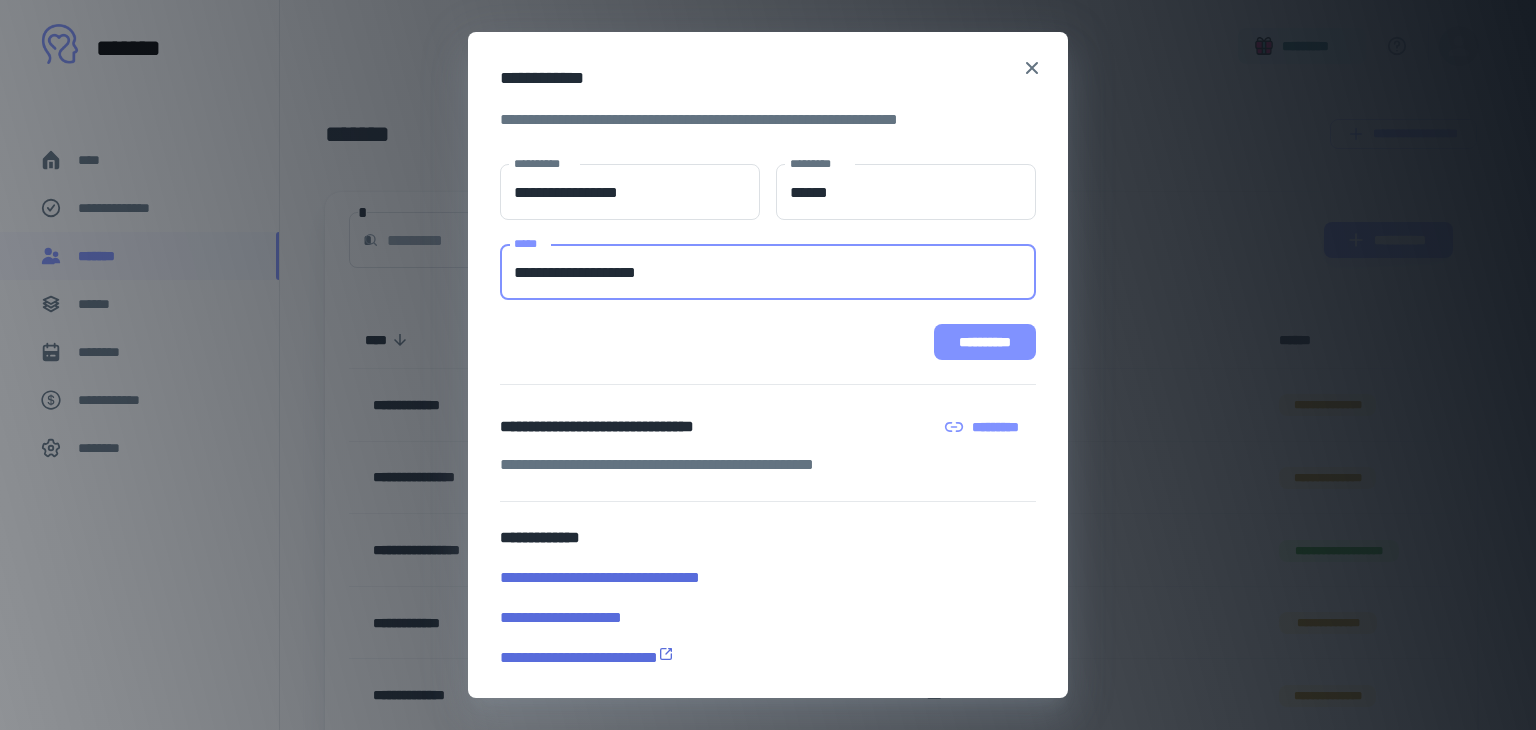 type on "**********" 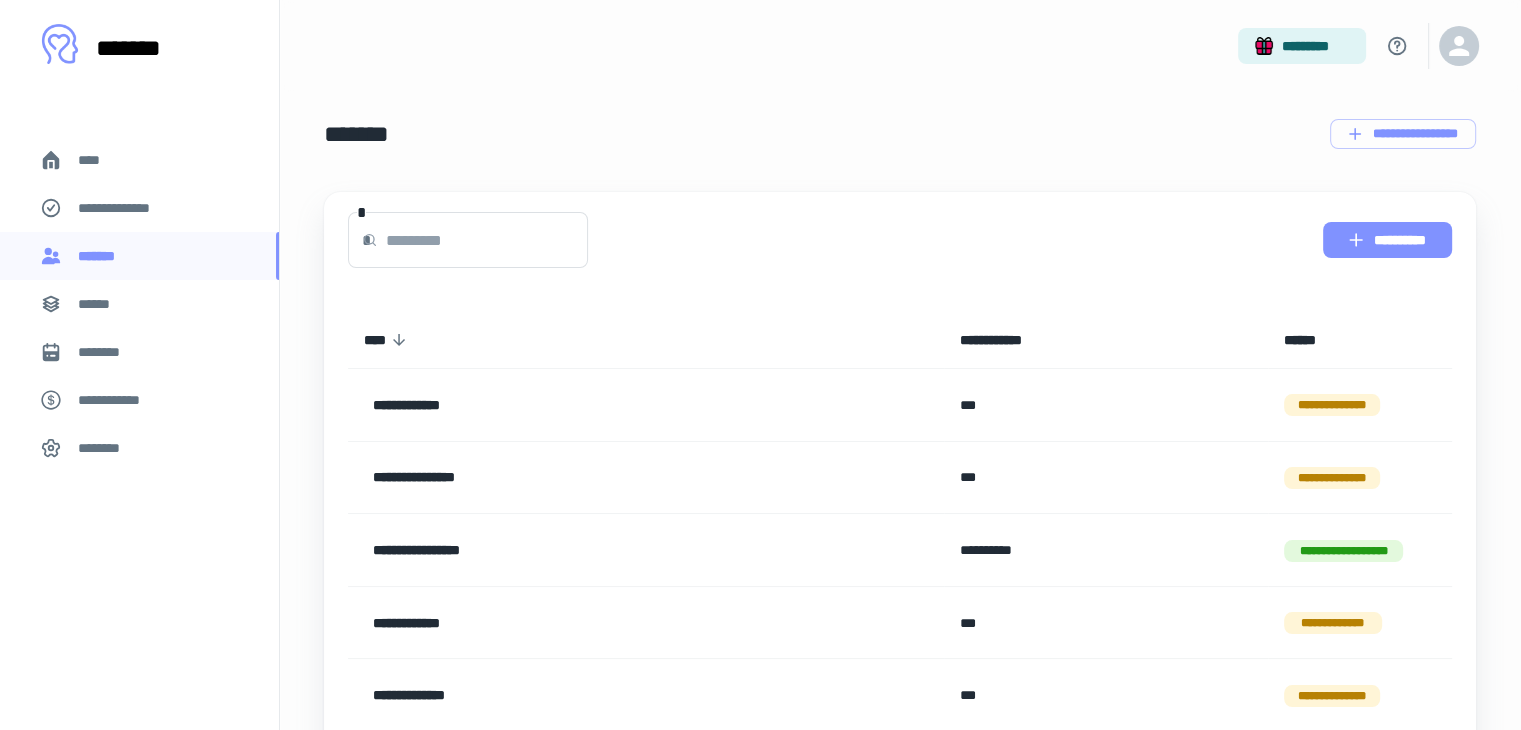 drag, startPoint x: 1392, startPoint y: 253, endPoint x: 1389, endPoint y: 241, distance: 12.369317 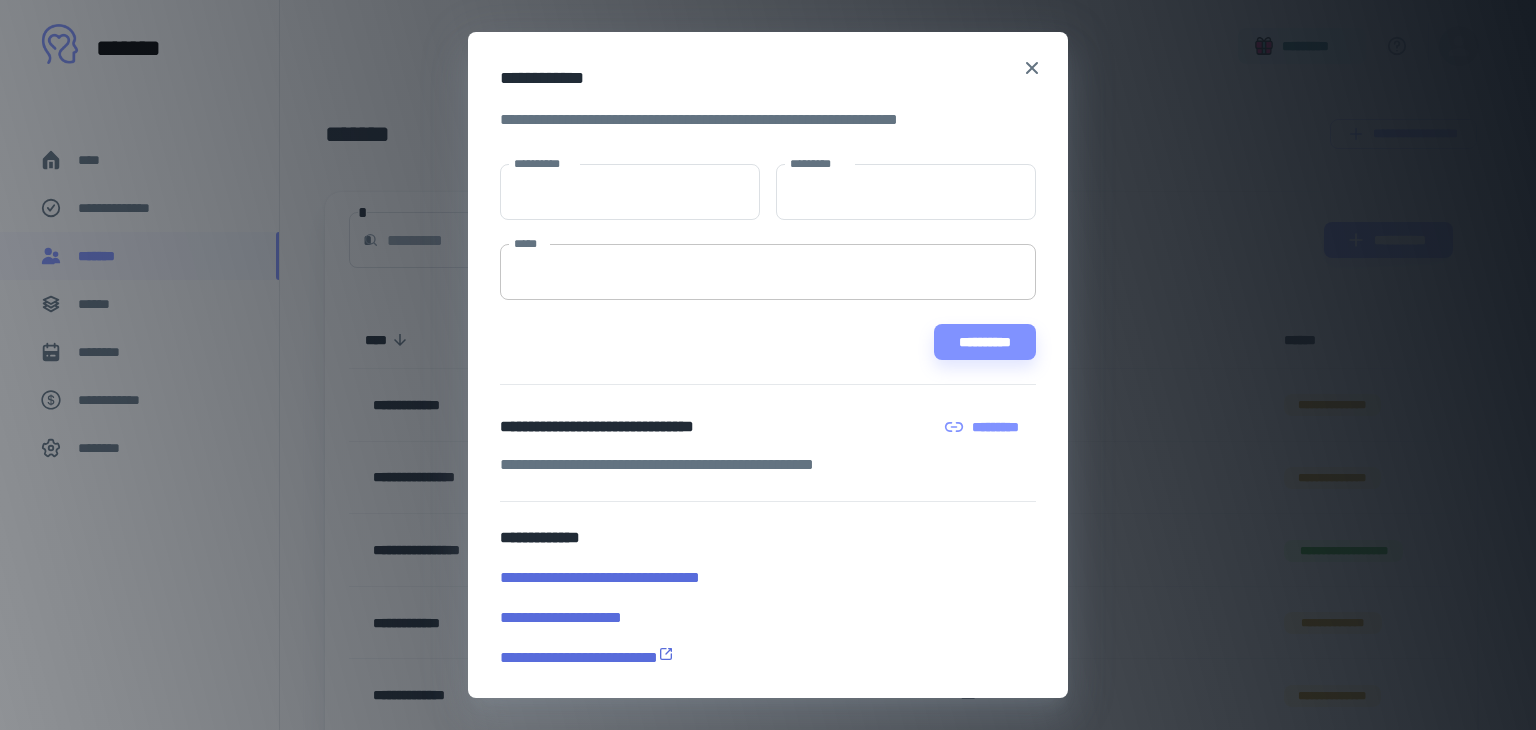 click on "*****" at bounding box center (768, 272) 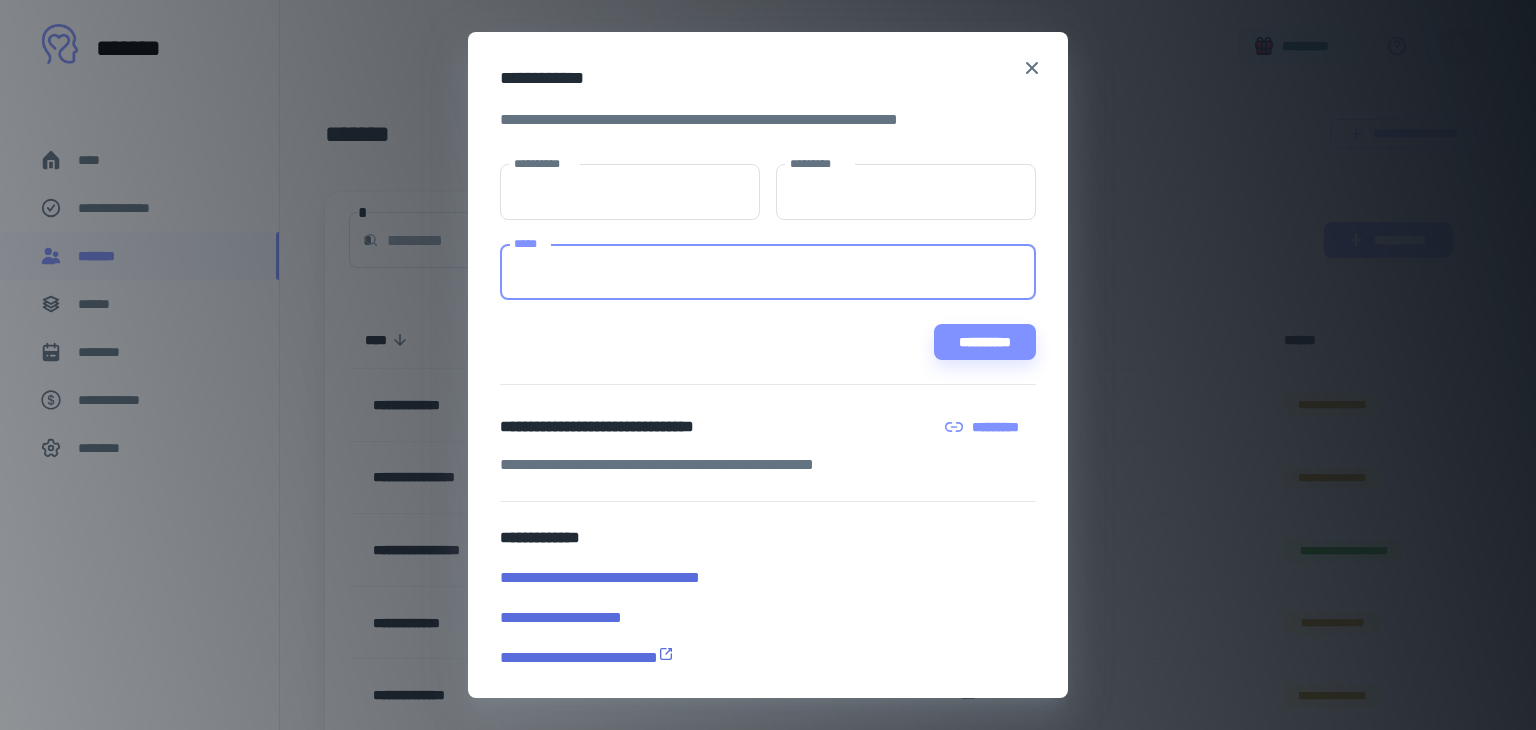 paste on "**********" 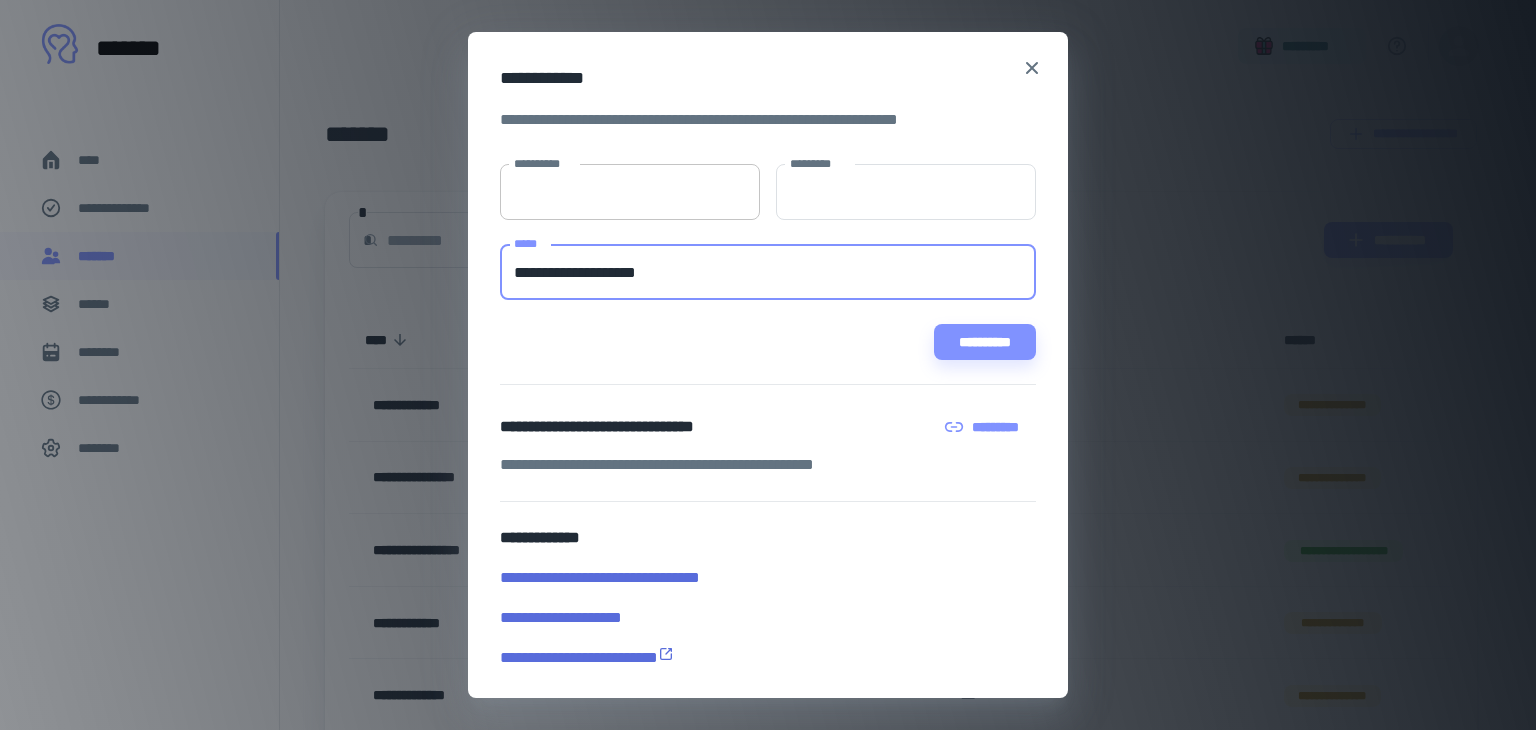 type on "**********" 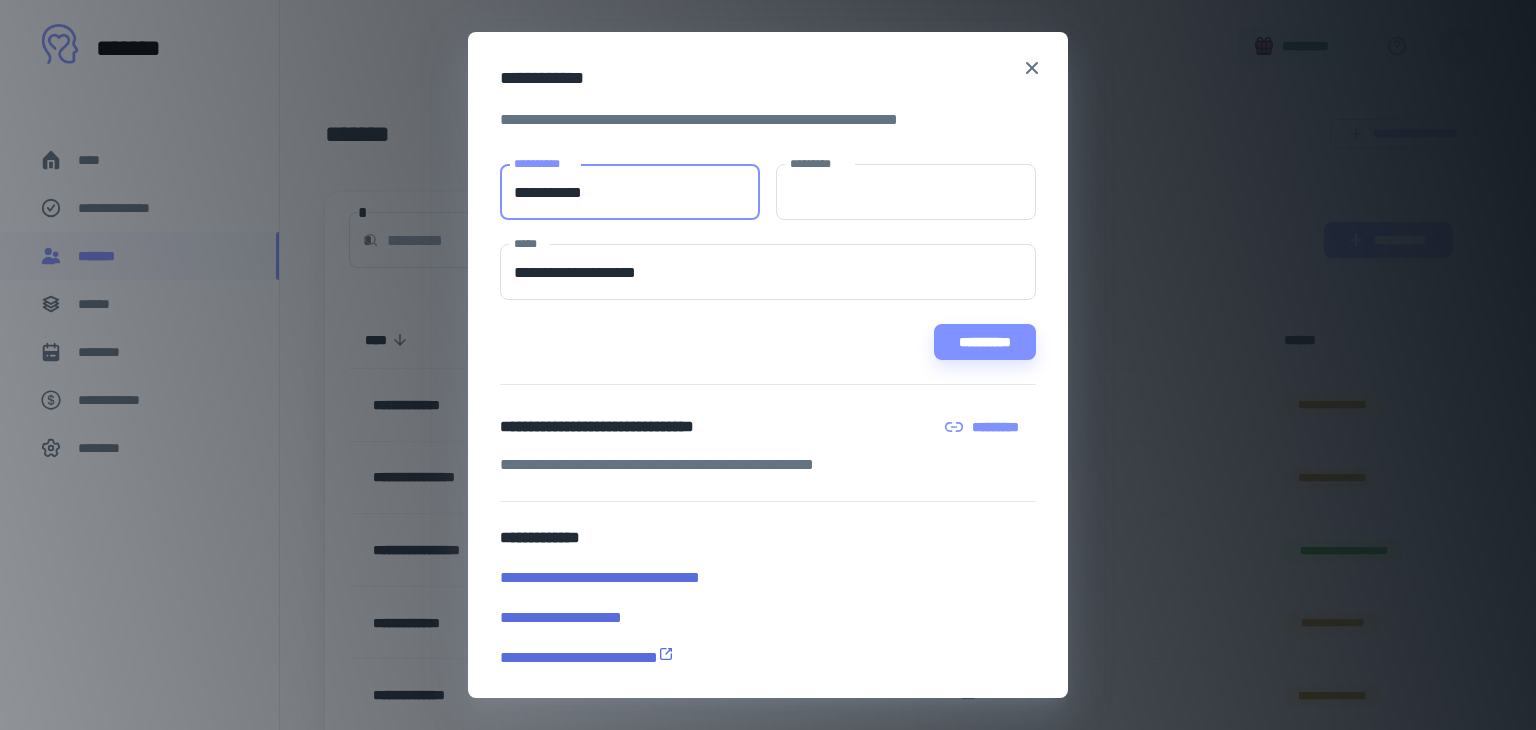 type on "**********" 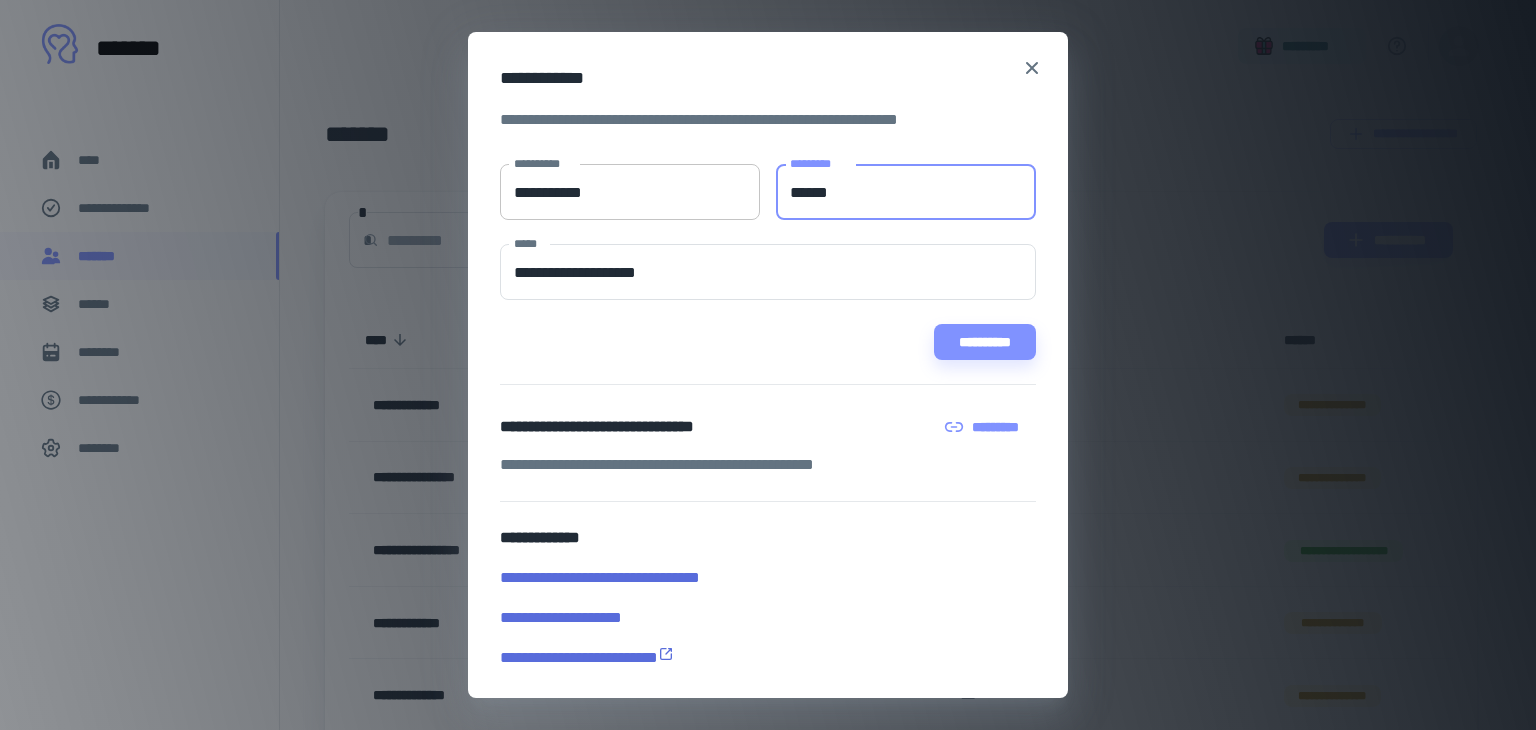type on "******" 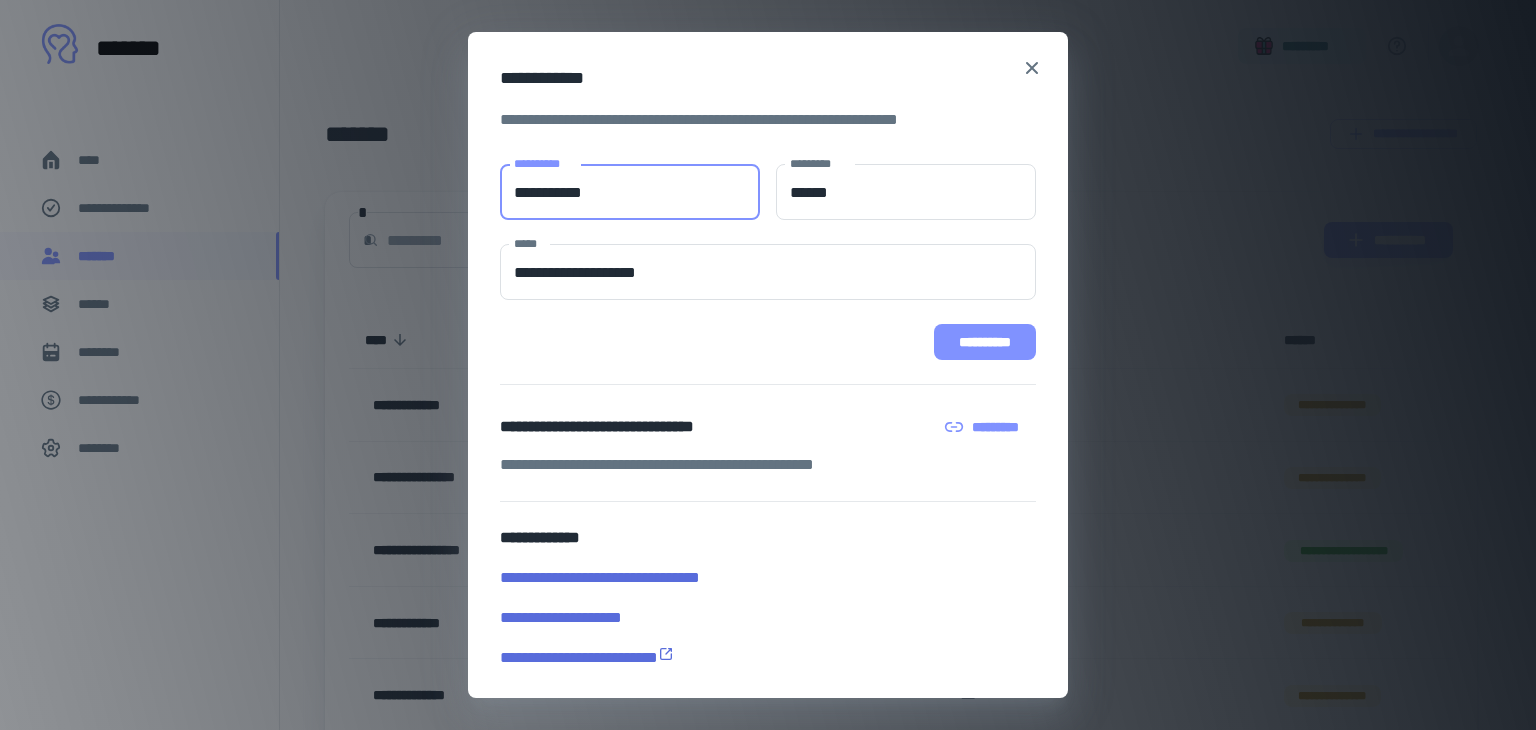 click on "**********" at bounding box center [985, 342] 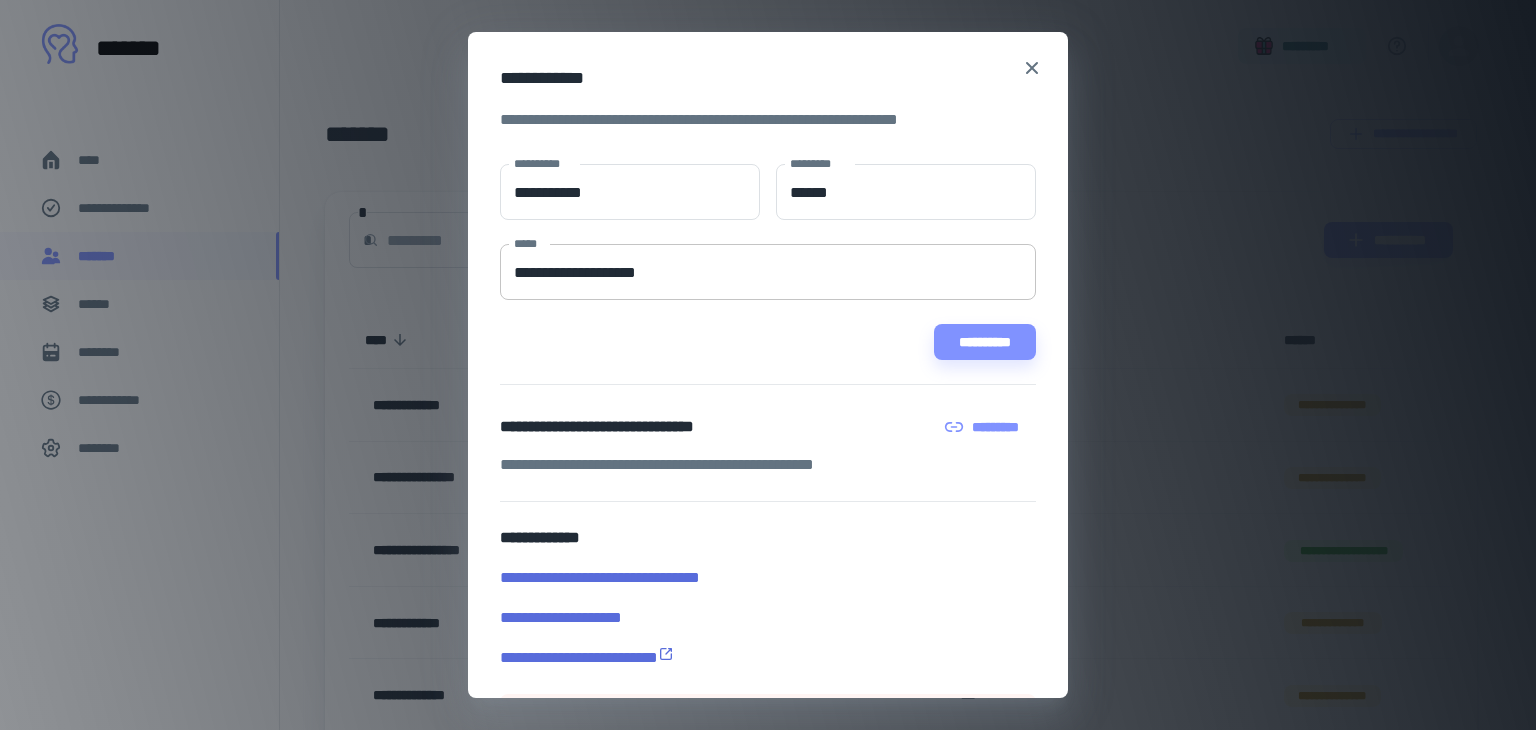 click on "**********" at bounding box center [768, 272] 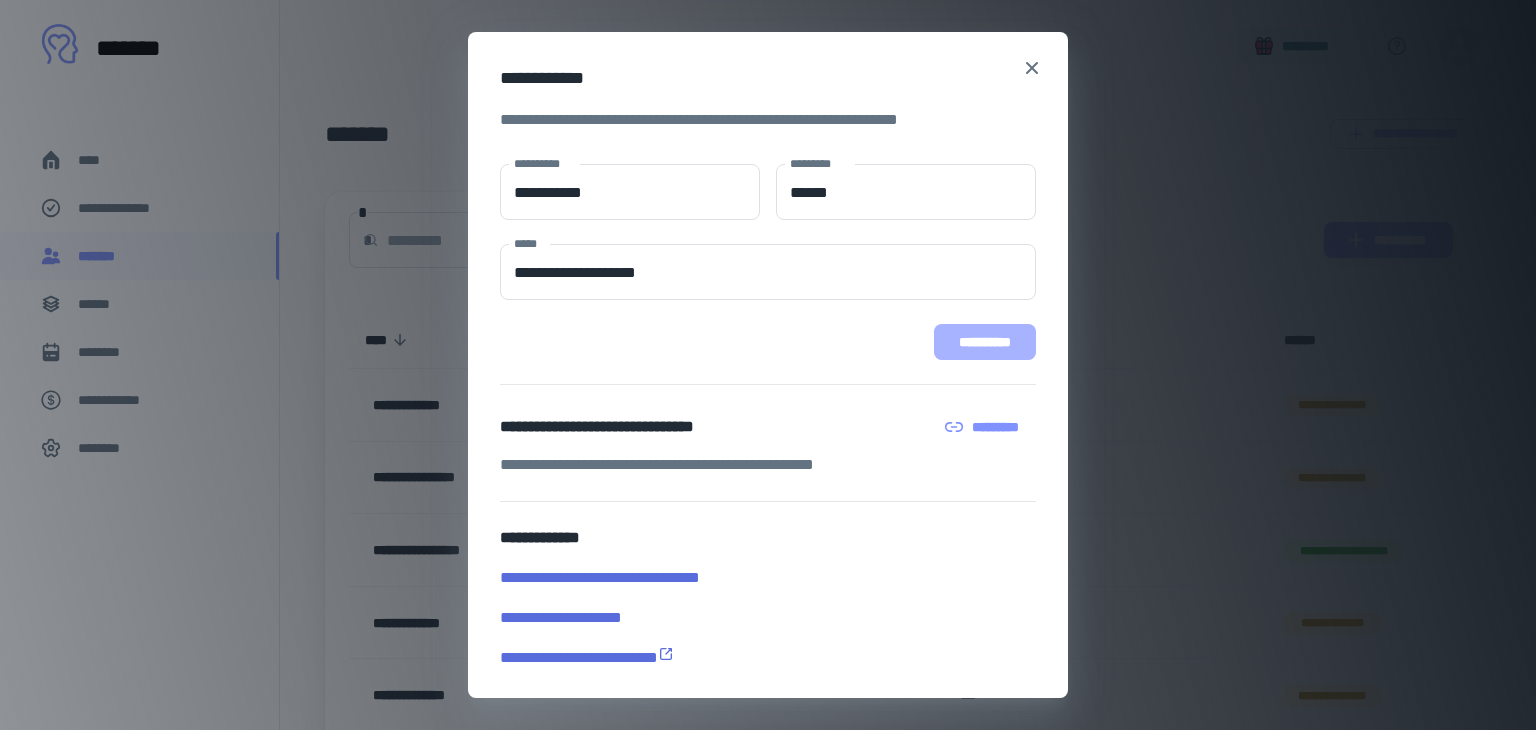 click on "**********" at bounding box center [985, 342] 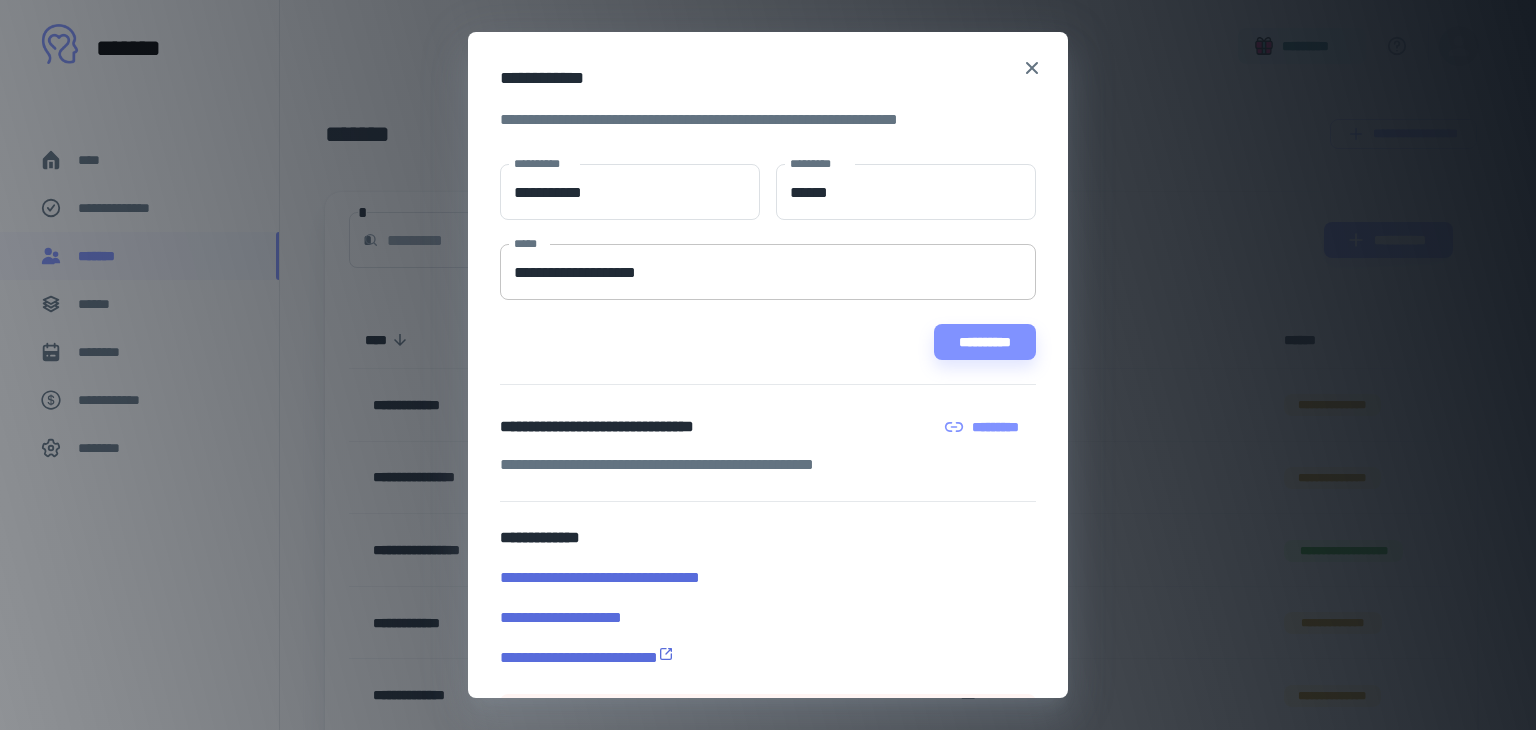 click on "**********" at bounding box center [768, 272] 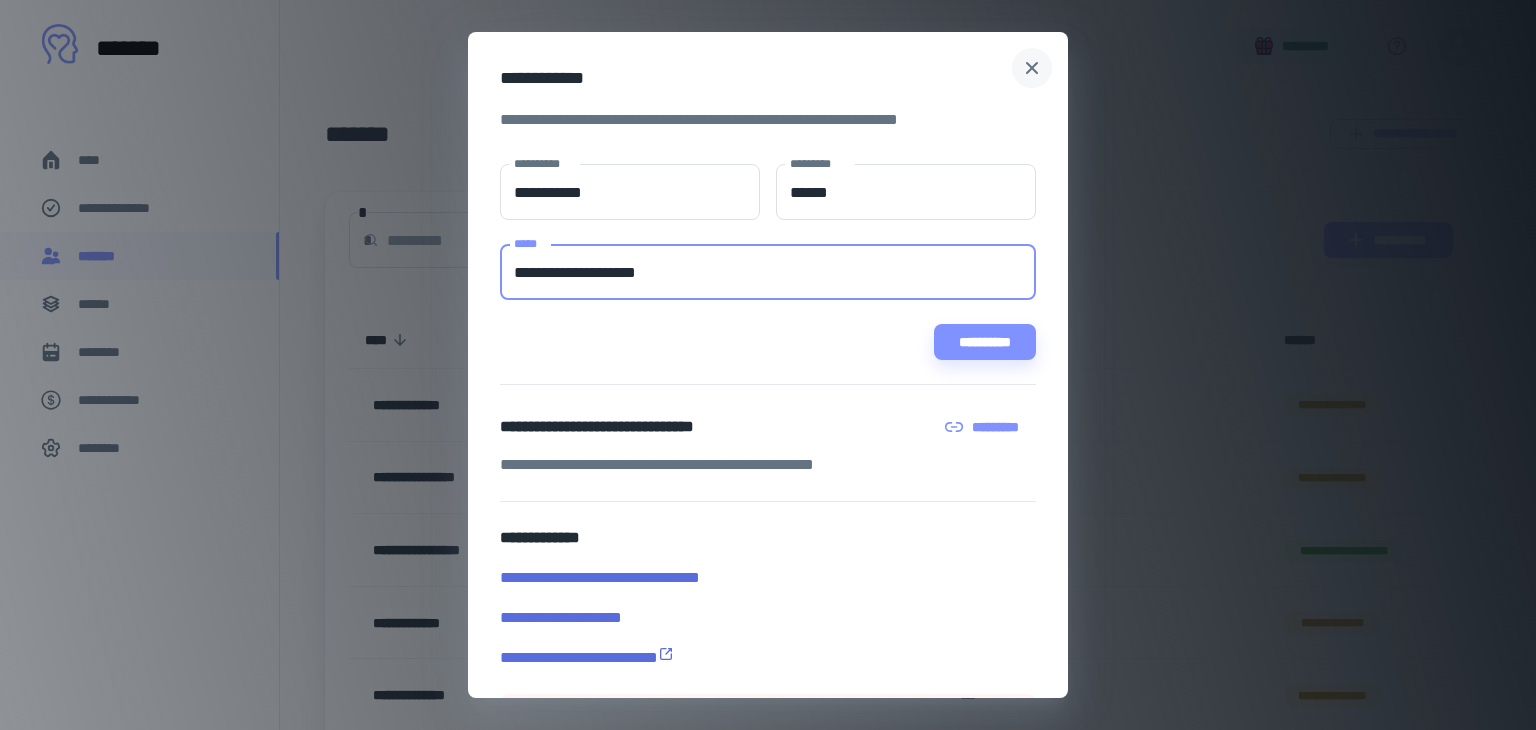 click 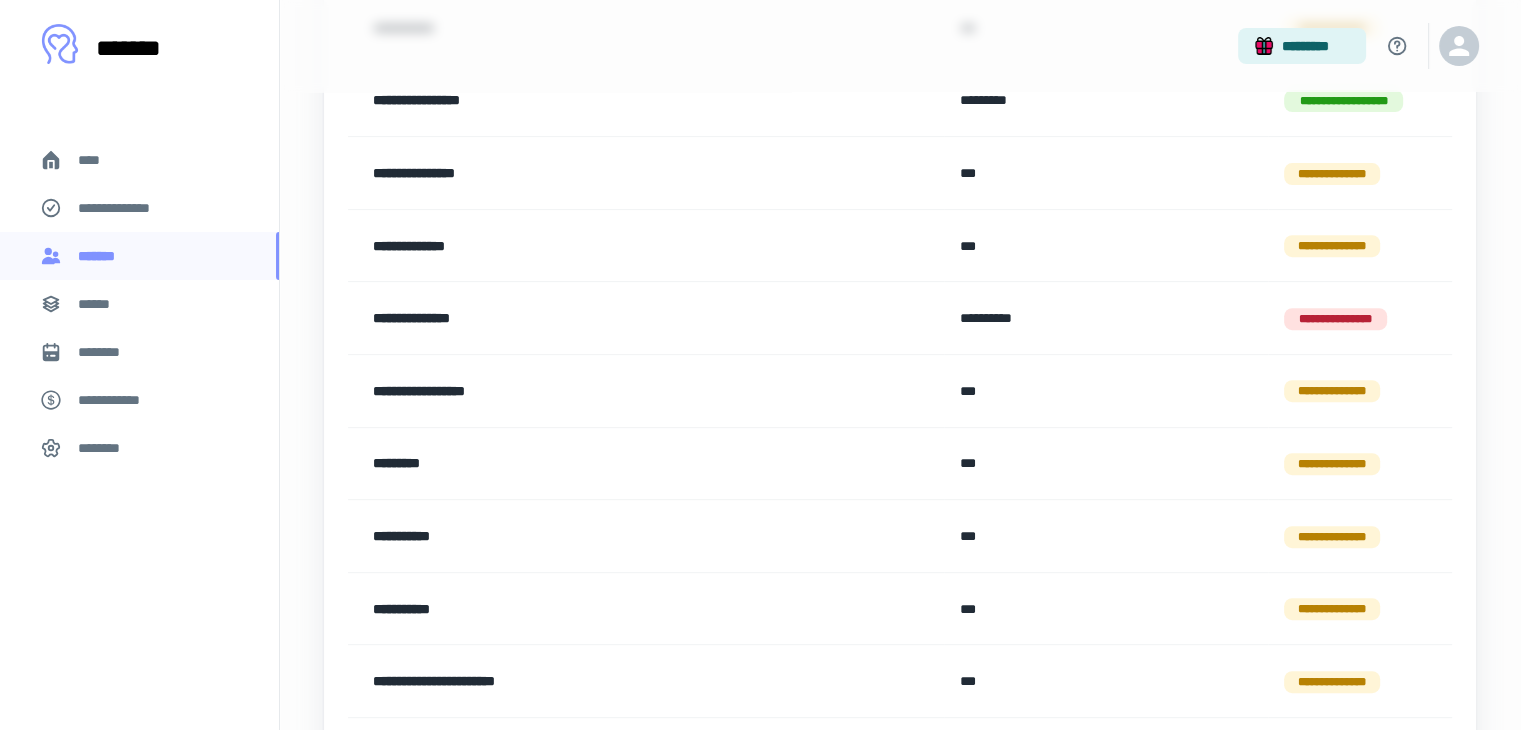 scroll, scrollTop: 1489, scrollLeft: 0, axis: vertical 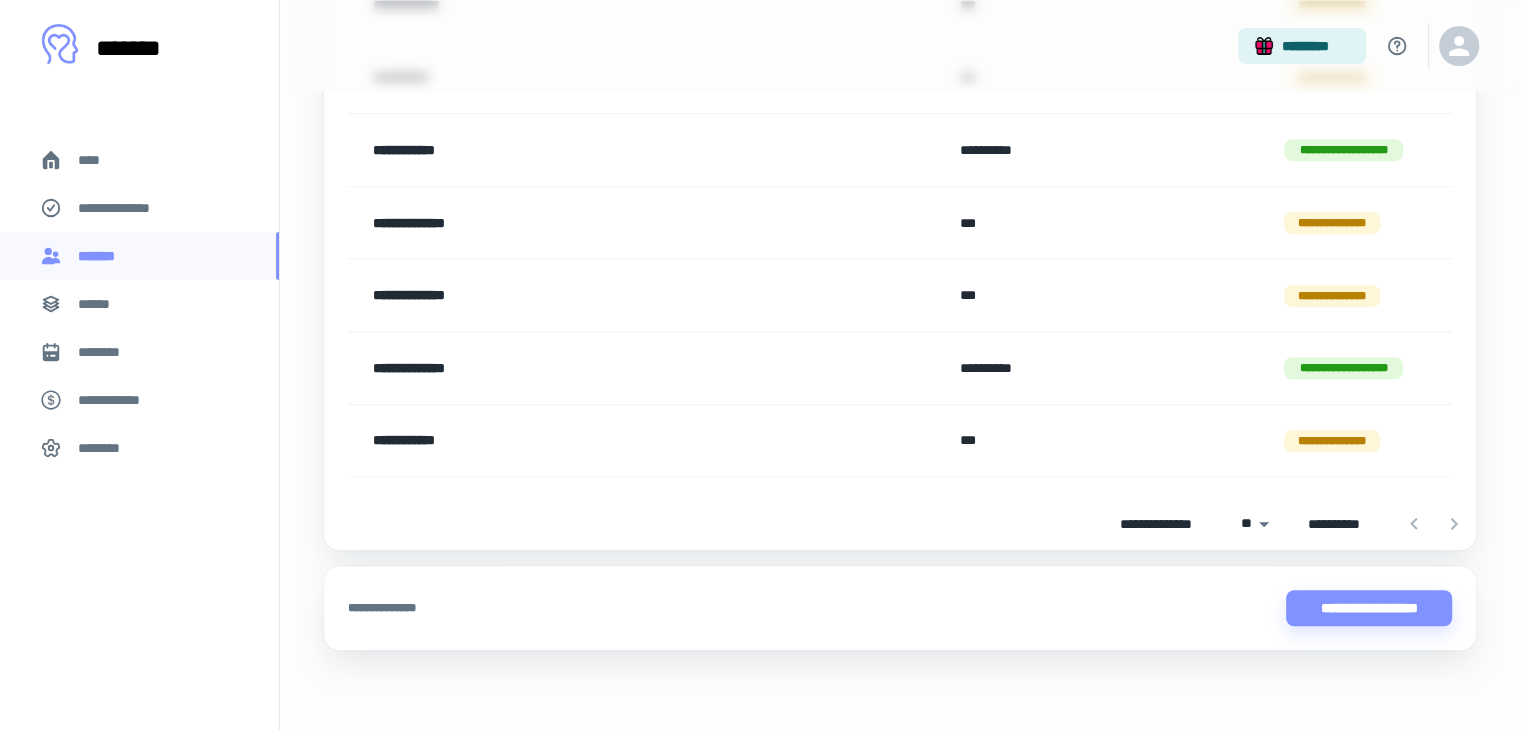 click on "**********" at bounding box center [760, -1124] 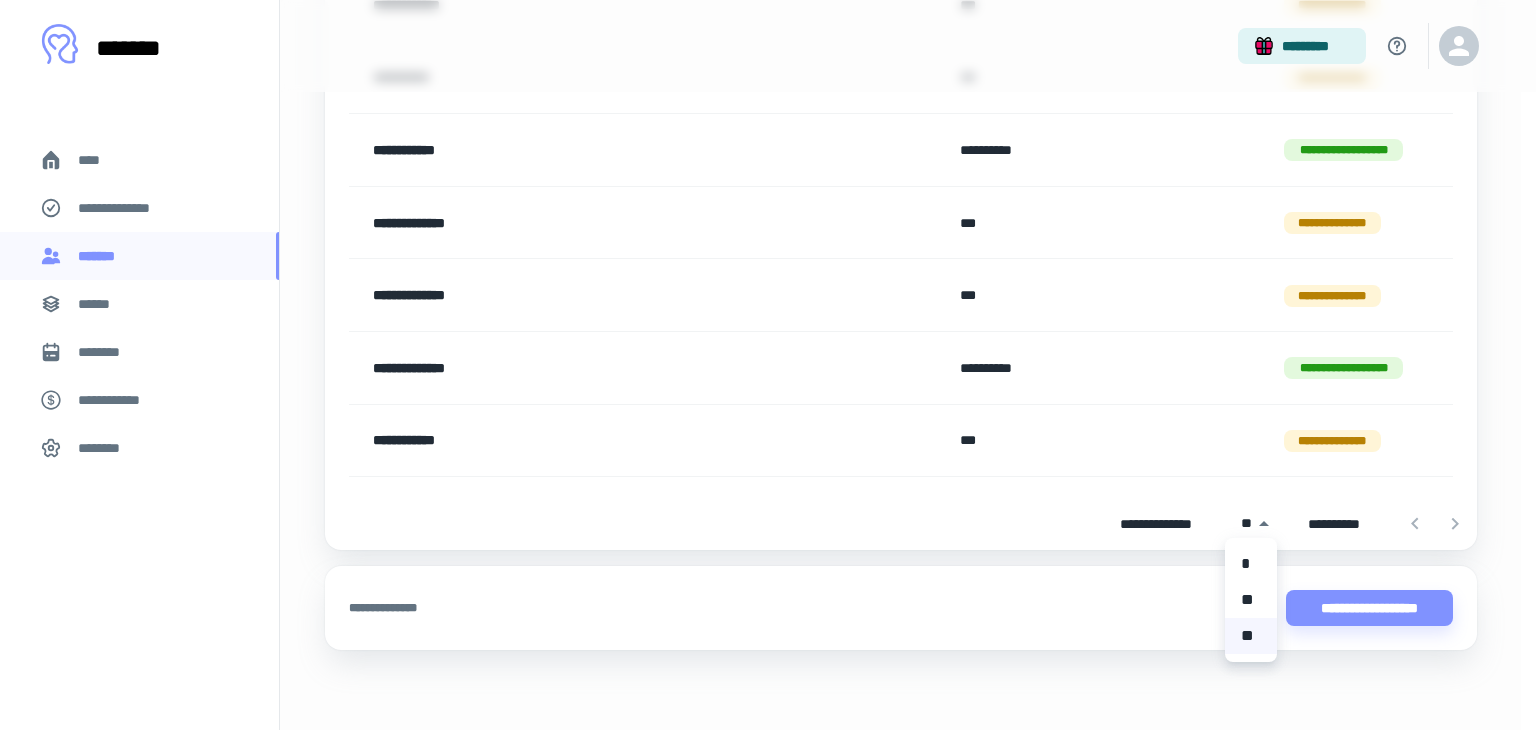 click at bounding box center [768, 365] 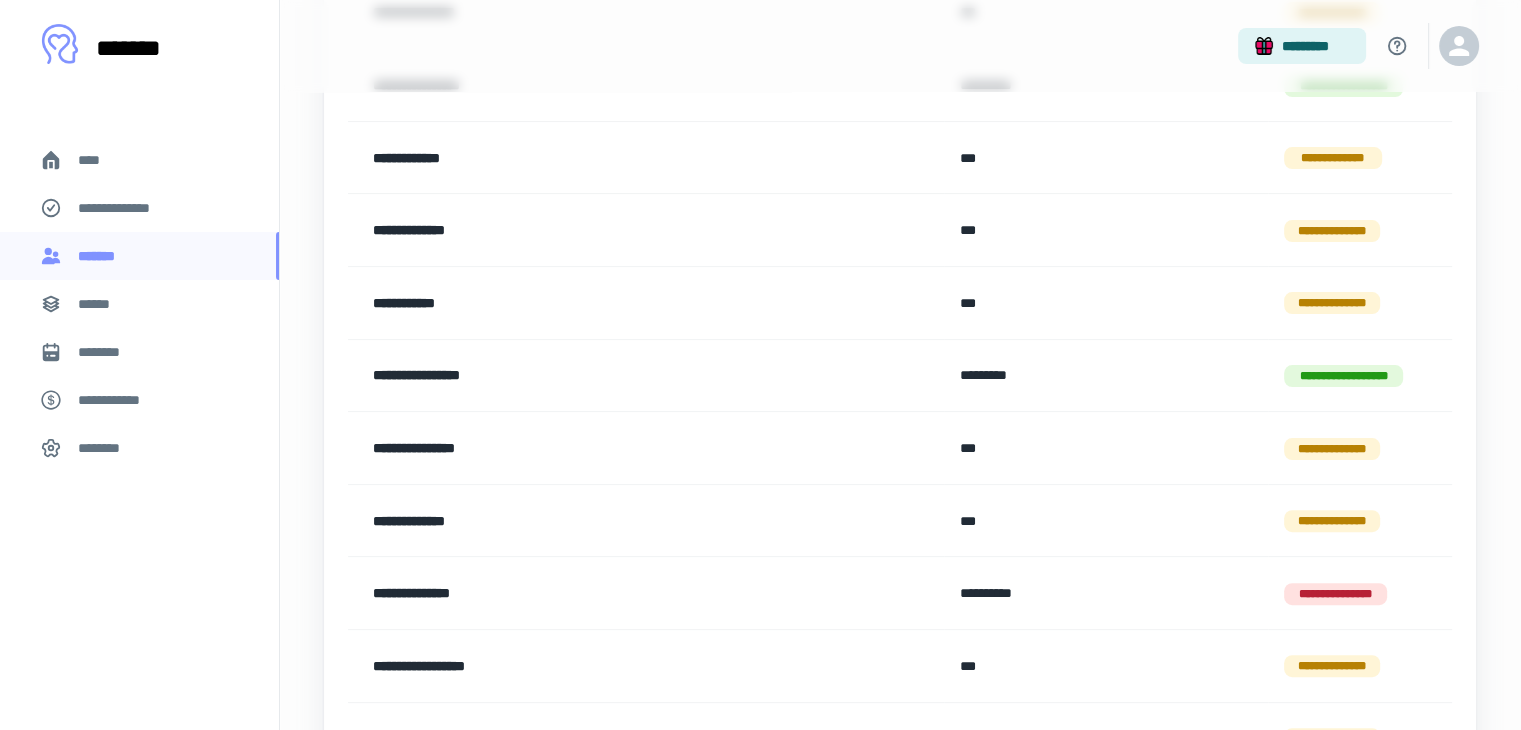 scroll, scrollTop: 0, scrollLeft: 0, axis: both 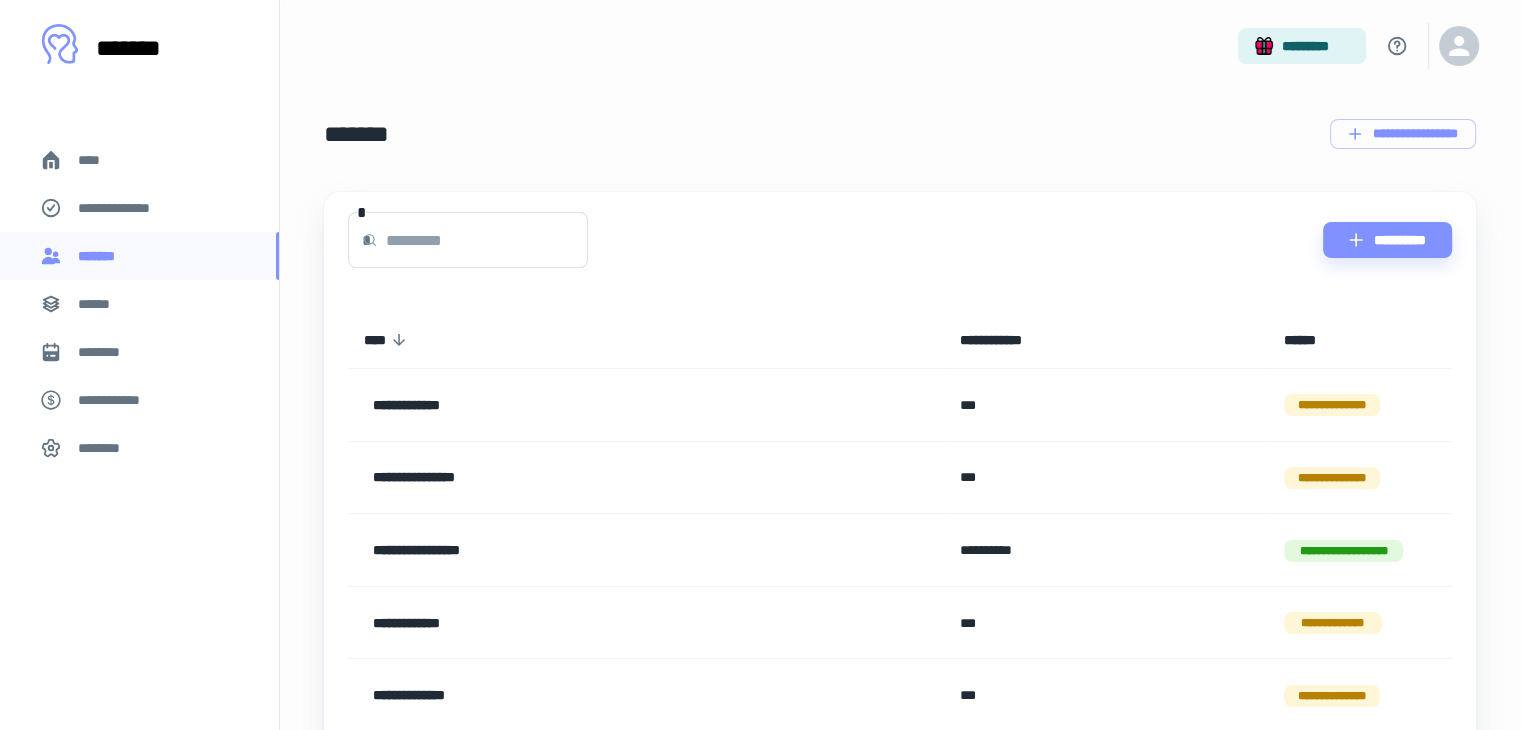 click on "****" at bounding box center (139, 160) 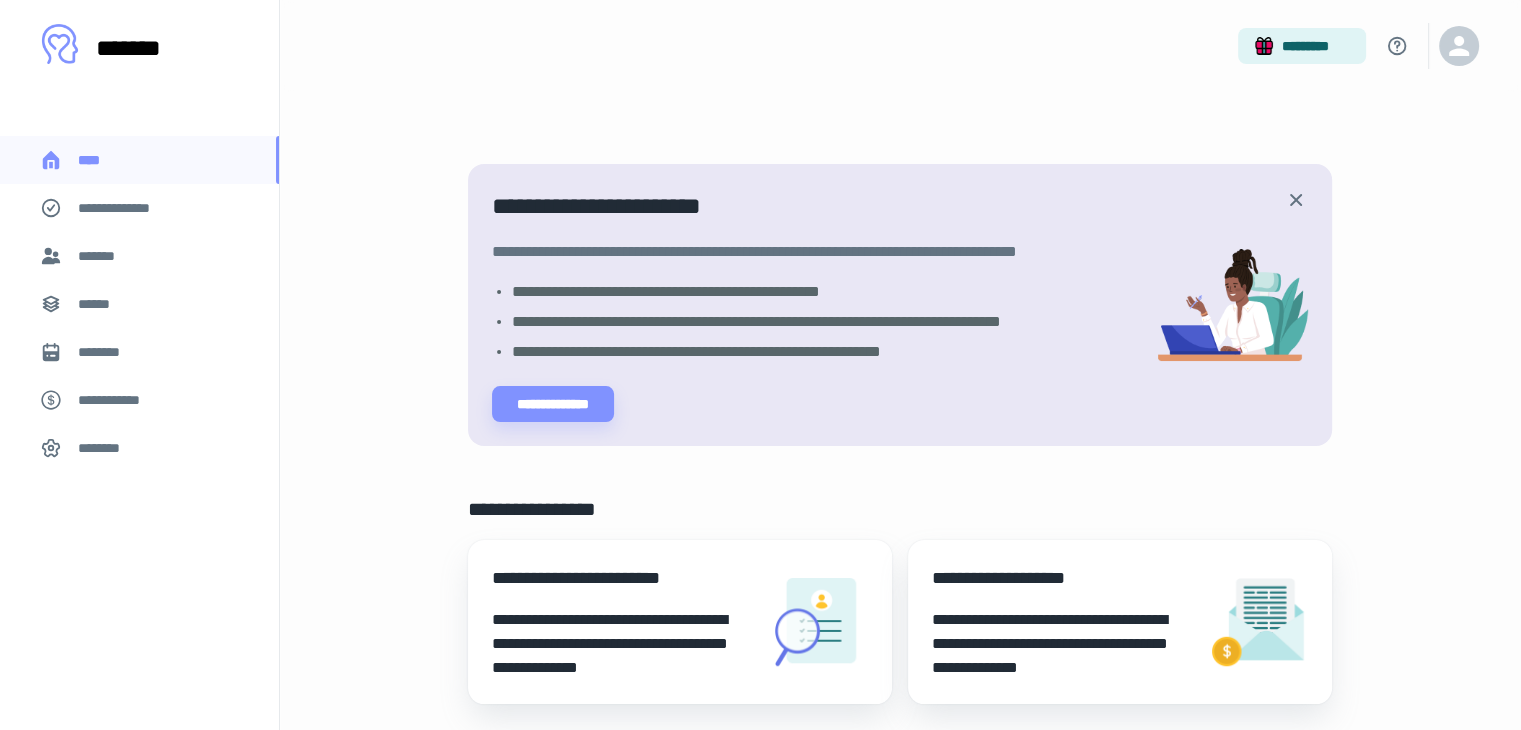 click on "*******" at bounding box center [139, 256] 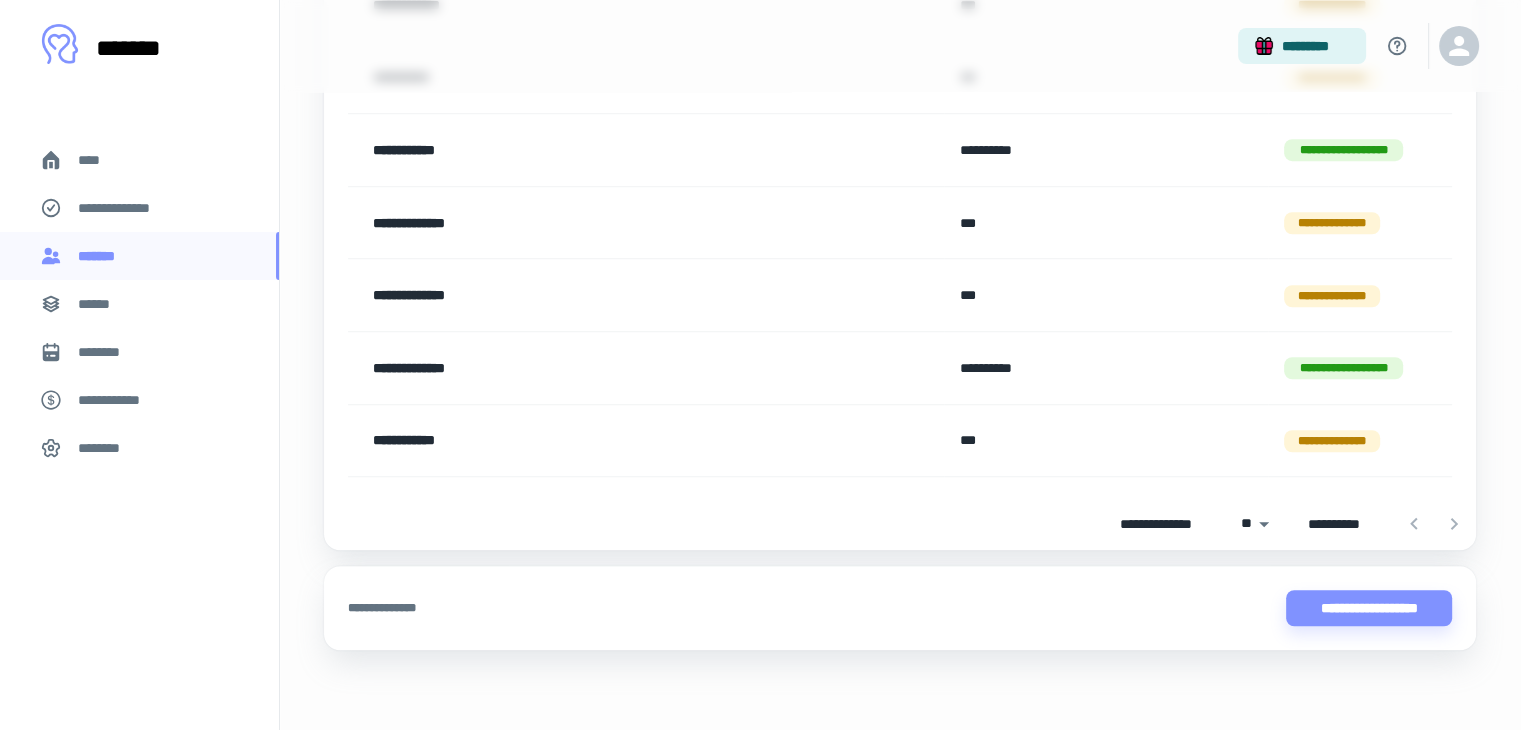 scroll, scrollTop: 1488, scrollLeft: 0, axis: vertical 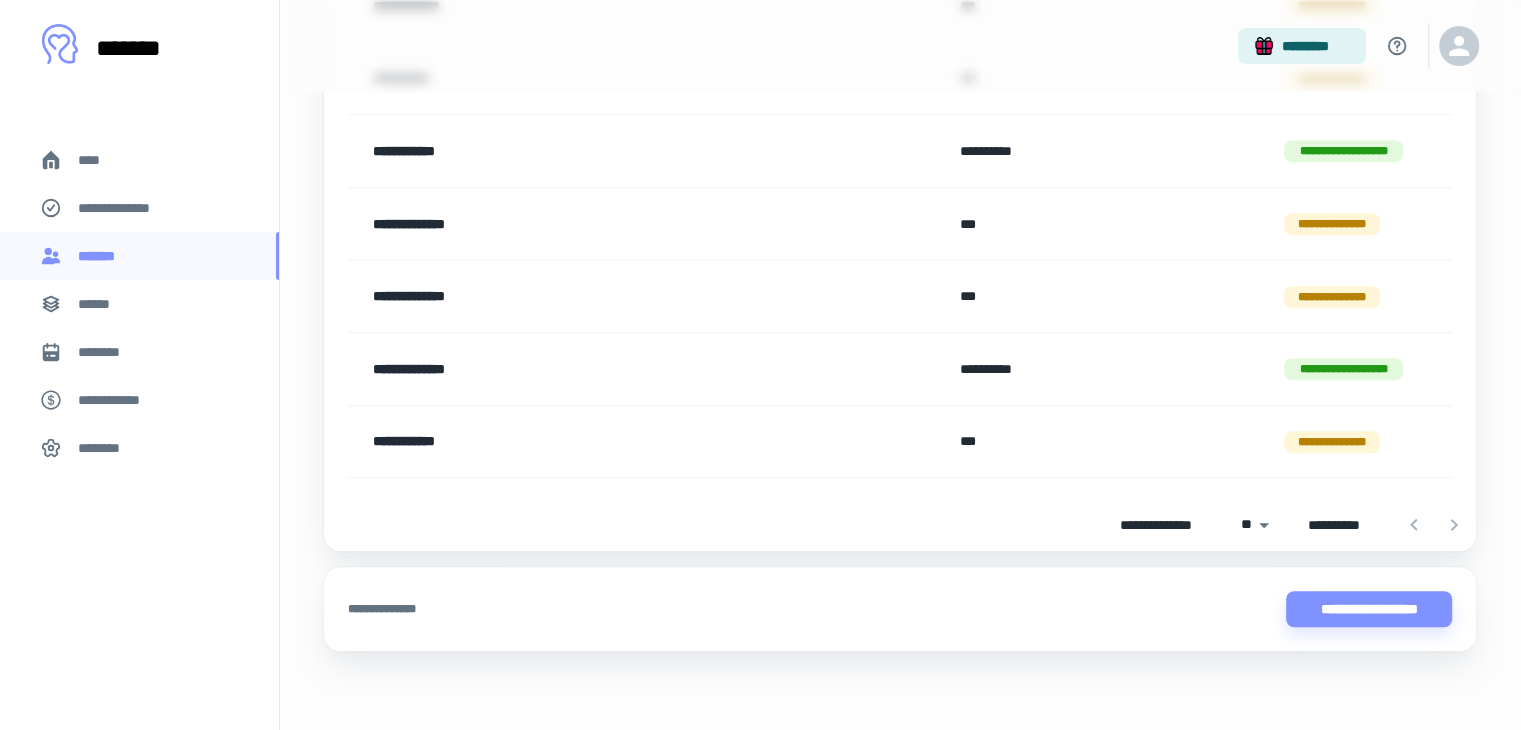 click at bounding box center (1434, 525) 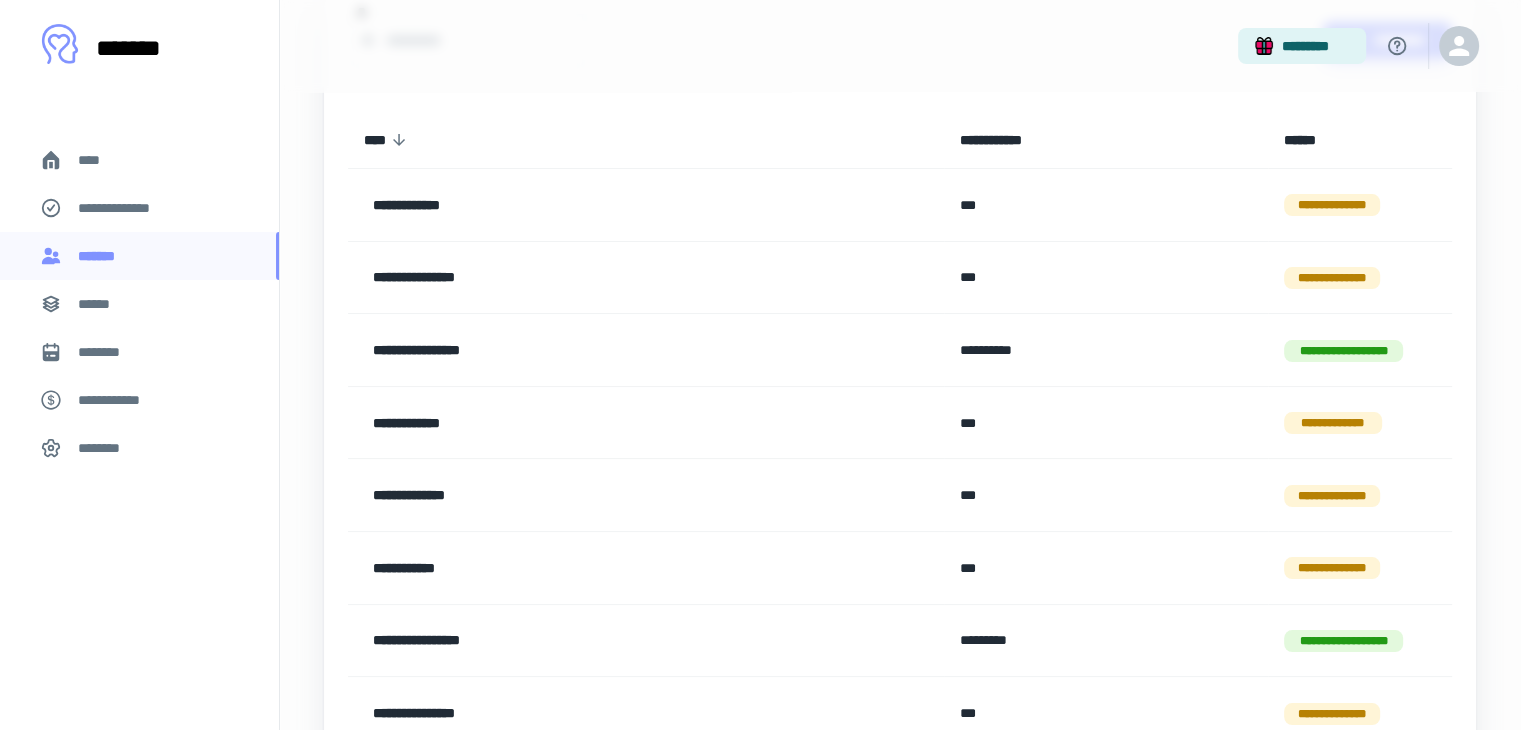 scroll, scrollTop: 0, scrollLeft: 0, axis: both 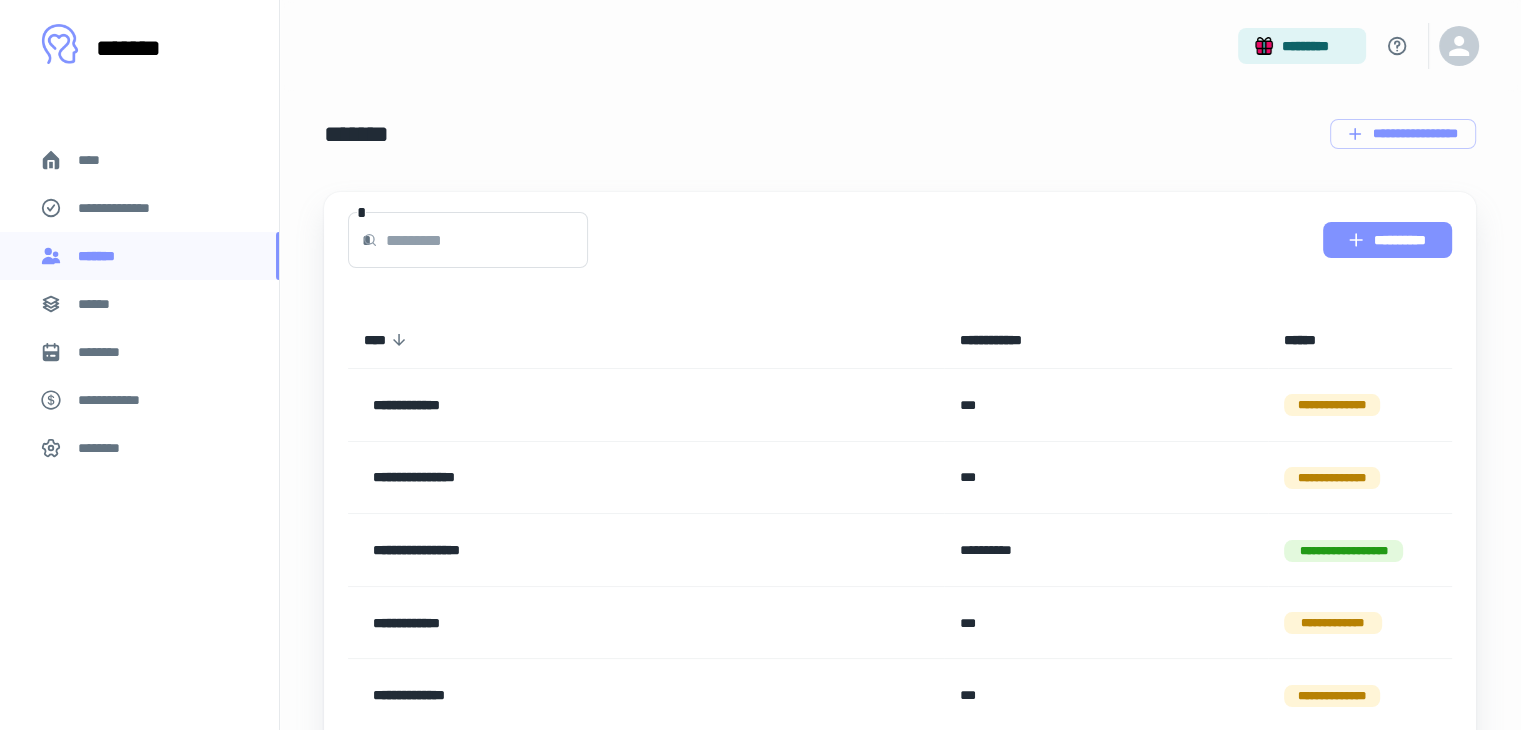click on "**********" at bounding box center [1387, 240] 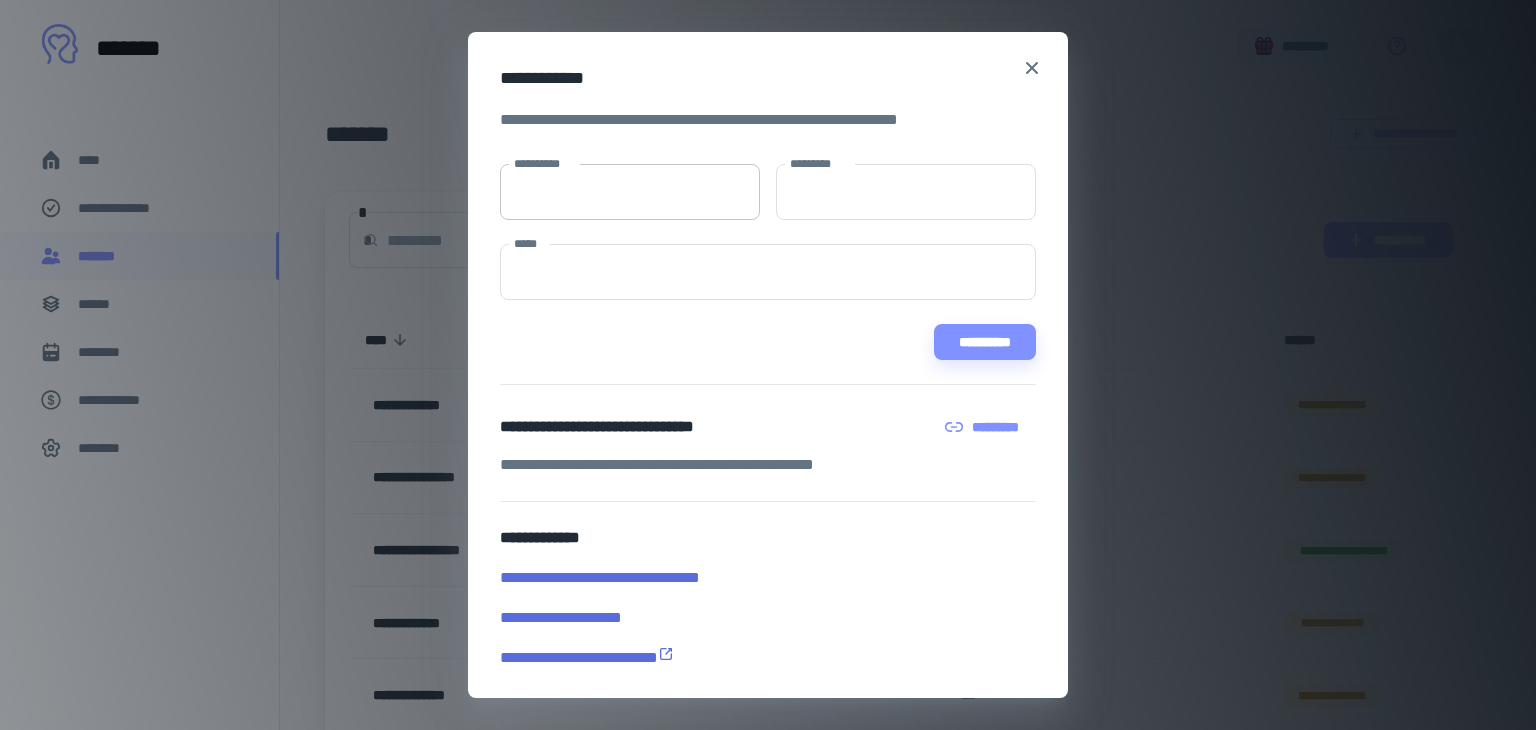 click on "**********" at bounding box center [630, 192] 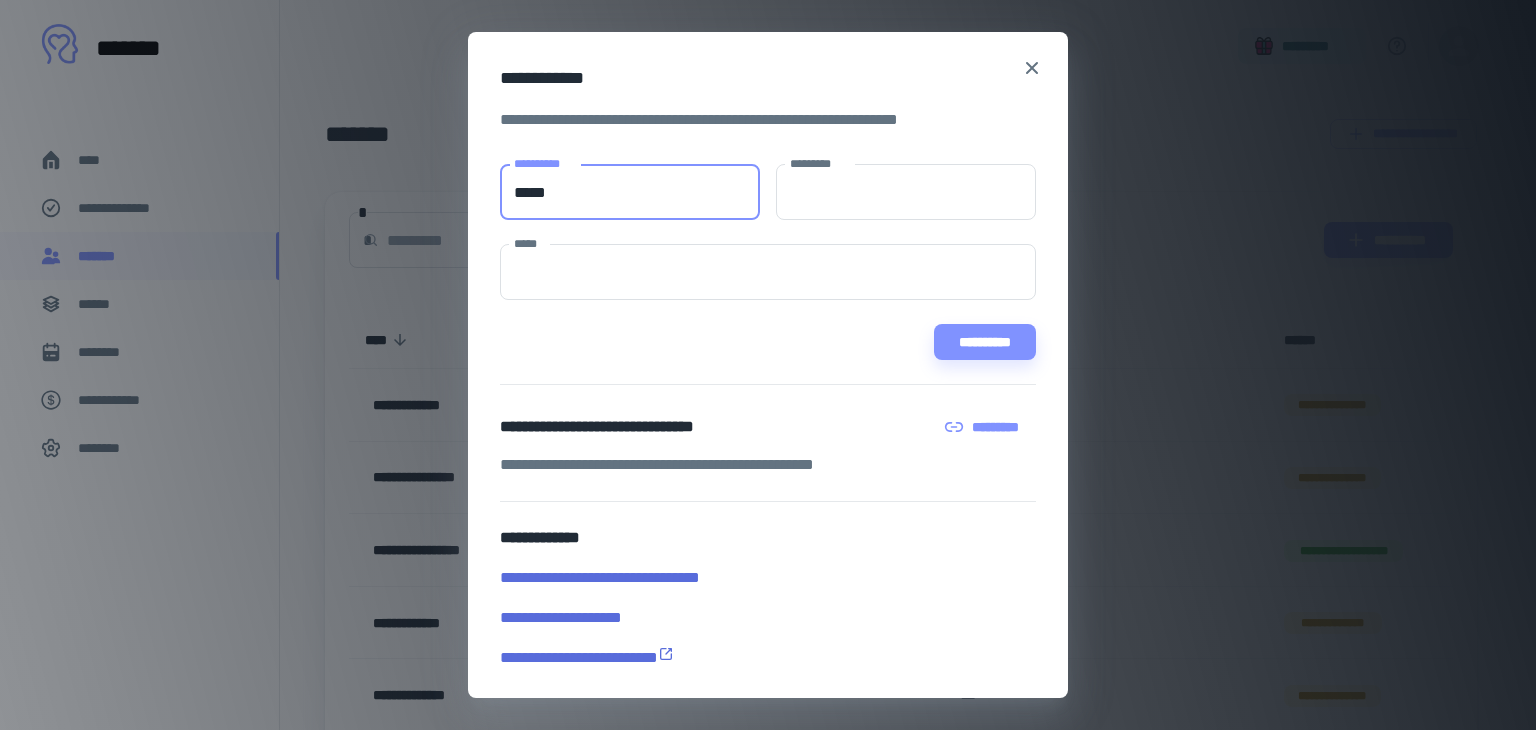 type on "*****" 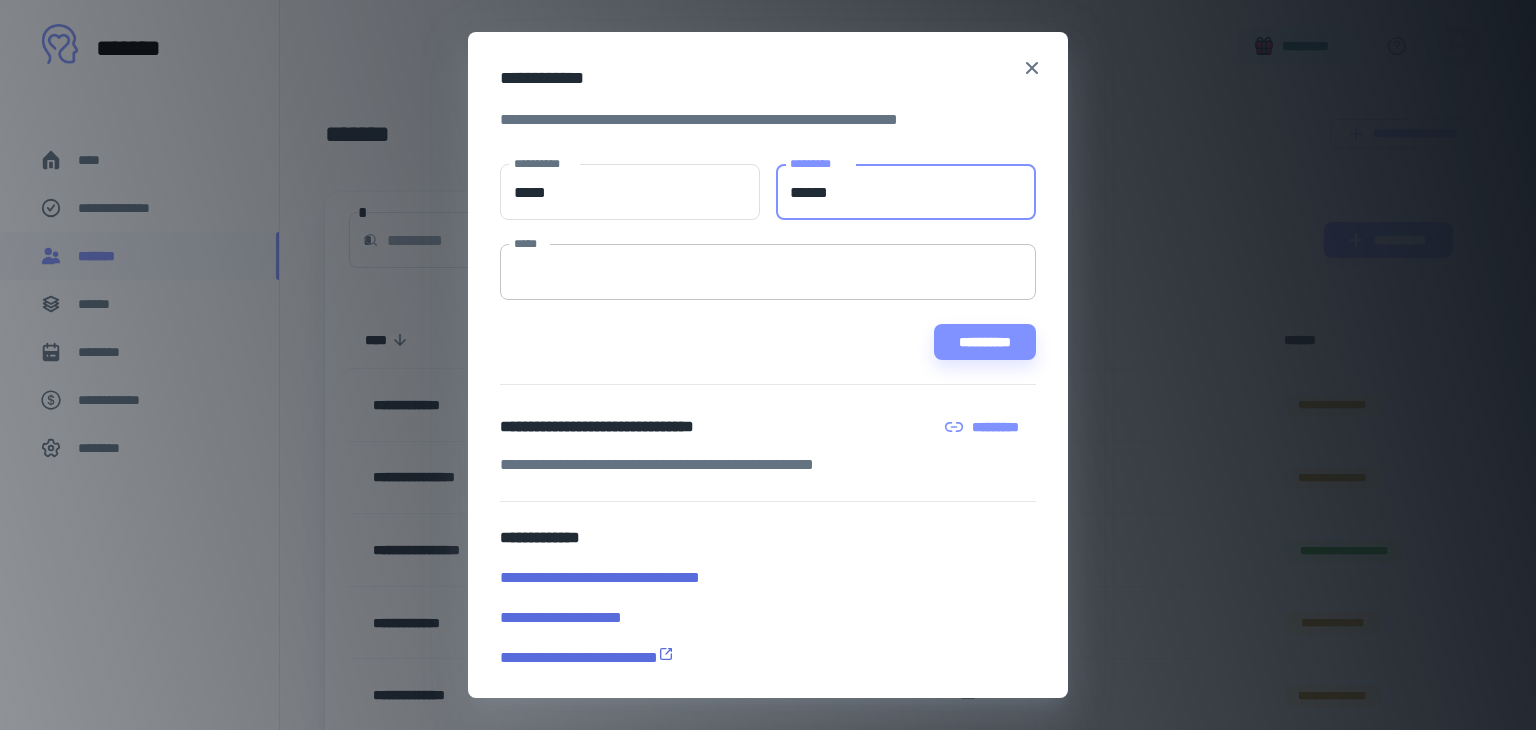 type on "******" 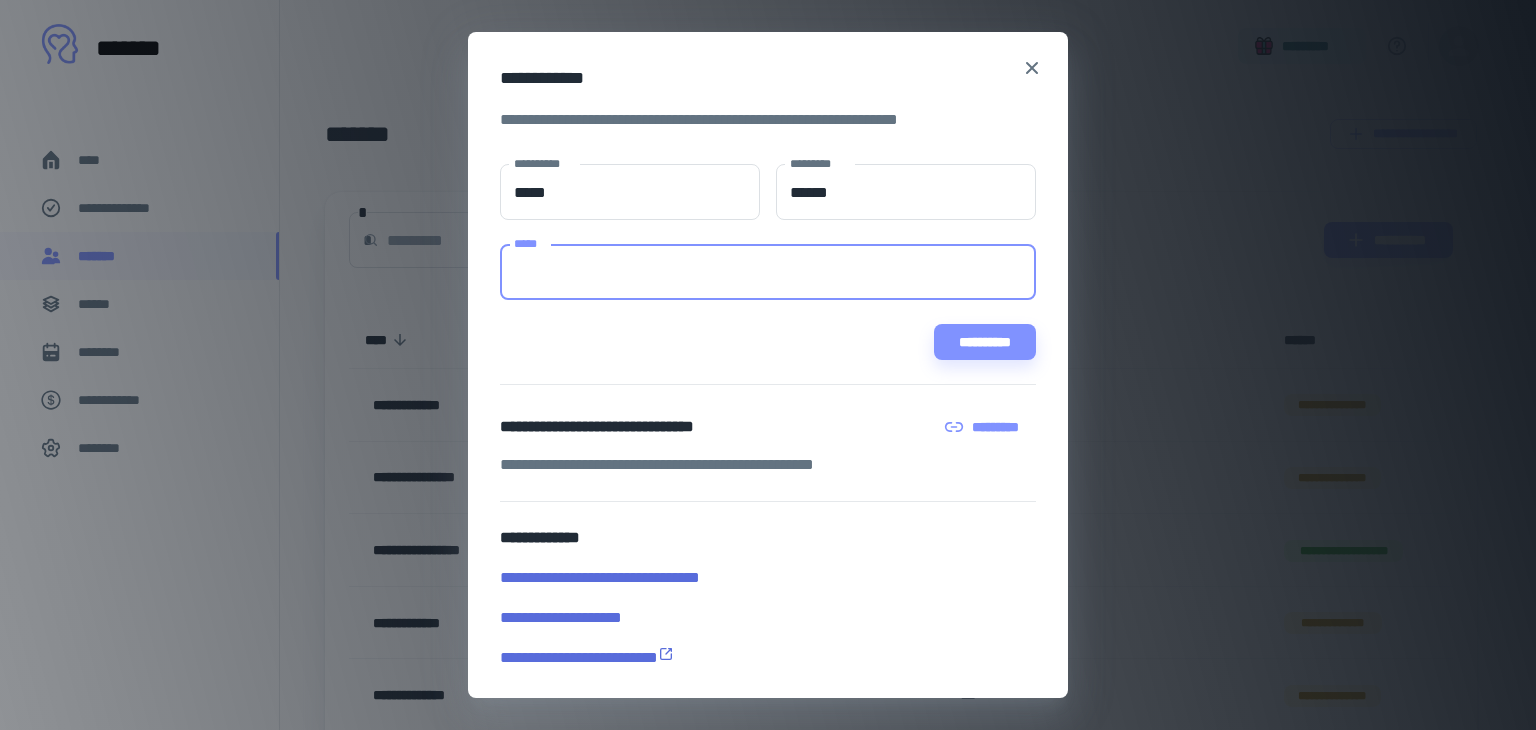 paste on "**********" 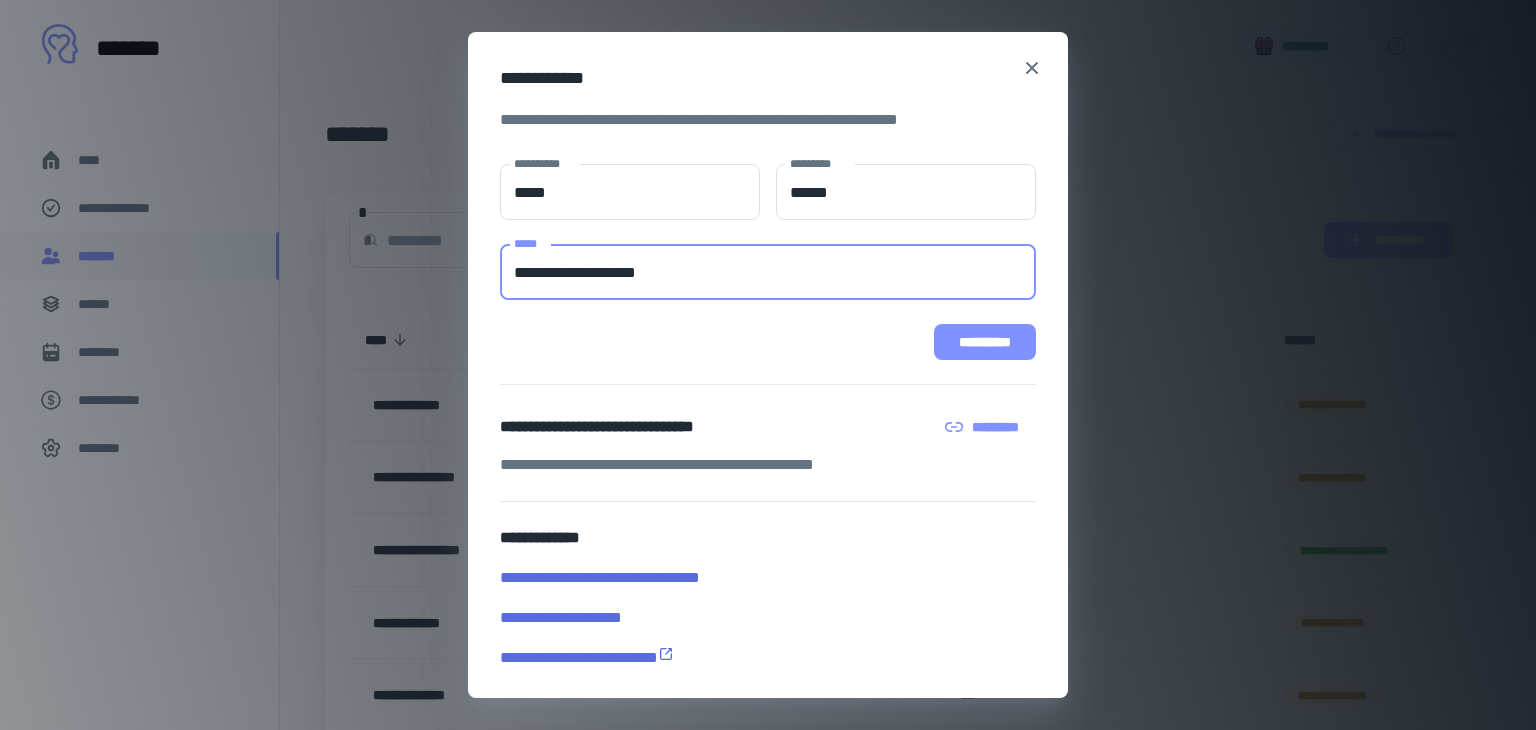 type on "**********" 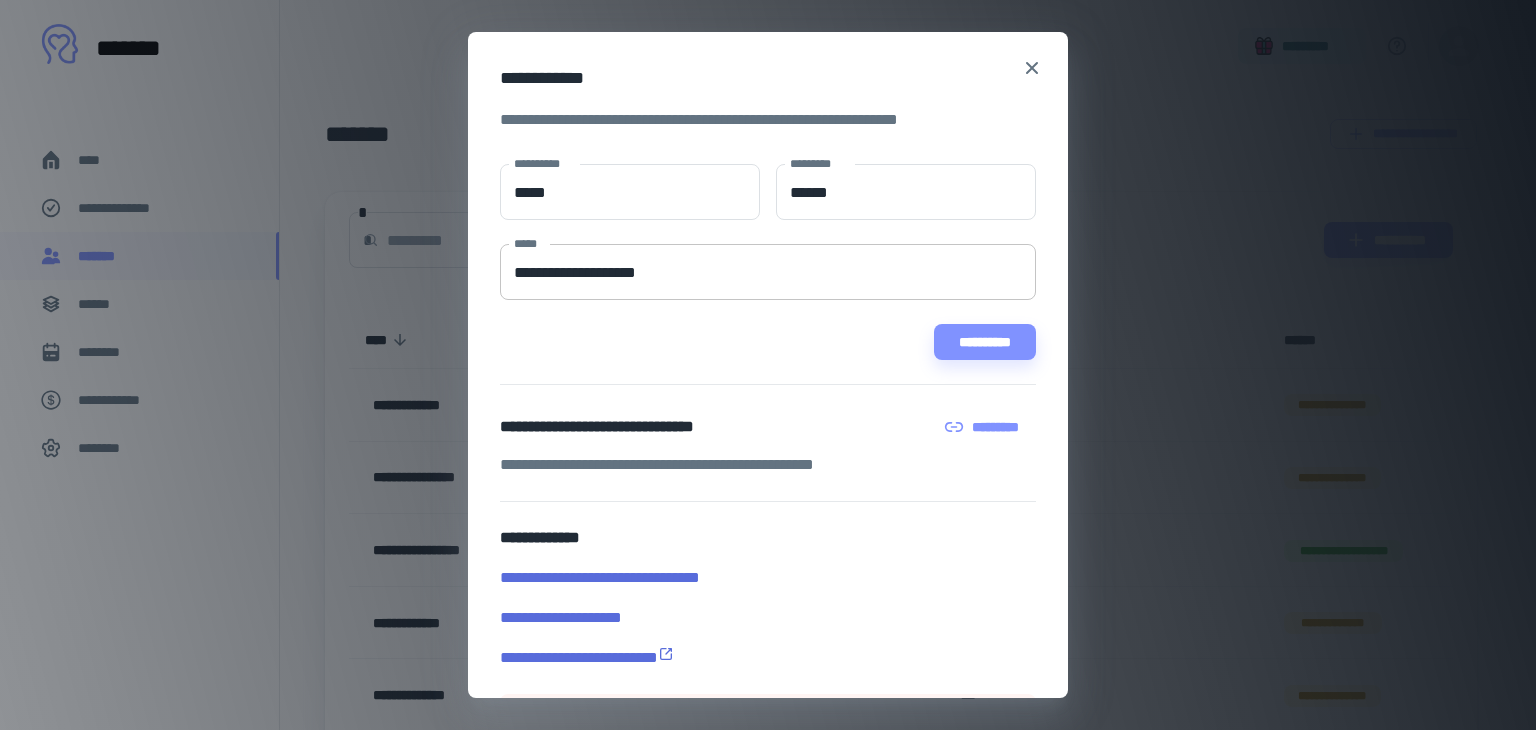 click on "**********" at bounding box center (768, 272) 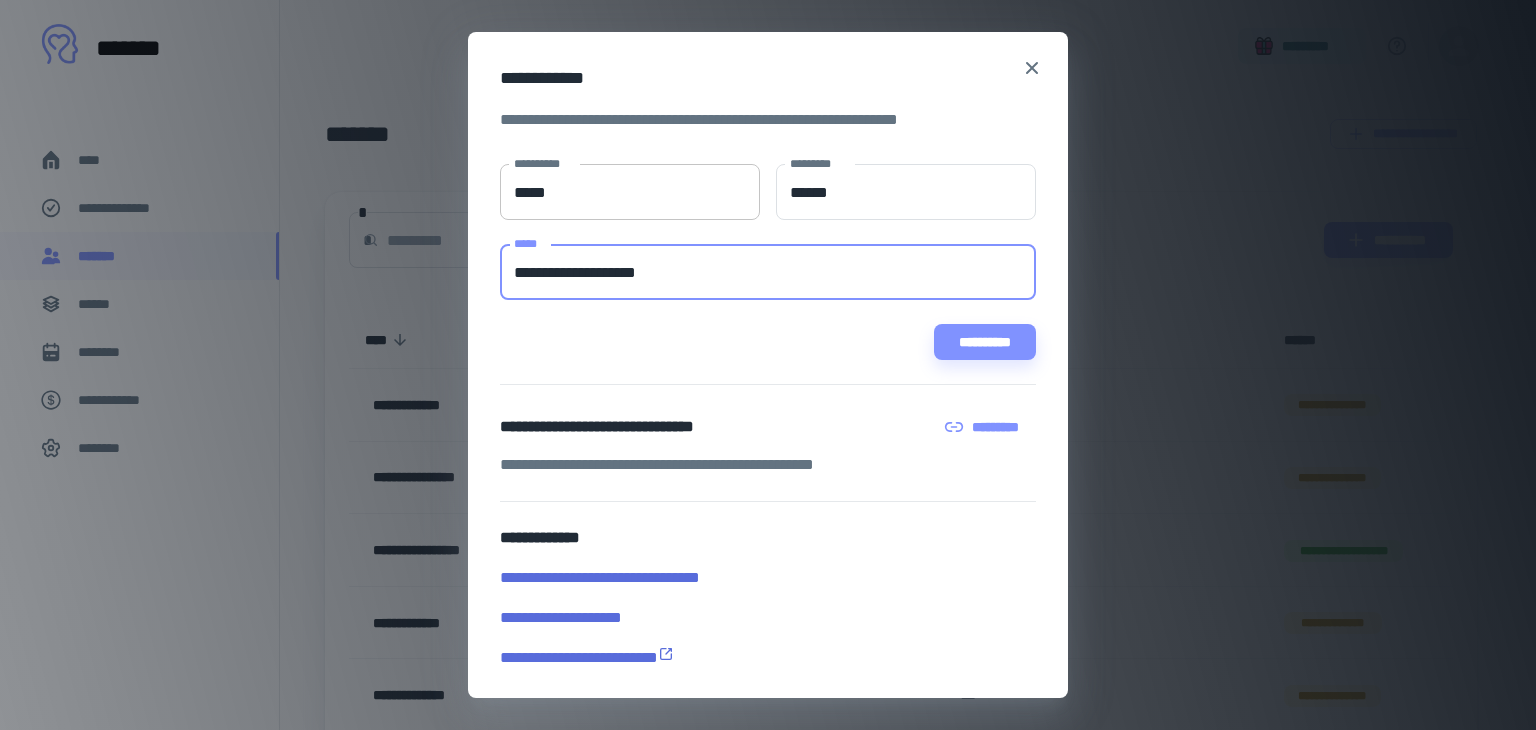 click on "*****" at bounding box center (630, 192) 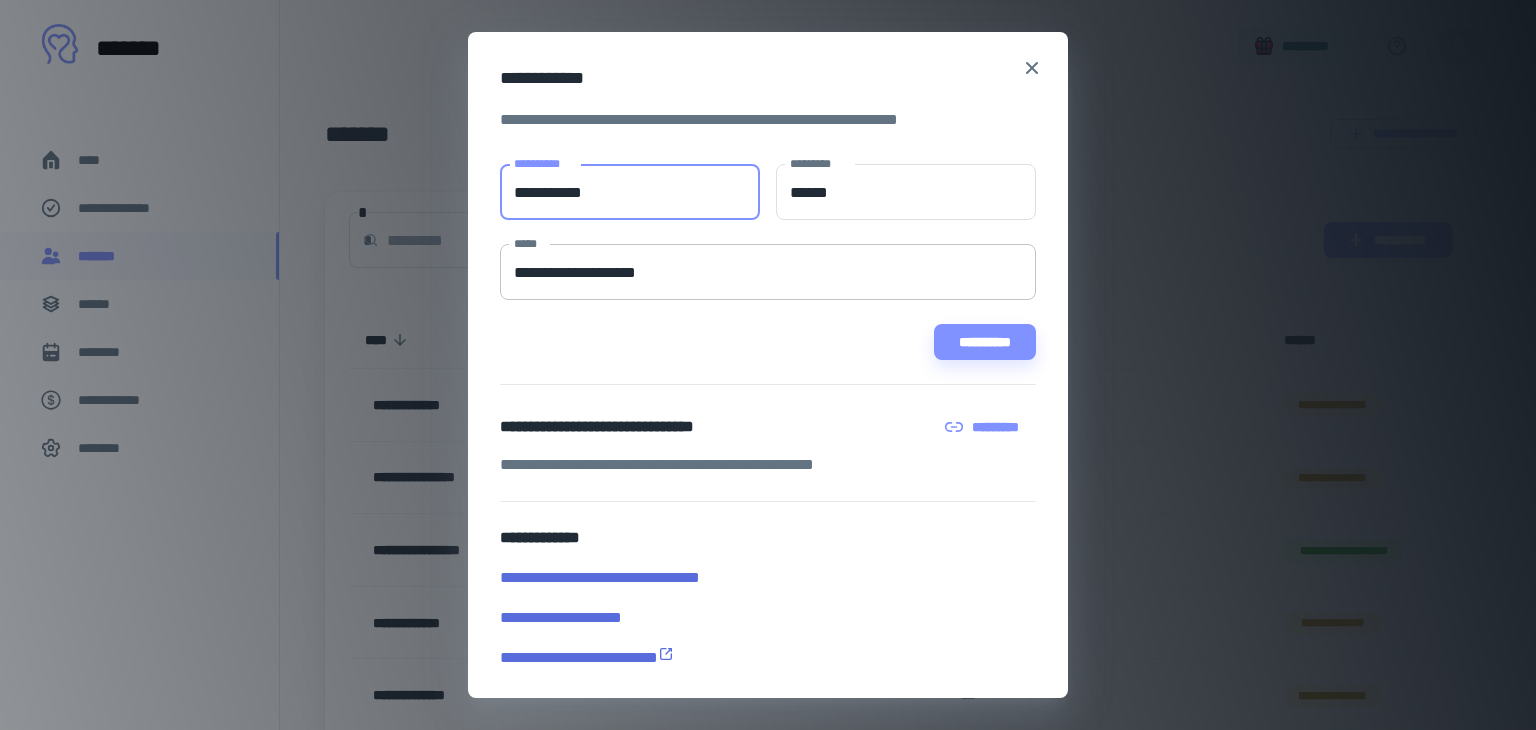 type on "**********" 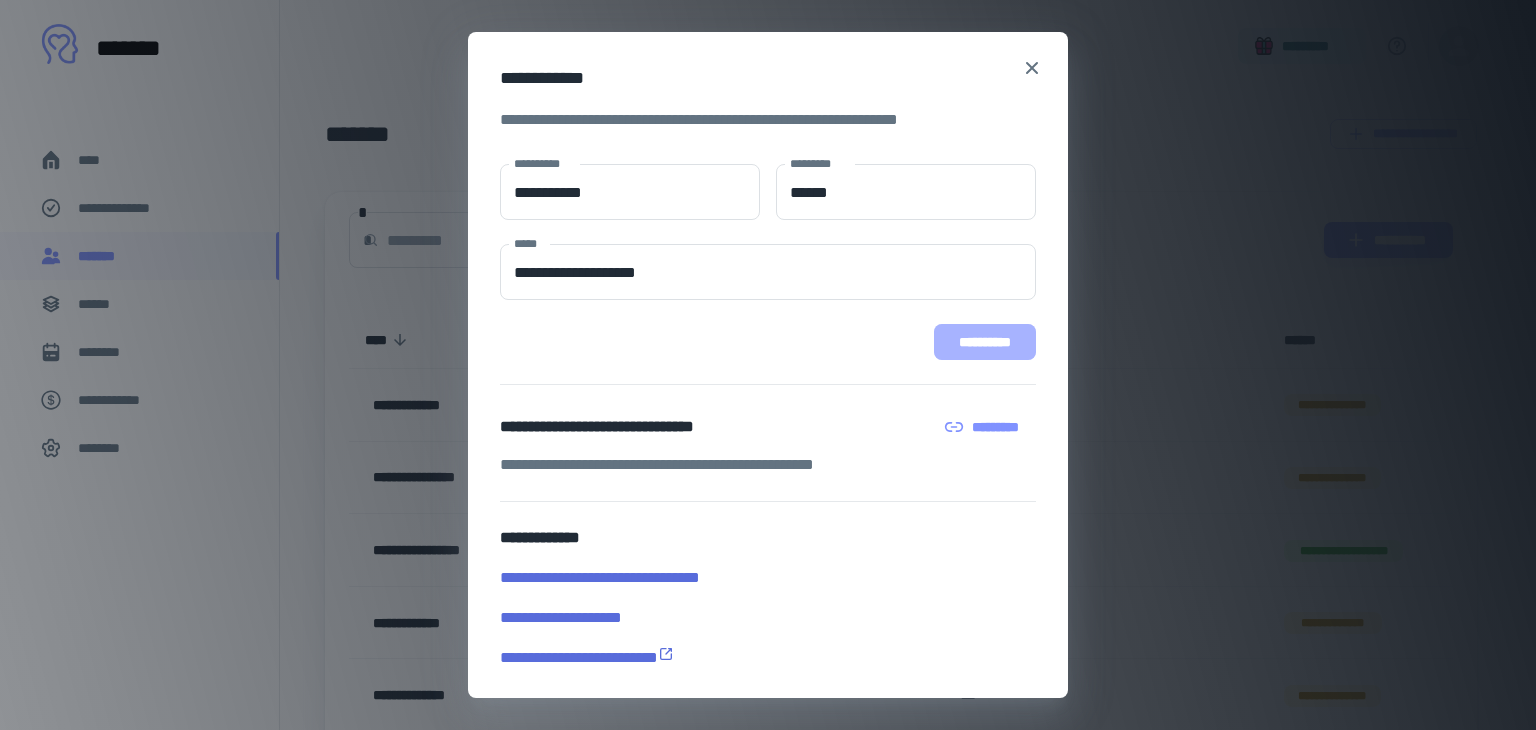 click on "**********" at bounding box center [985, 342] 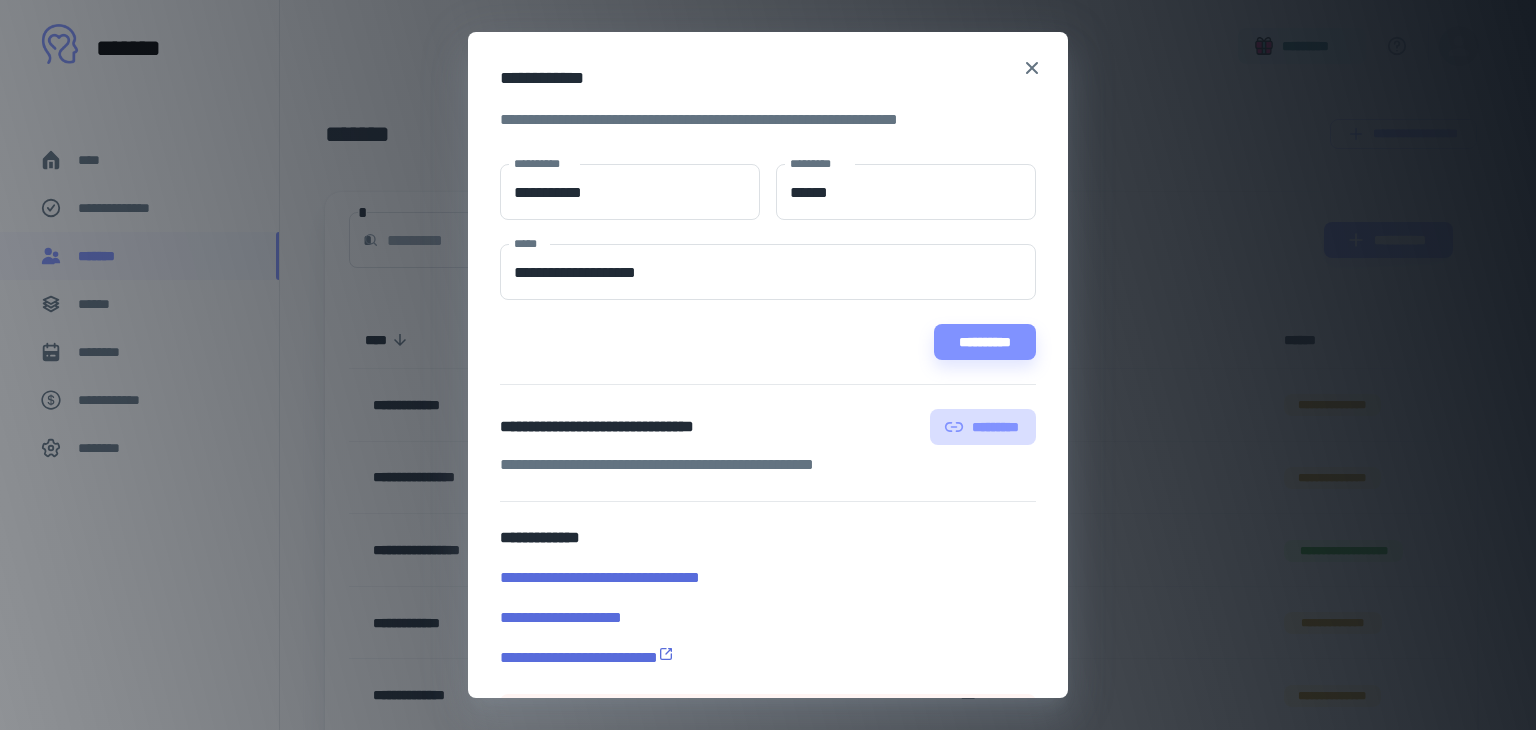 click on "*********" at bounding box center (983, 427) 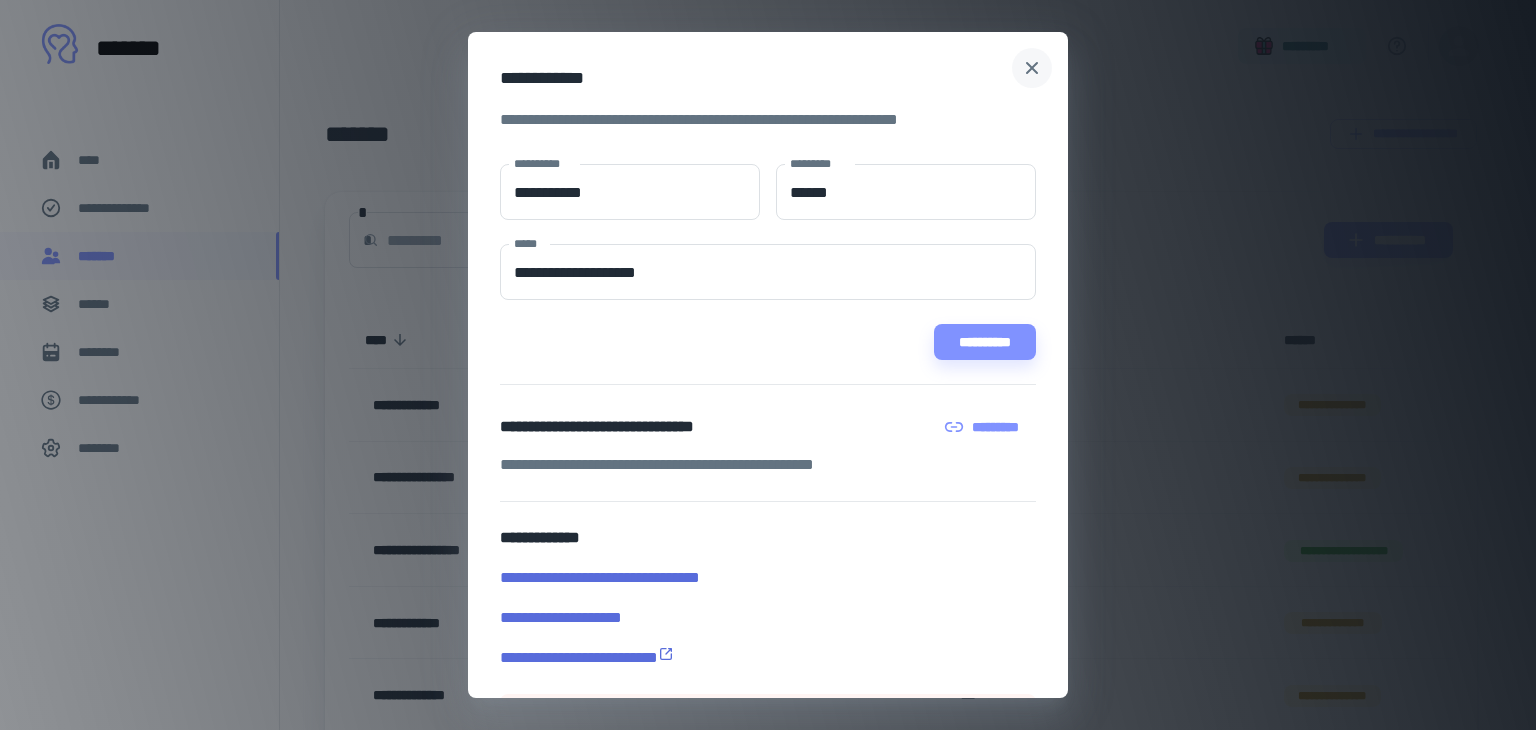 click 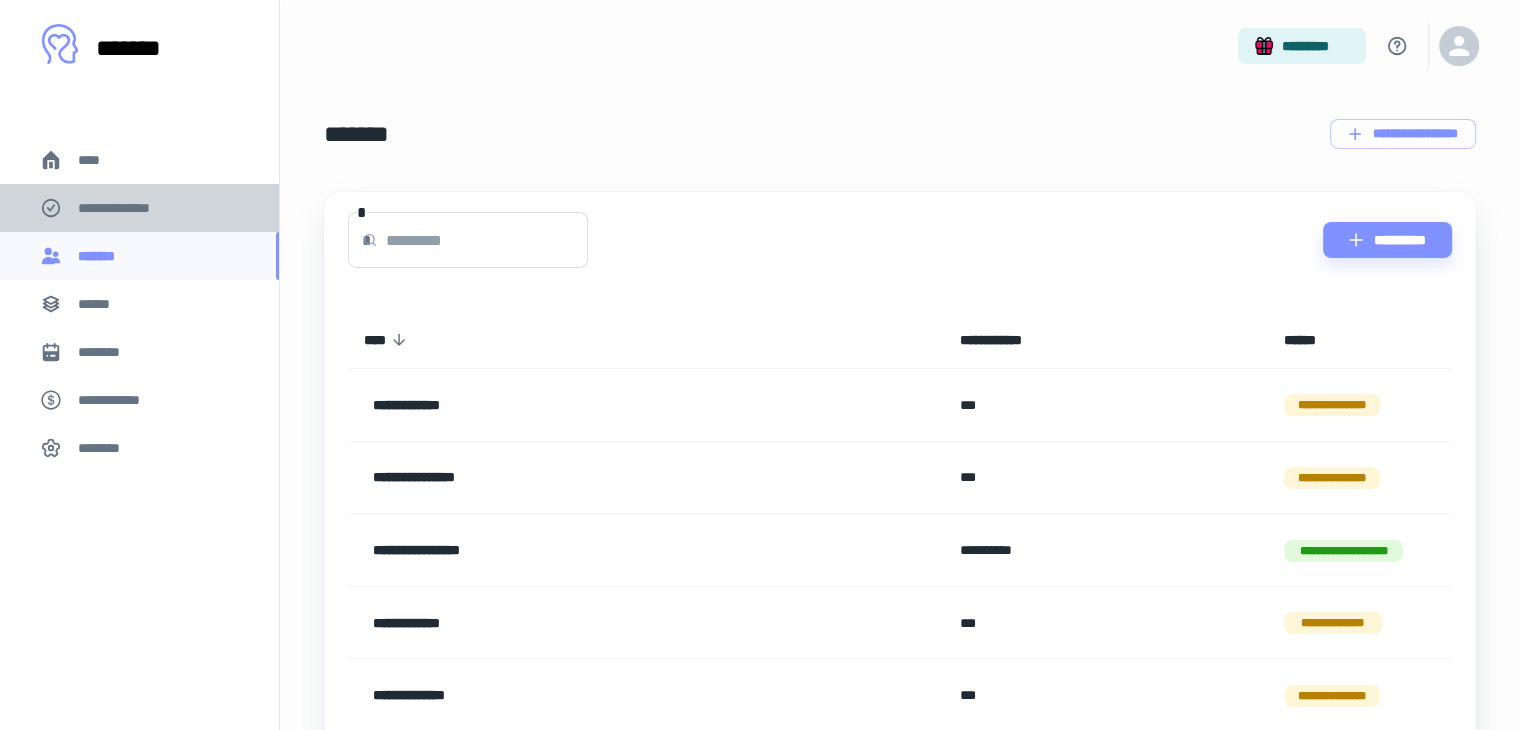 click on "**********" at bounding box center [127, 208] 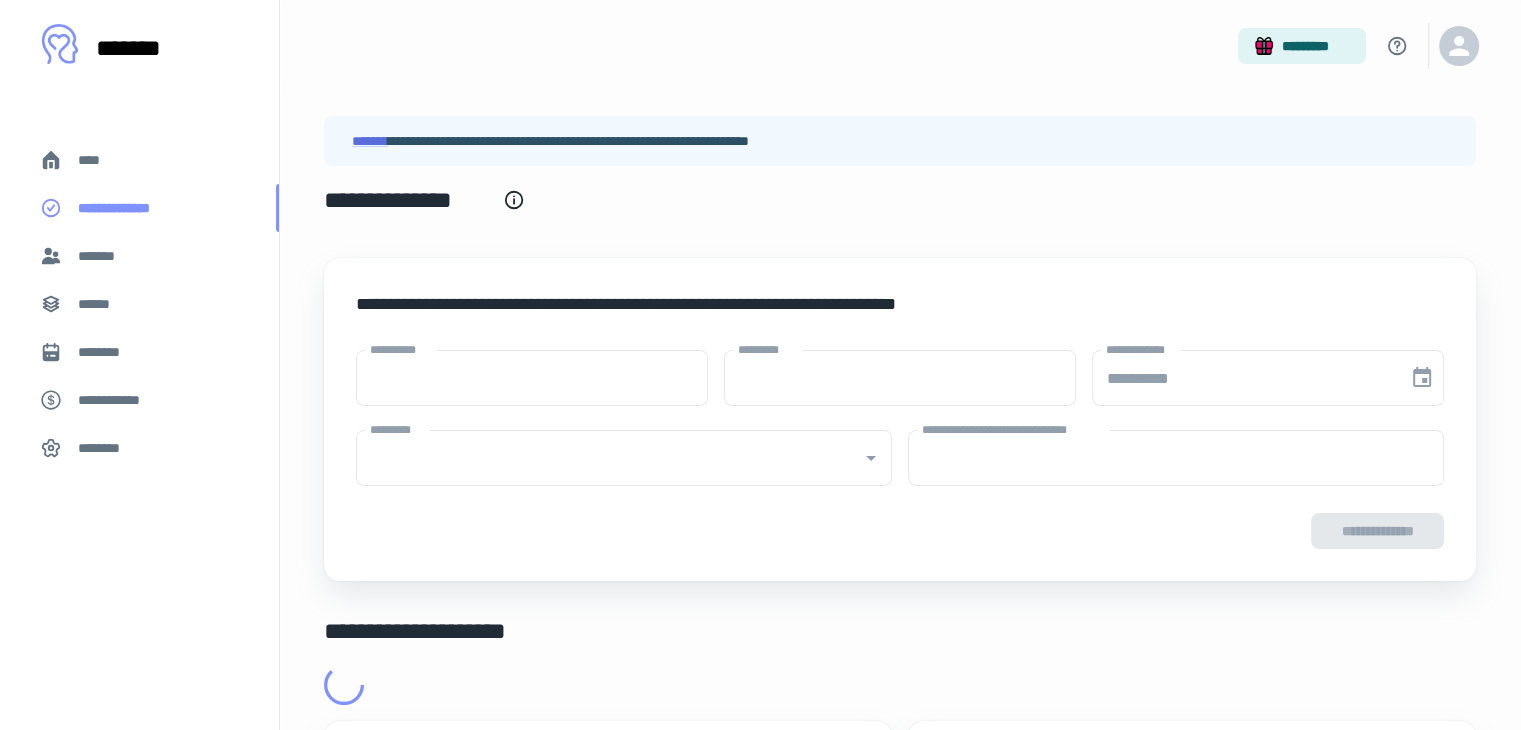 type on "****" 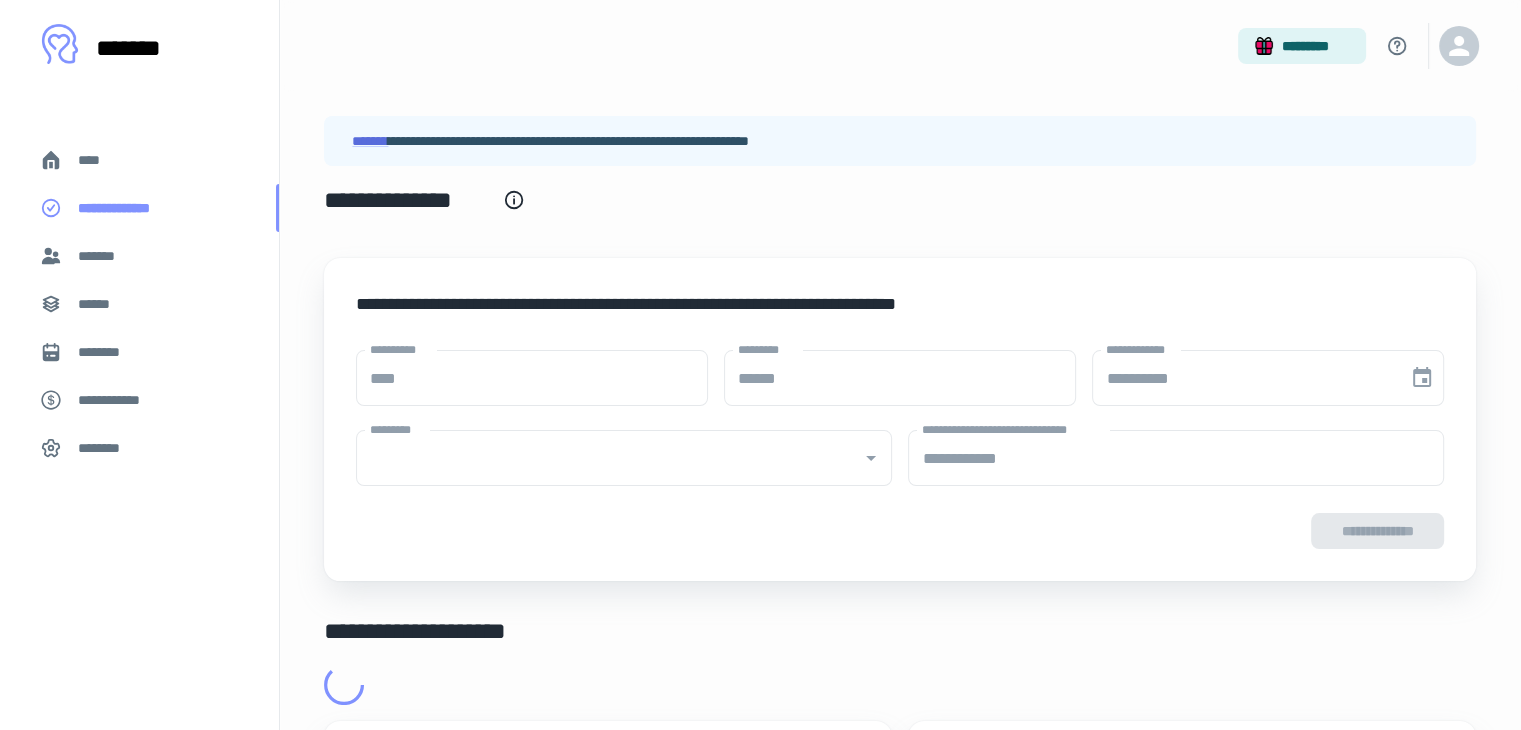 type on "**********" 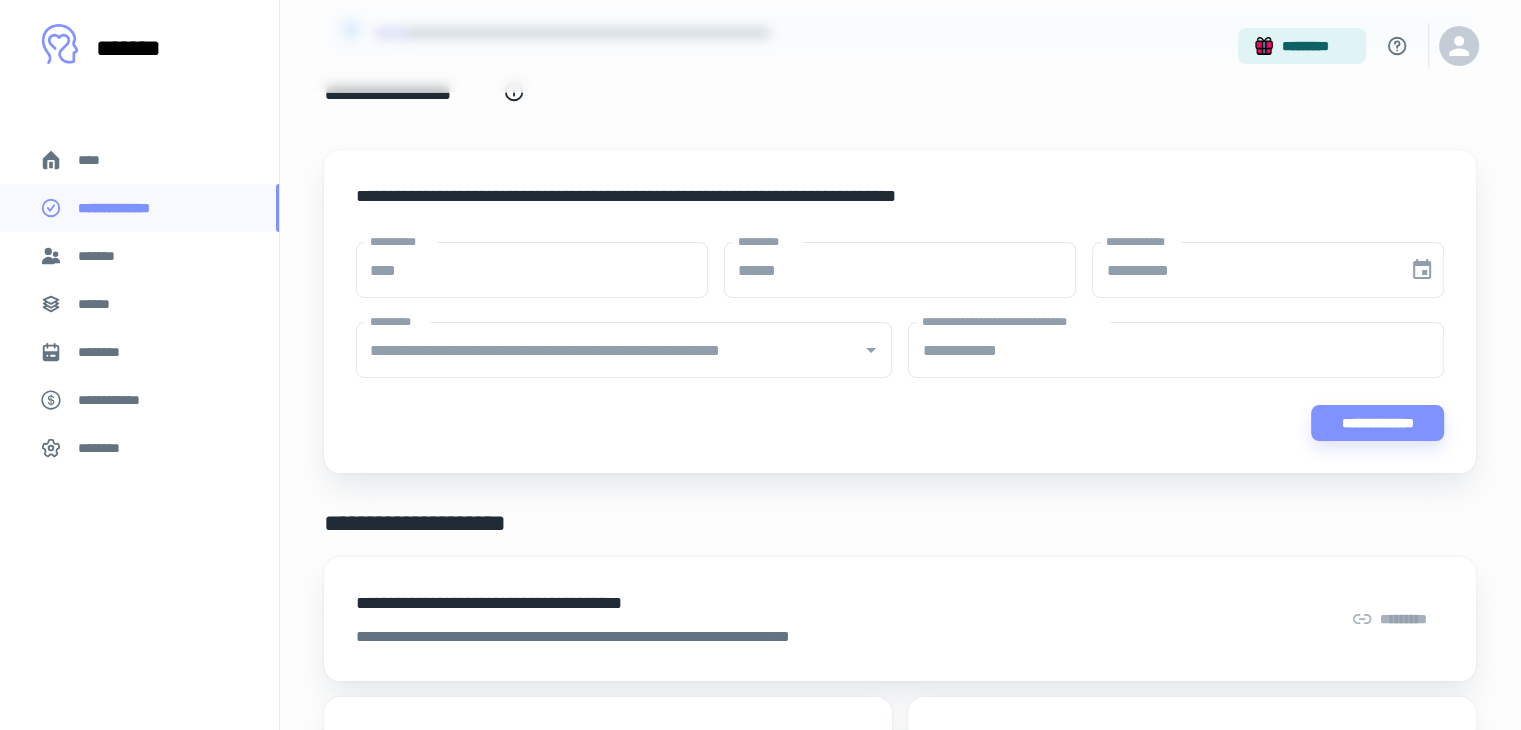 scroll, scrollTop: 0, scrollLeft: 0, axis: both 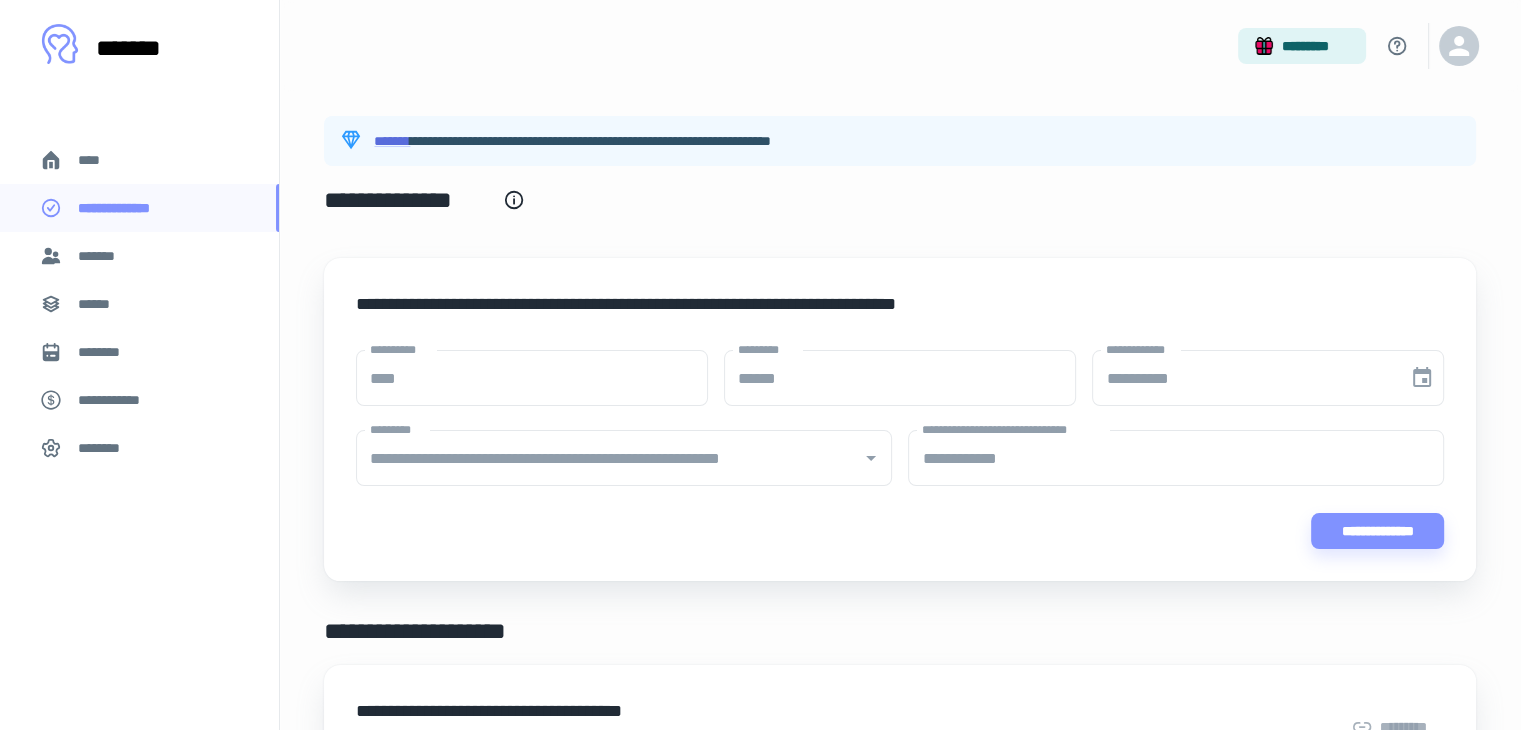 click on "****" at bounding box center (139, 160) 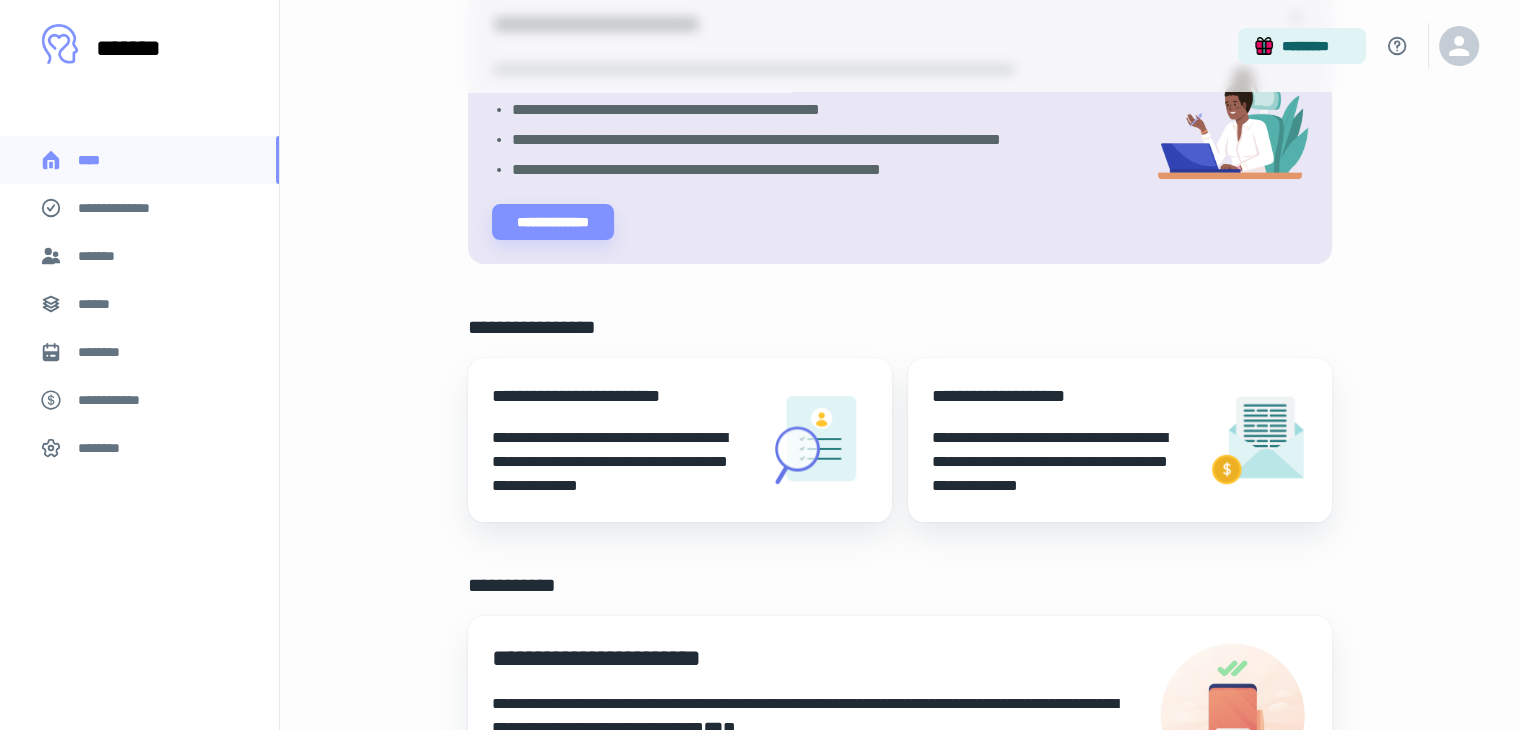 scroll, scrollTop: 183, scrollLeft: 0, axis: vertical 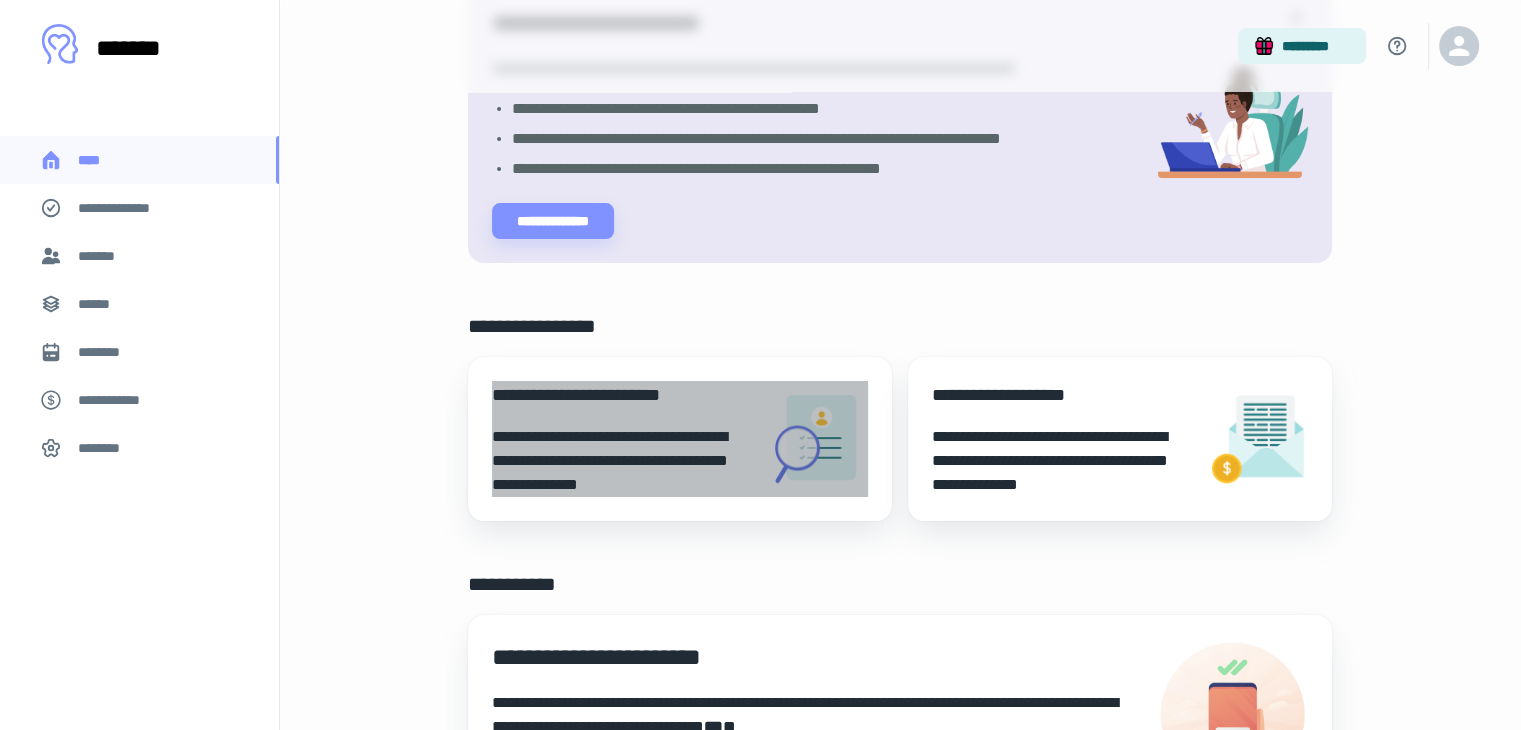 click on "**********" at bounding box center (622, 439) 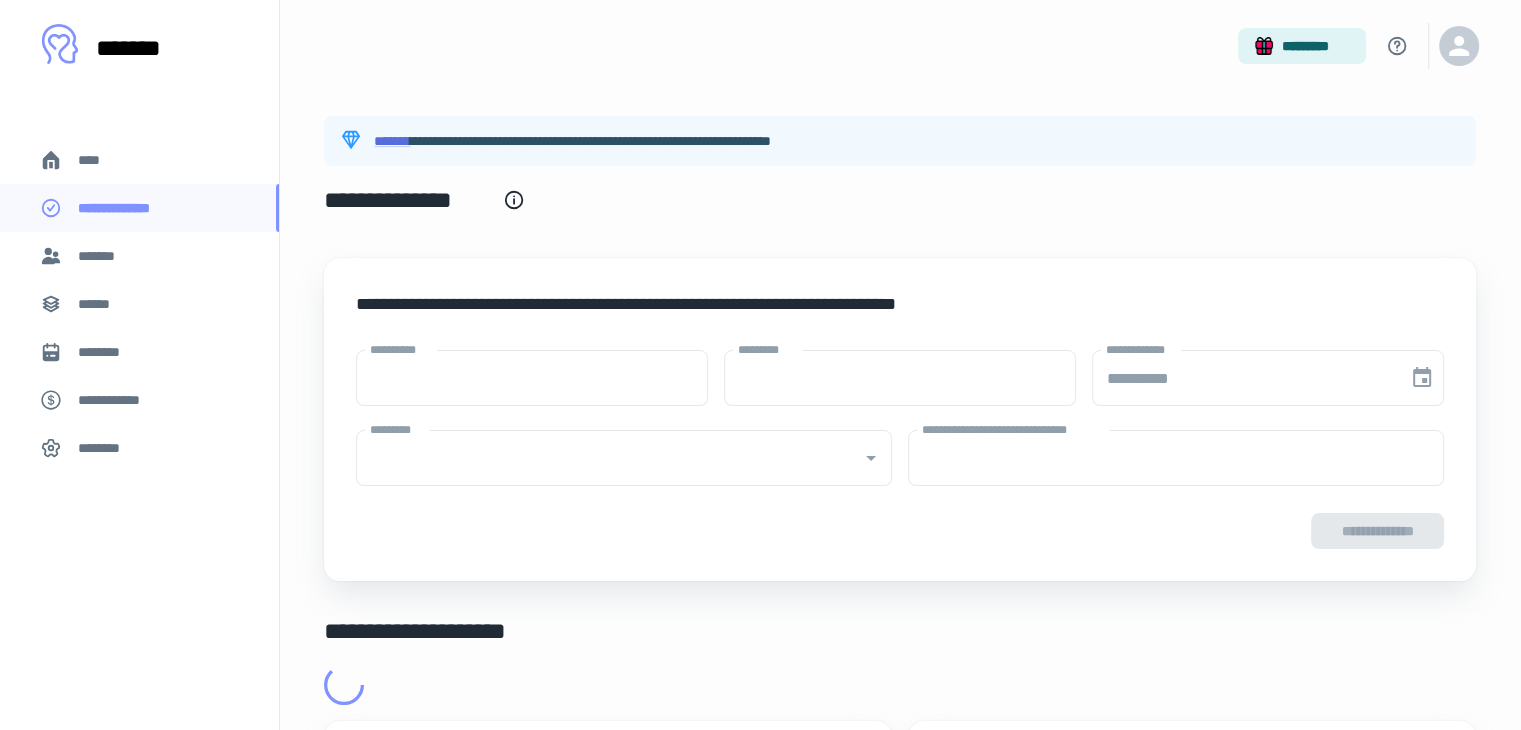 type on "****" 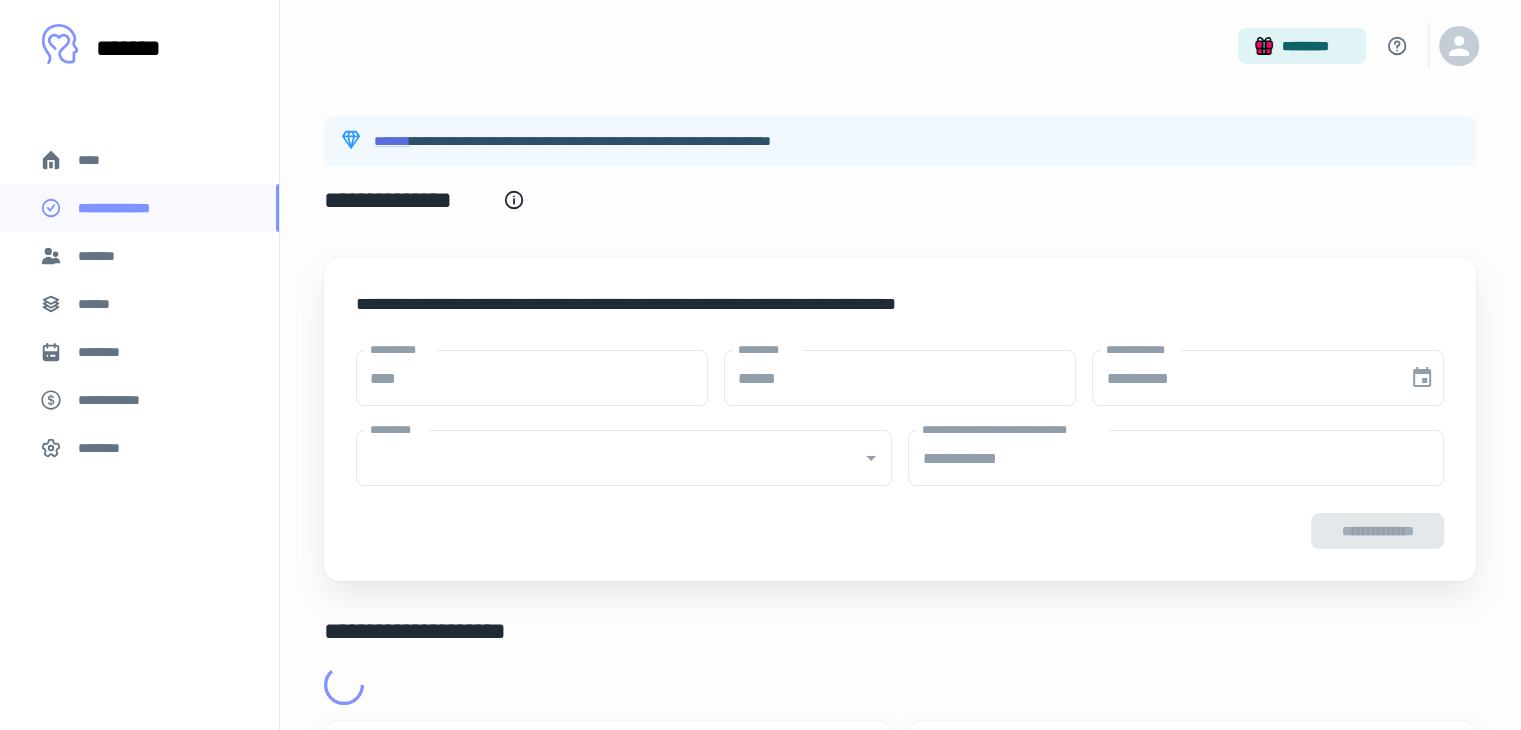 type on "**********" 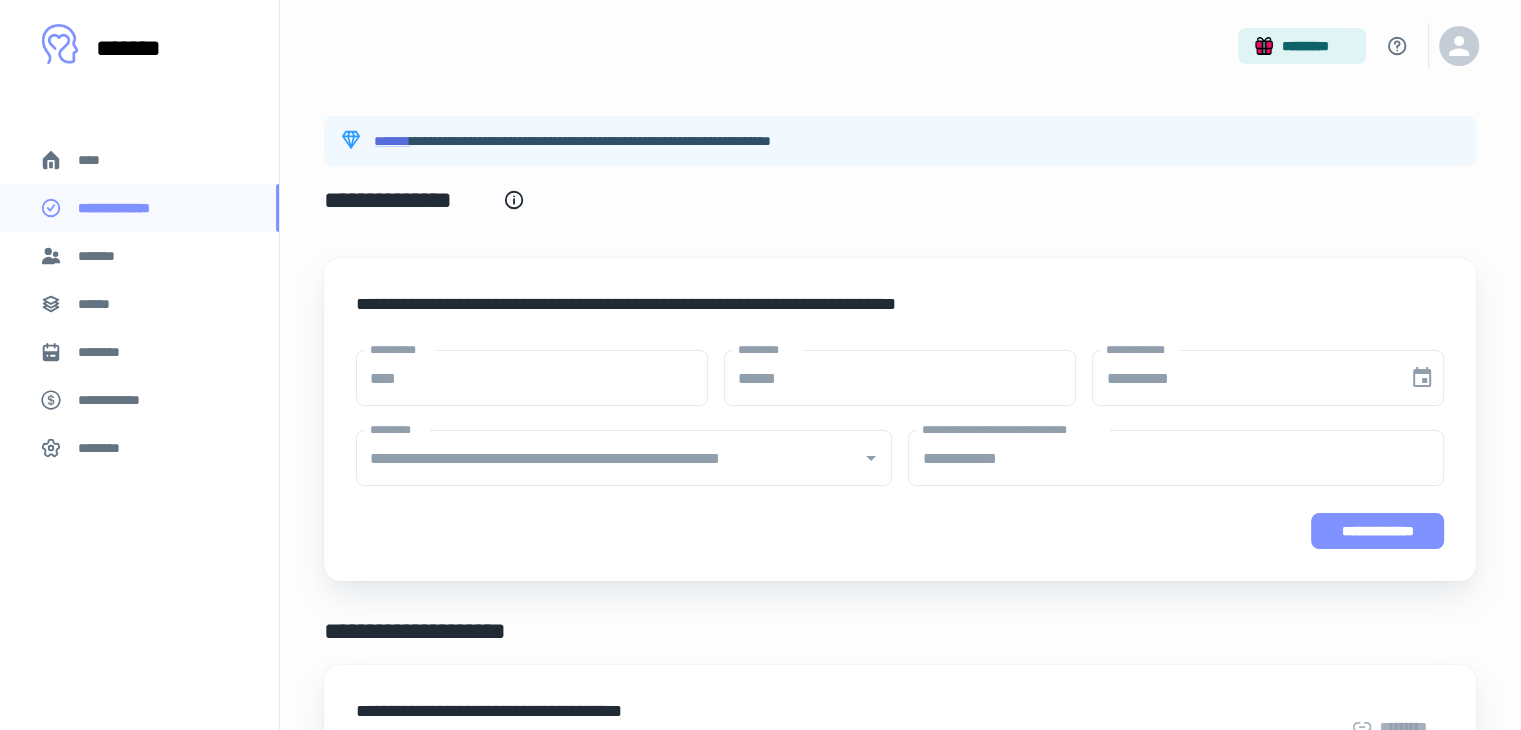 click on "**********" at bounding box center [1378, 531] 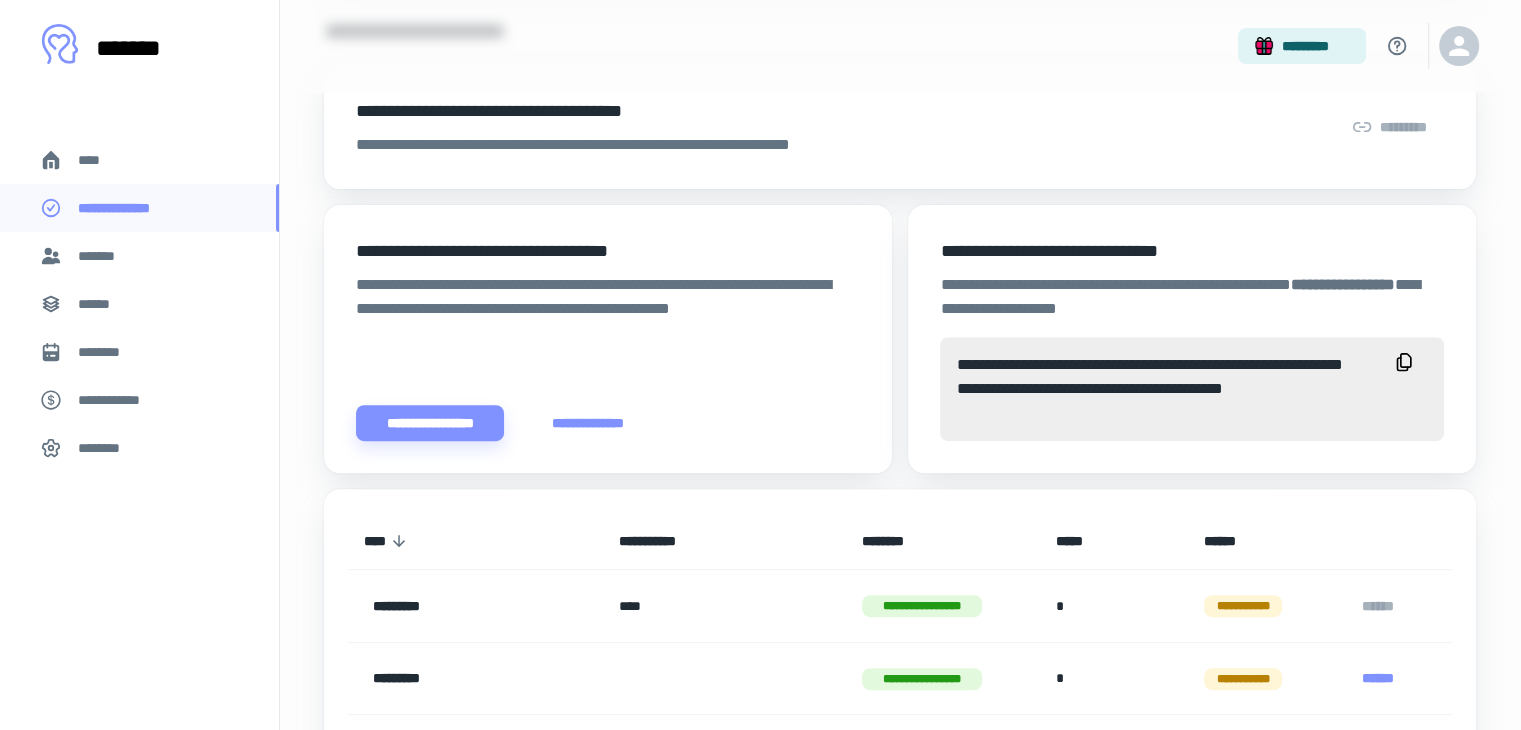 scroll, scrollTop: 680, scrollLeft: 0, axis: vertical 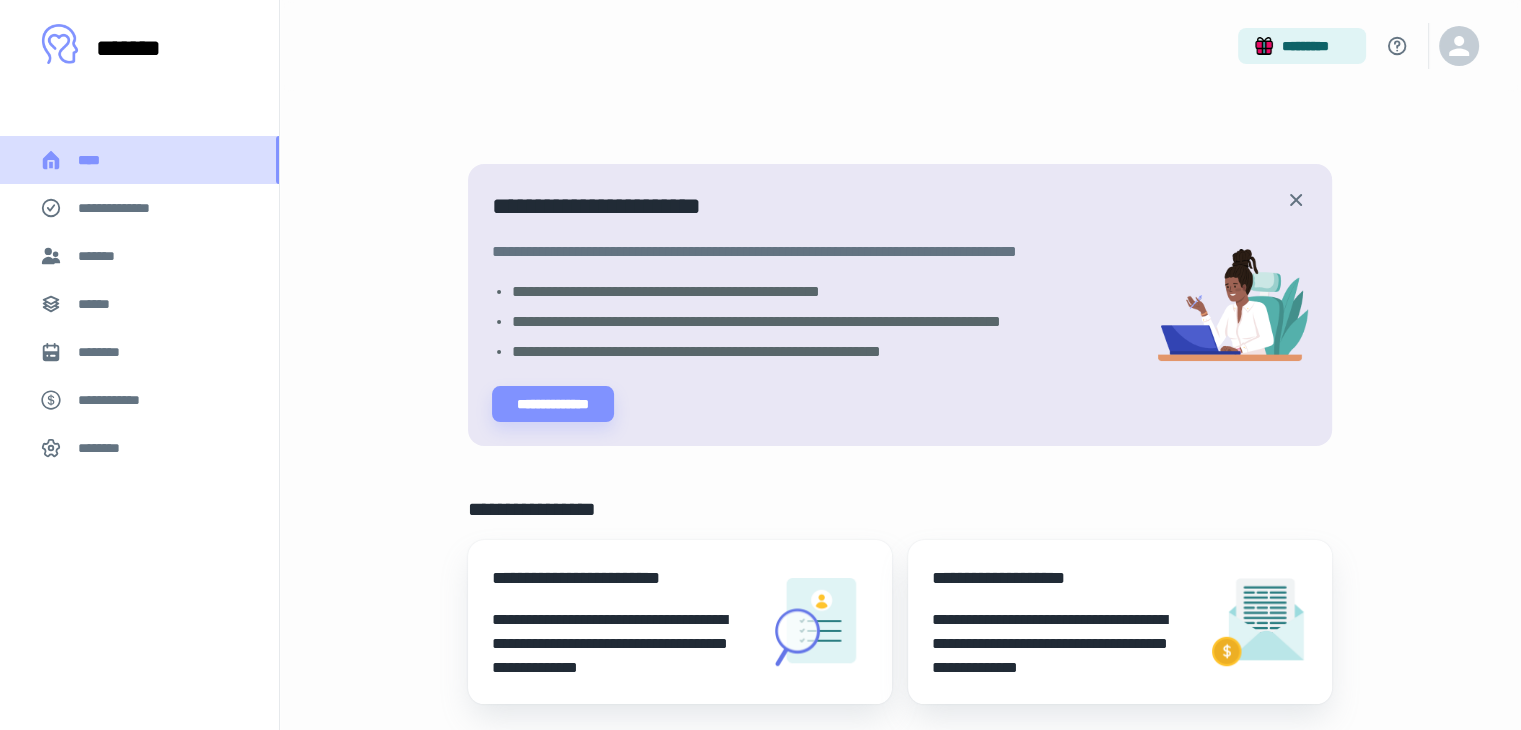 click on "****" at bounding box center [139, 160] 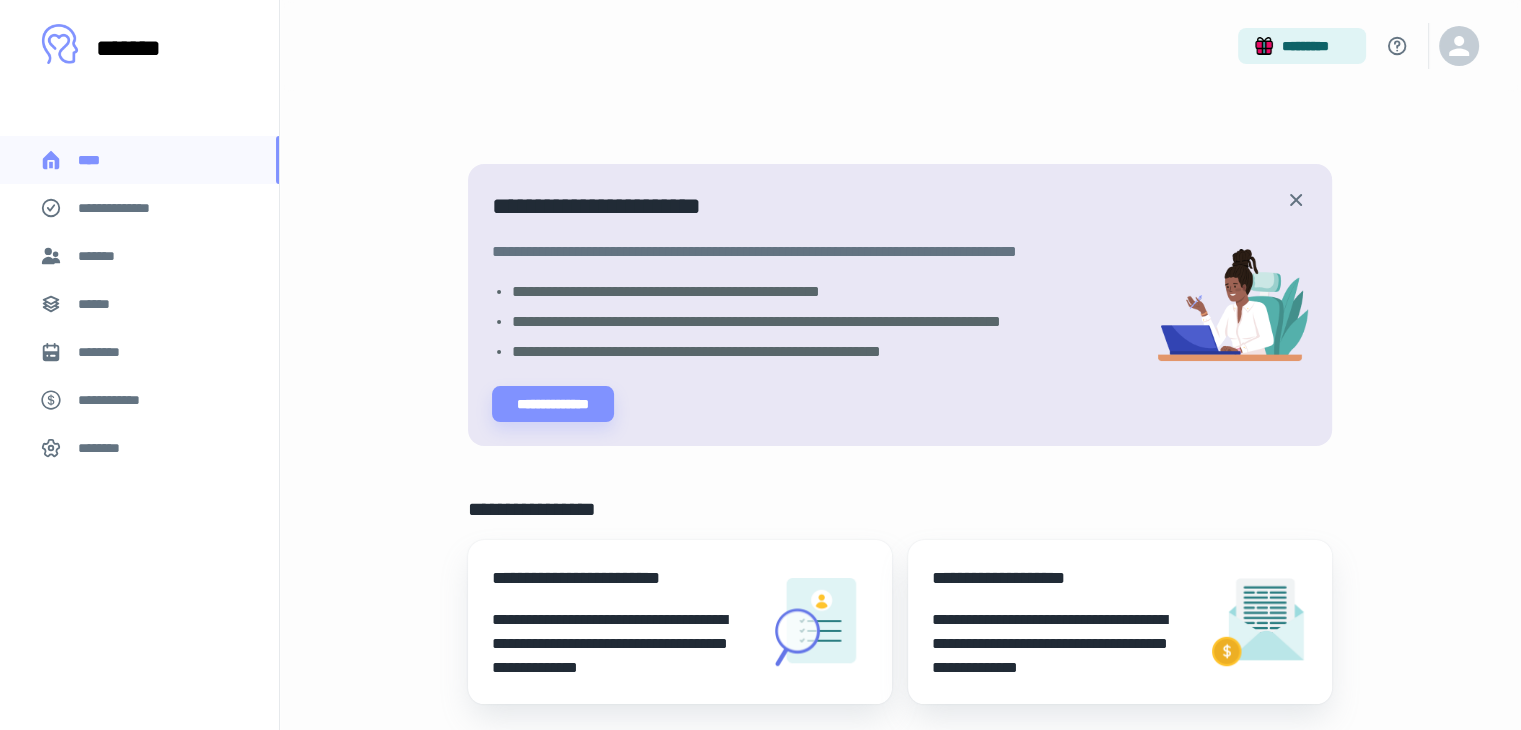 click on "**********" at bounding box center [127, 208] 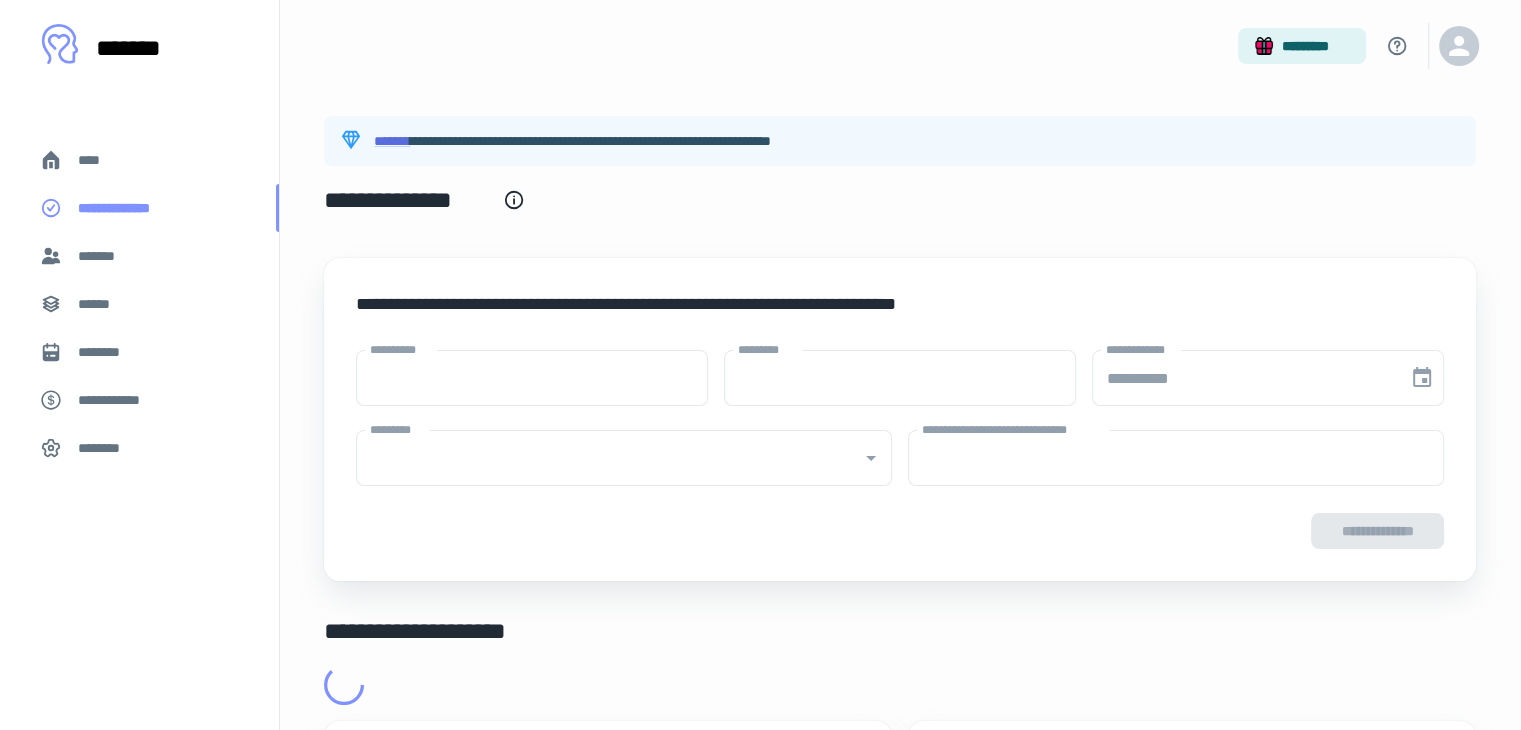 type on "****" 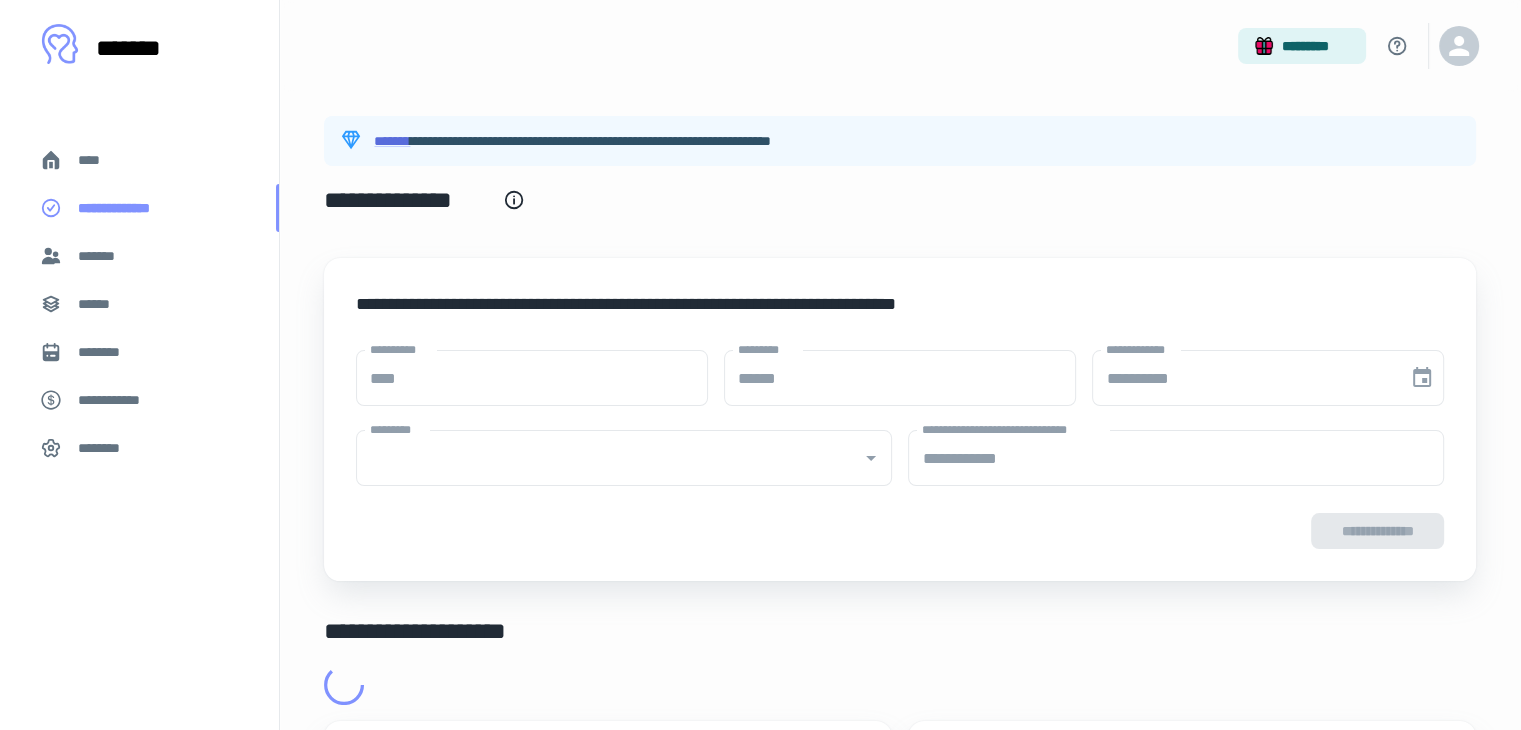 type on "**********" 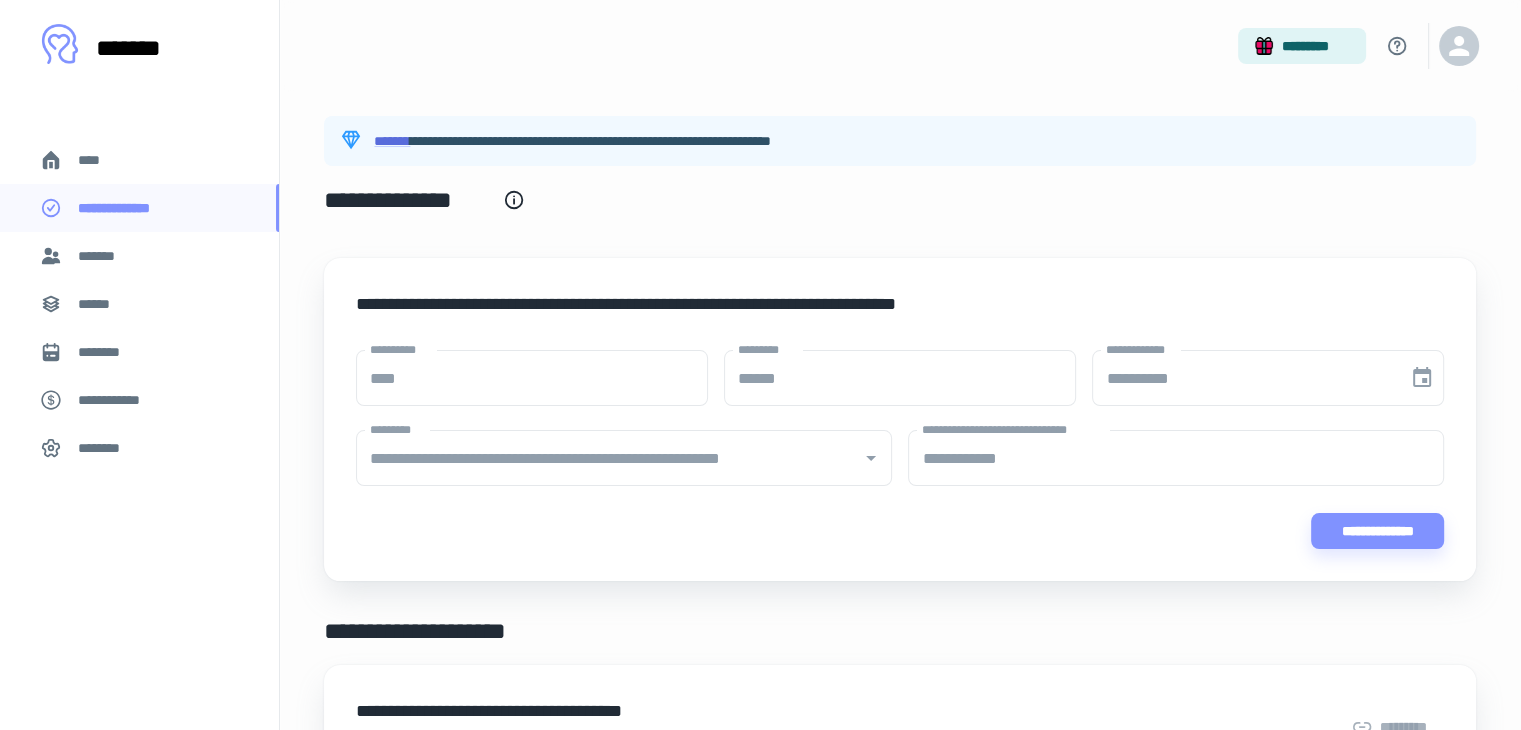 click on "*******" at bounding box center [139, 256] 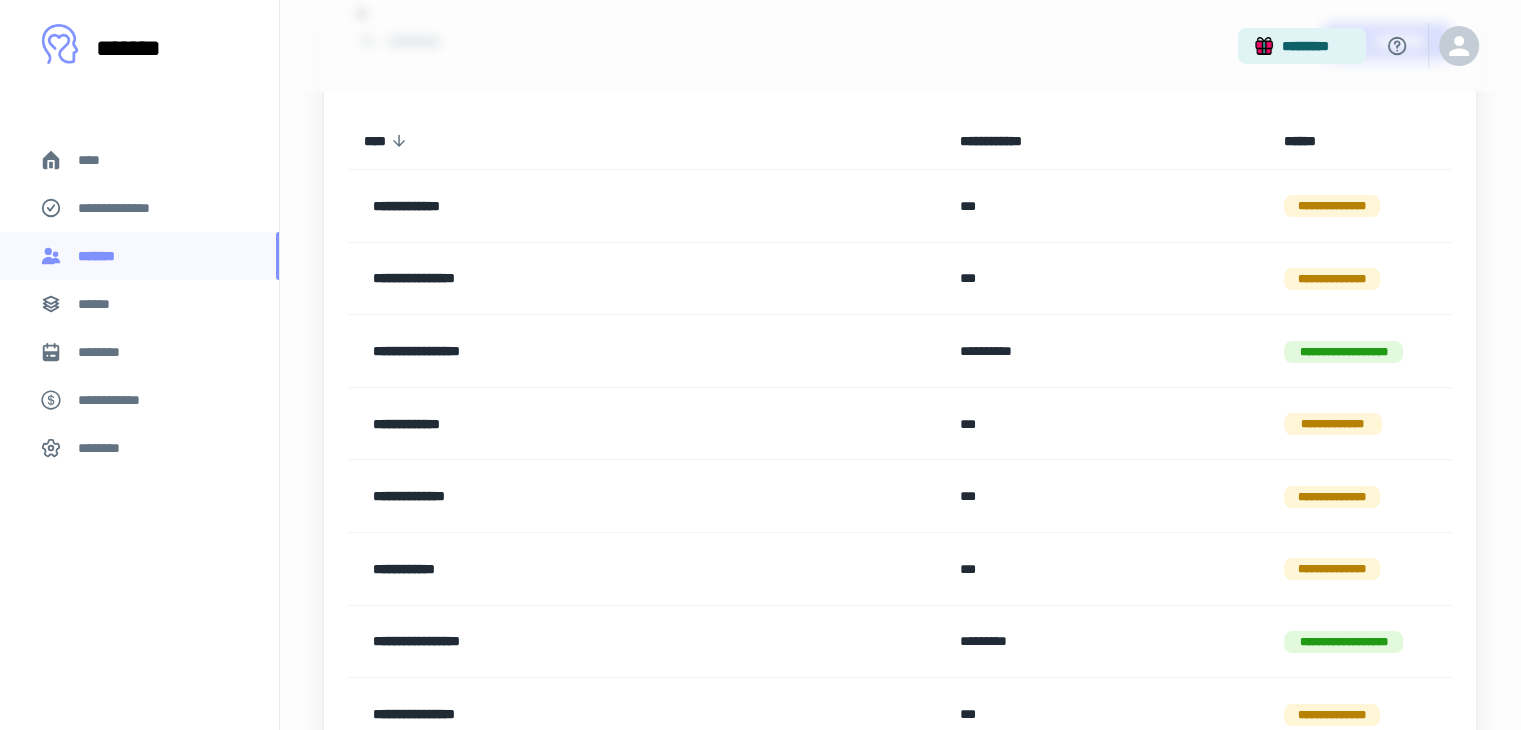 scroll, scrollTop: 0, scrollLeft: 0, axis: both 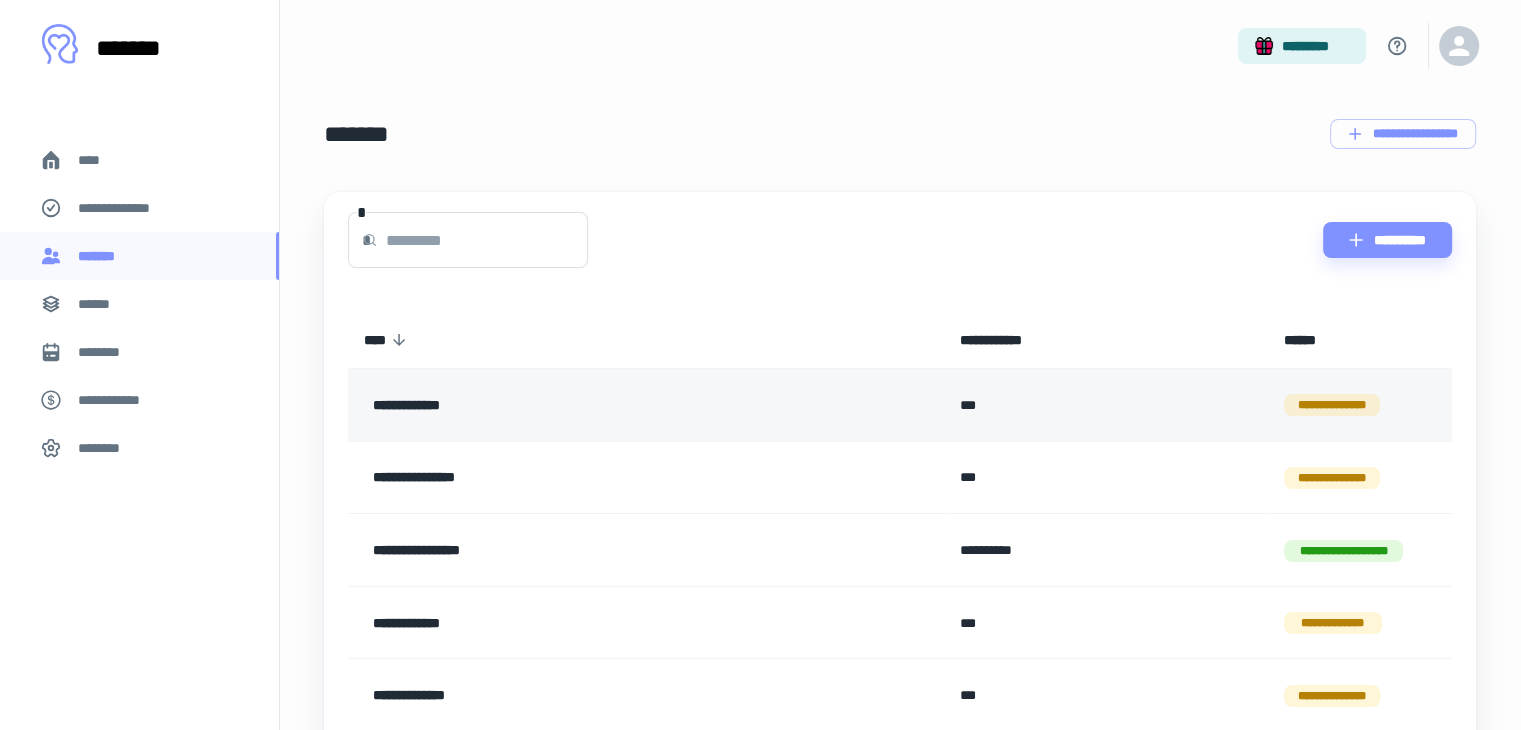click on "**********" at bounding box center (646, 405) 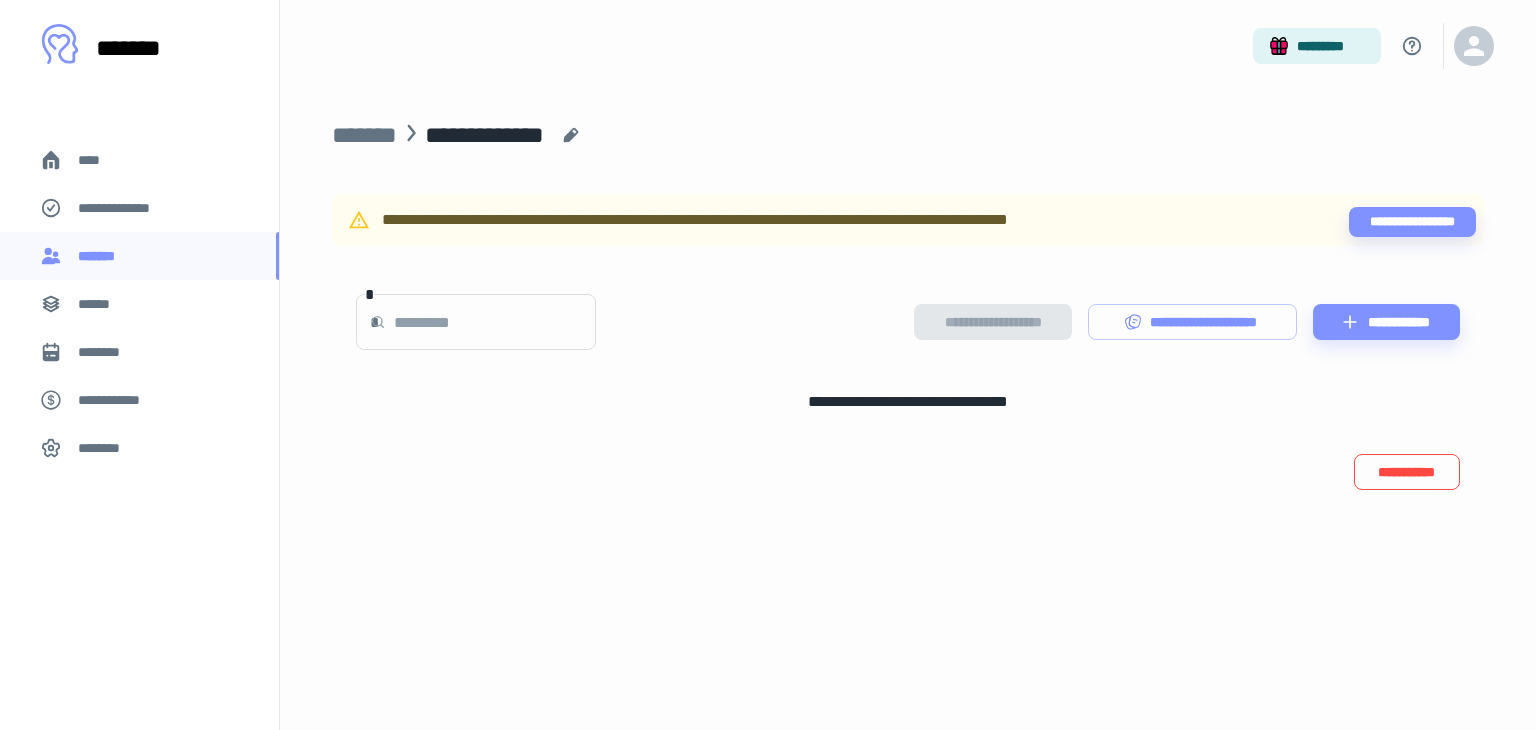 click on "**********" at bounding box center [1407, 472] 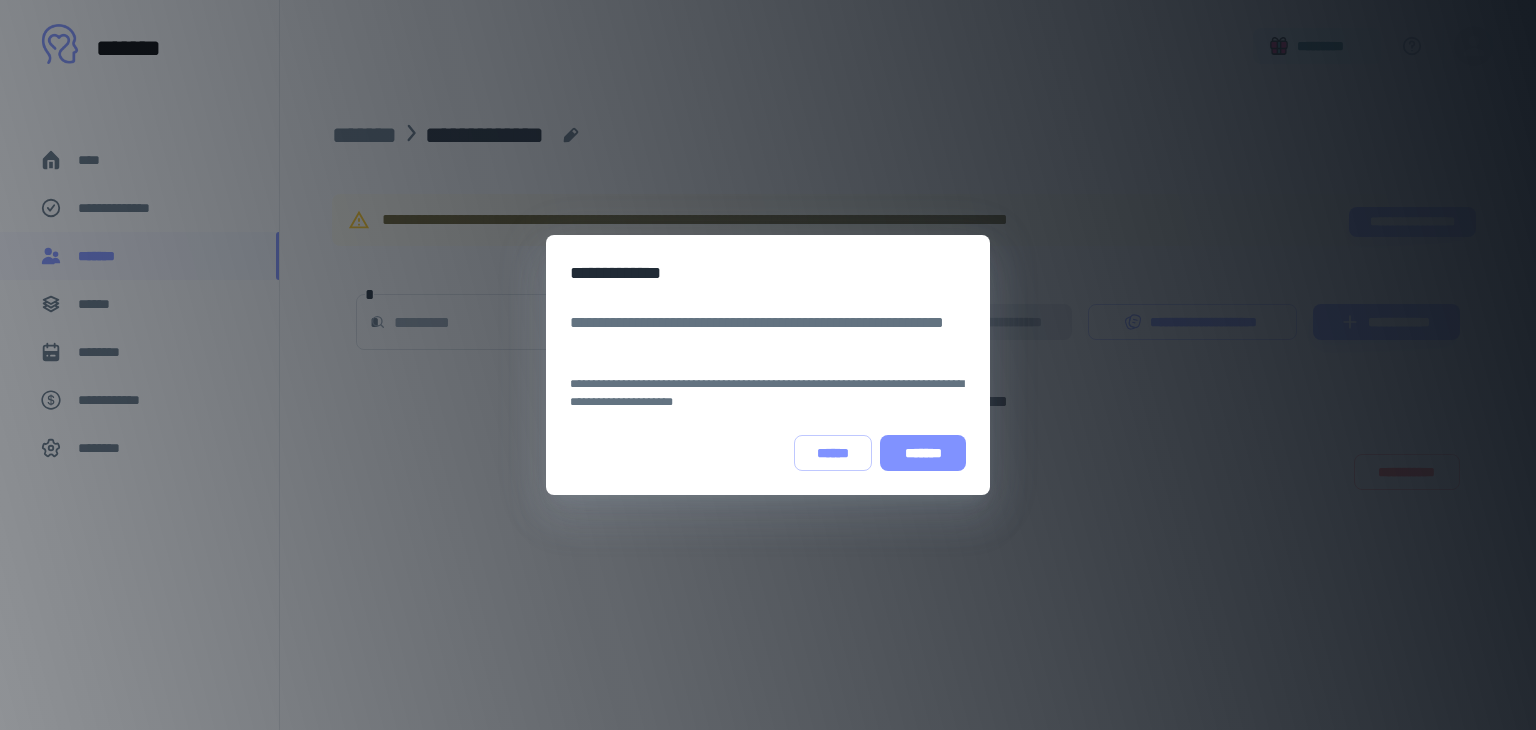 click on "*******" at bounding box center (923, 453) 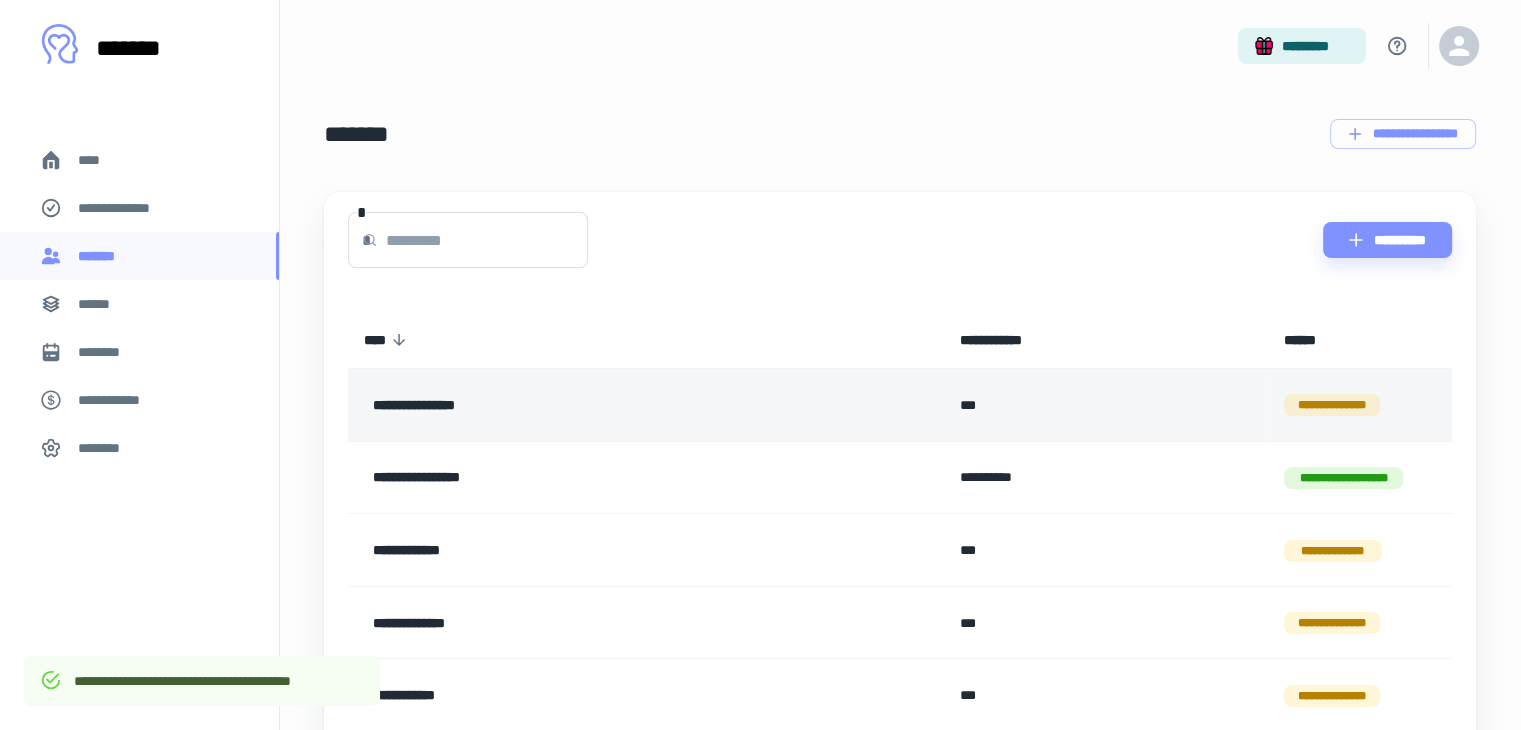 click on "***" at bounding box center [1106, 405] 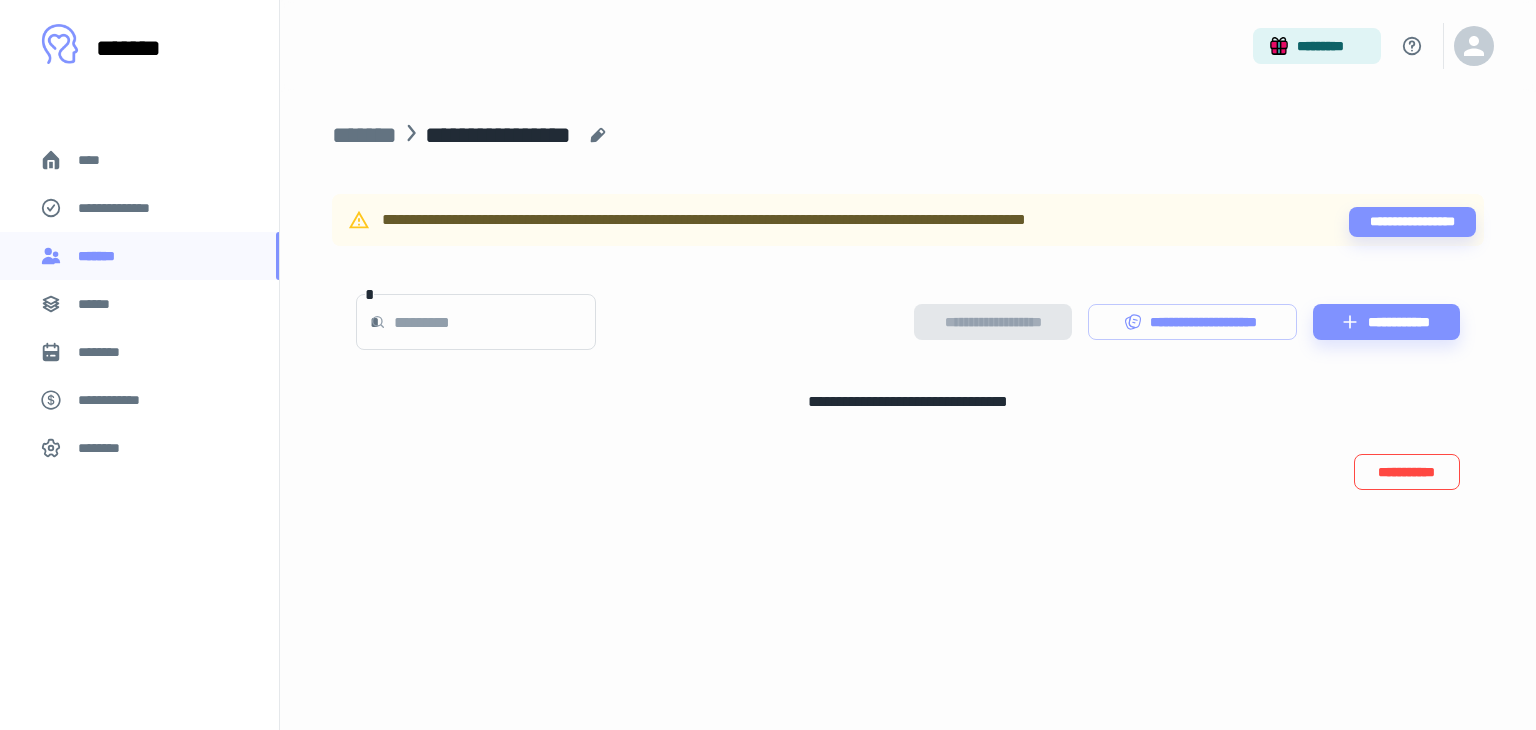 click on "**********" at bounding box center (1407, 472) 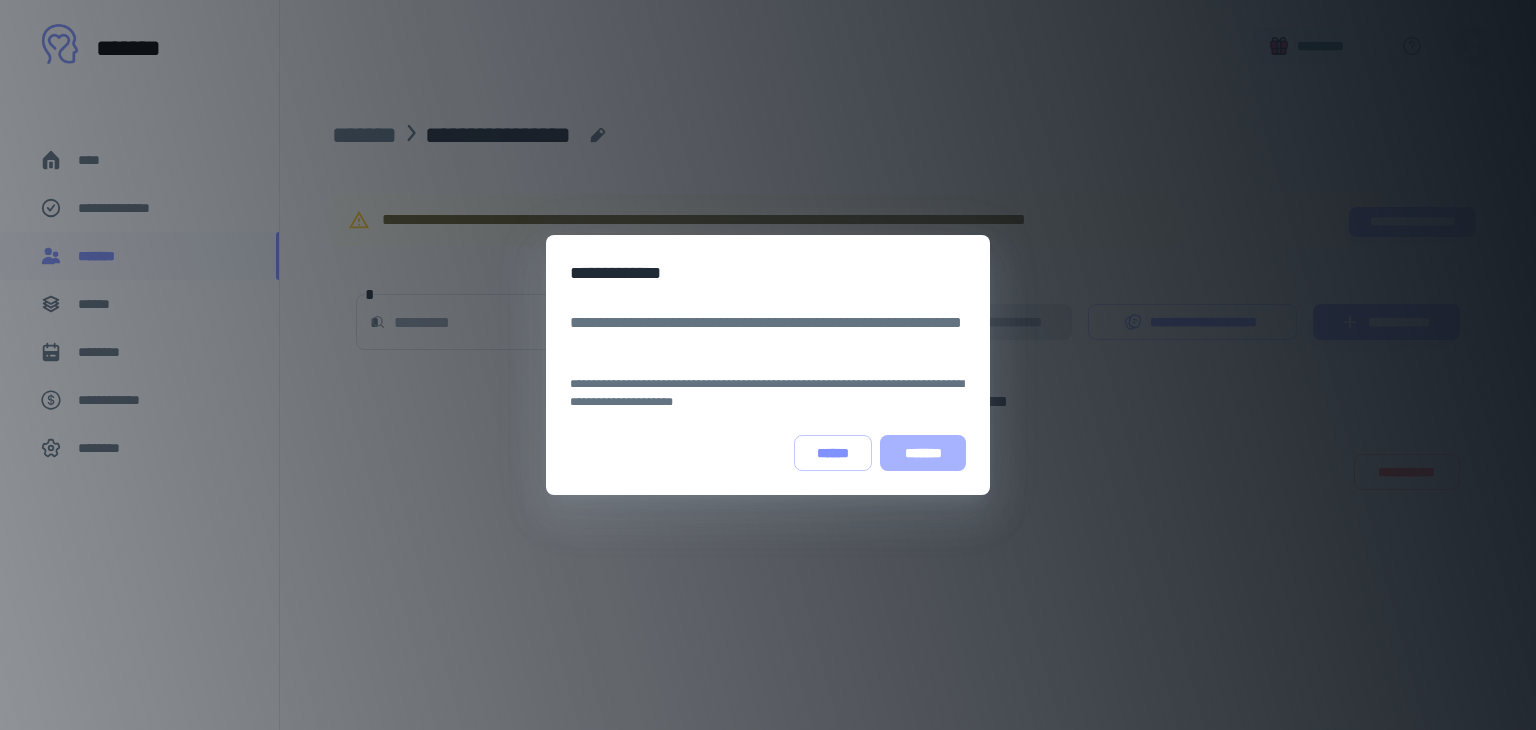 click on "*******" at bounding box center [923, 453] 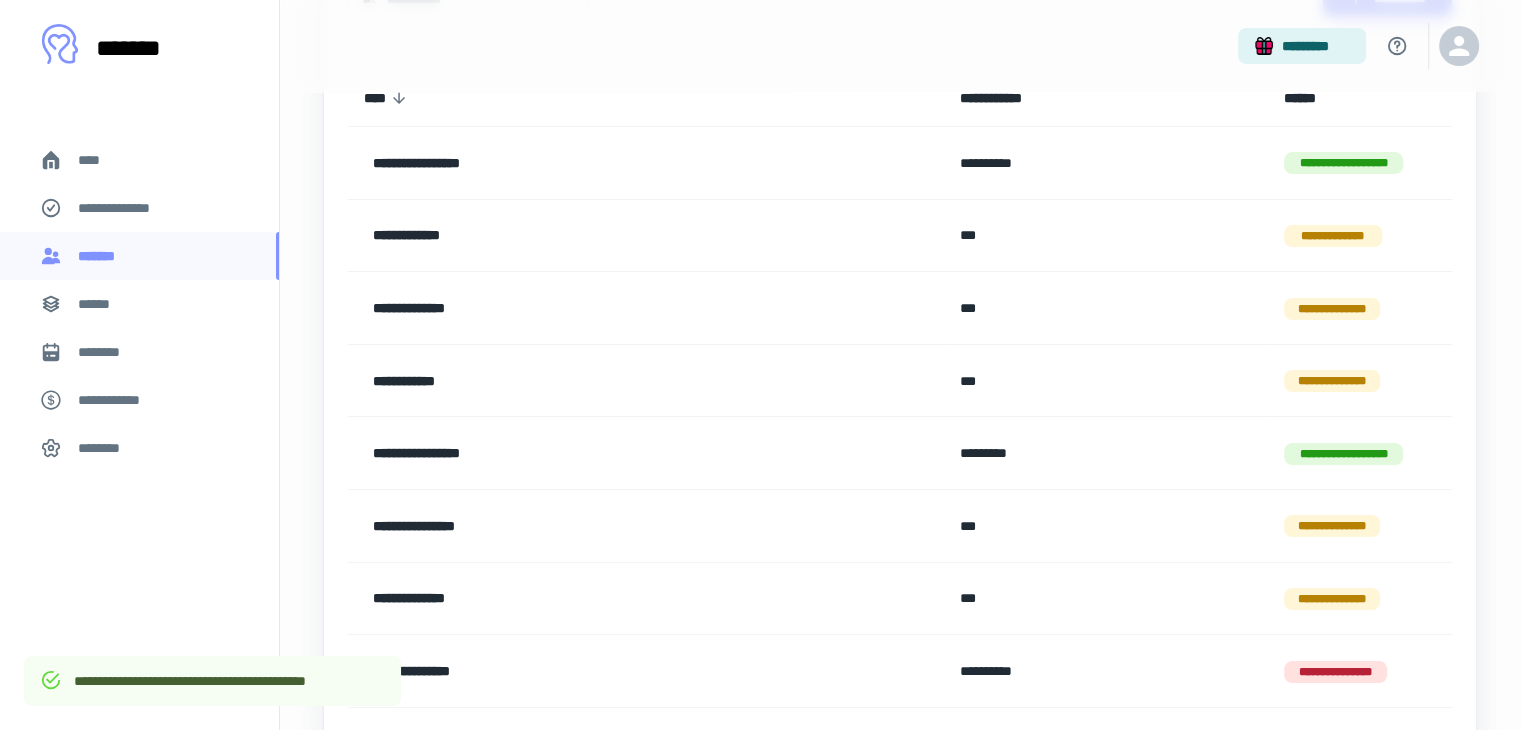 scroll, scrollTop: 252, scrollLeft: 0, axis: vertical 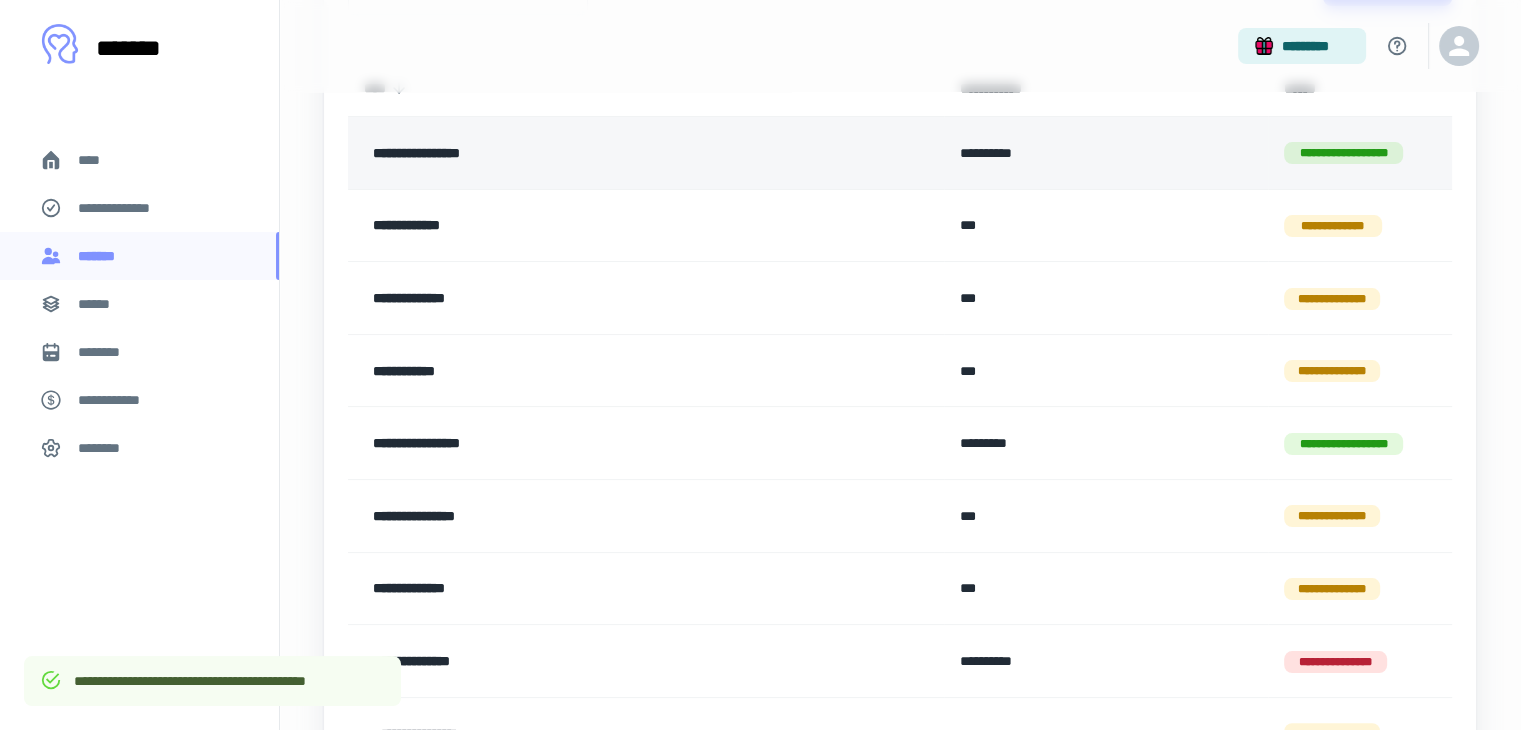 click on "**********" at bounding box center [592, 153] 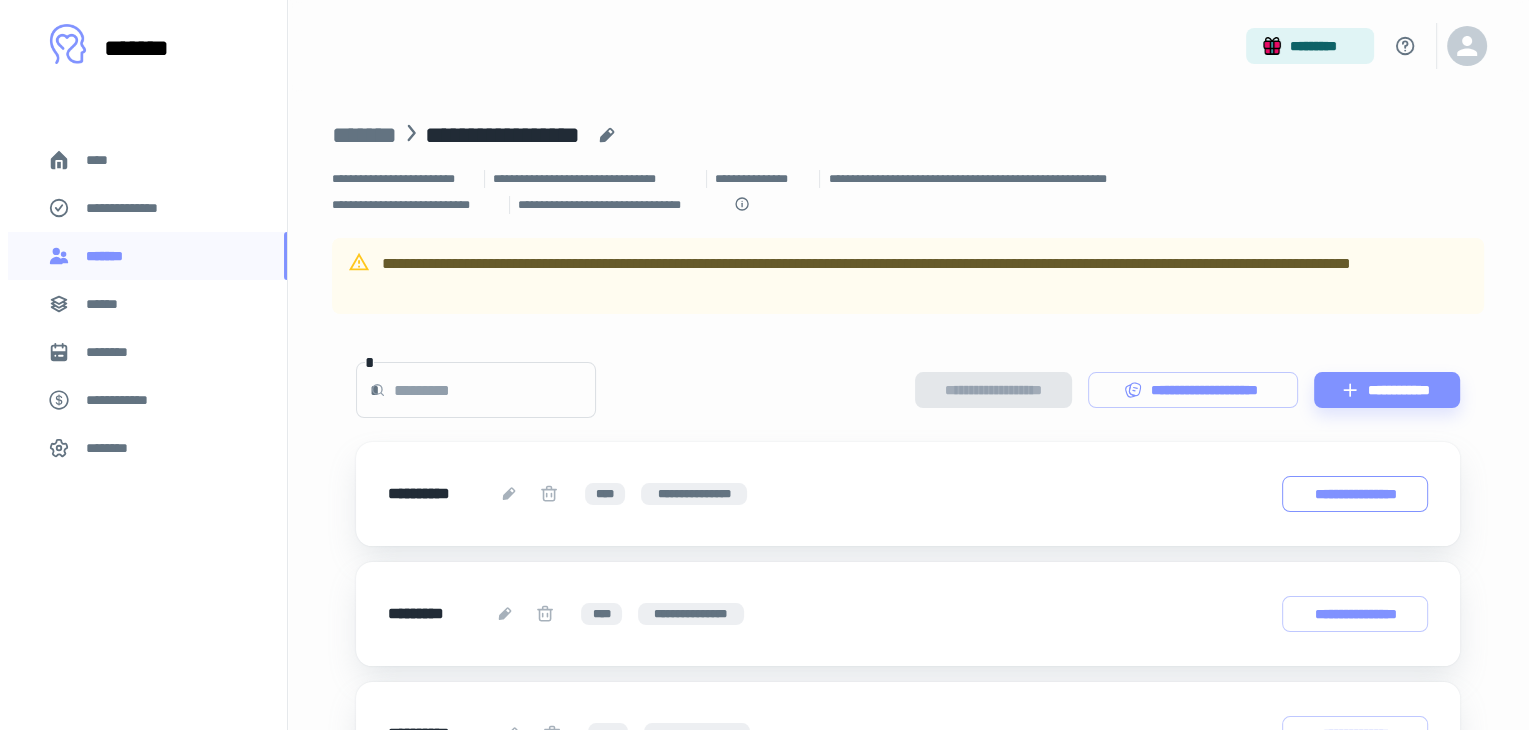 scroll, scrollTop: 196, scrollLeft: 0, axis: vertical 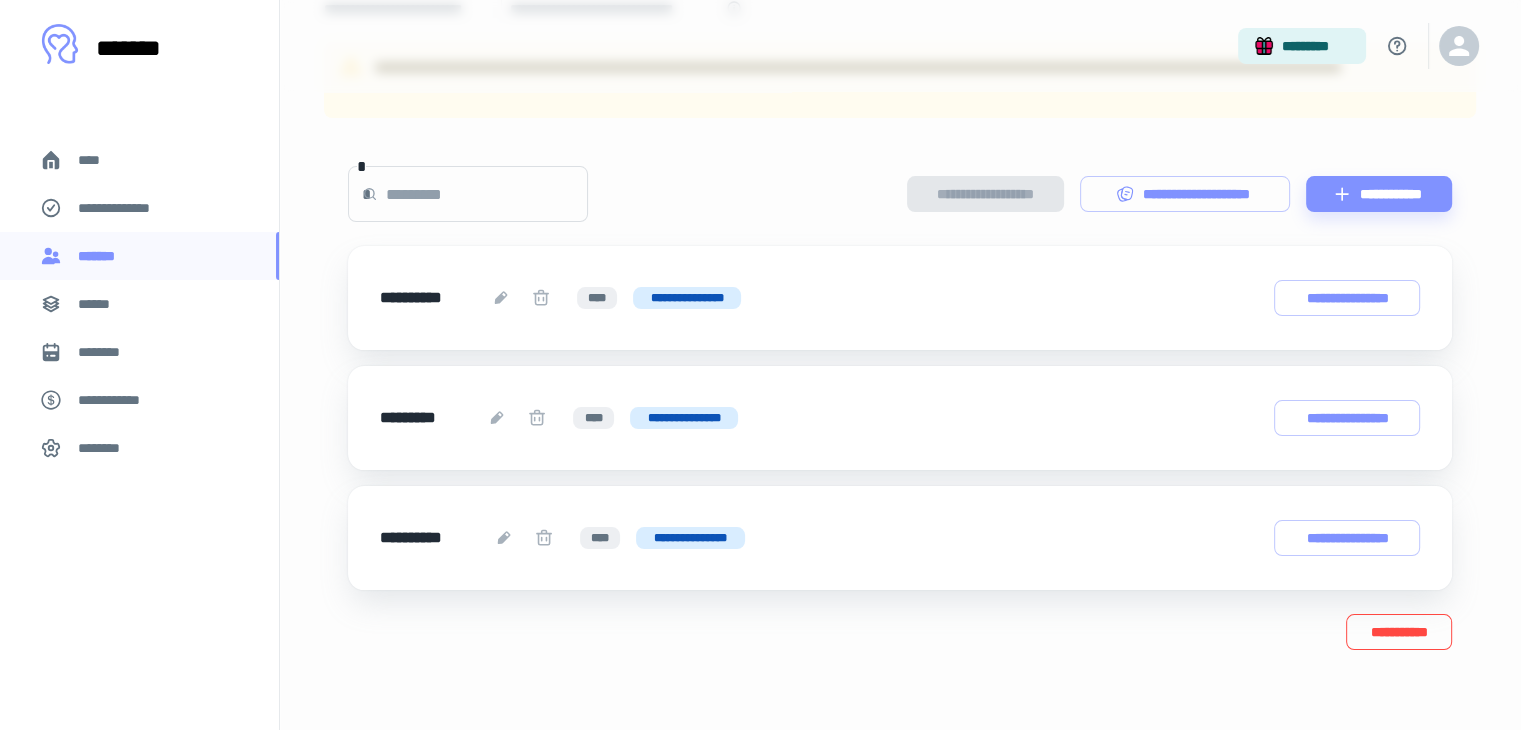 click on "**********" at bounding box center [1399, 632] 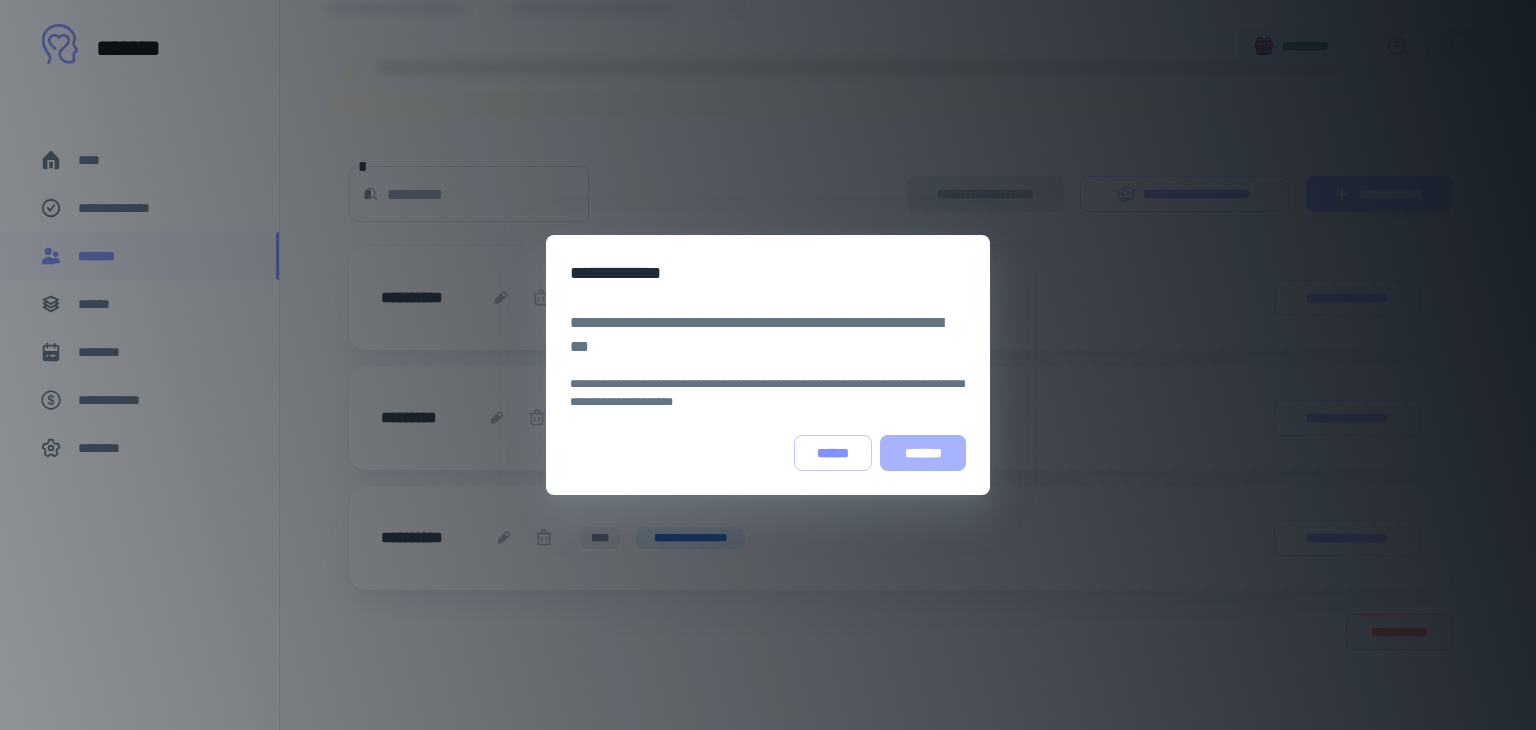 click on "*******" at bounding box center (923, 453) 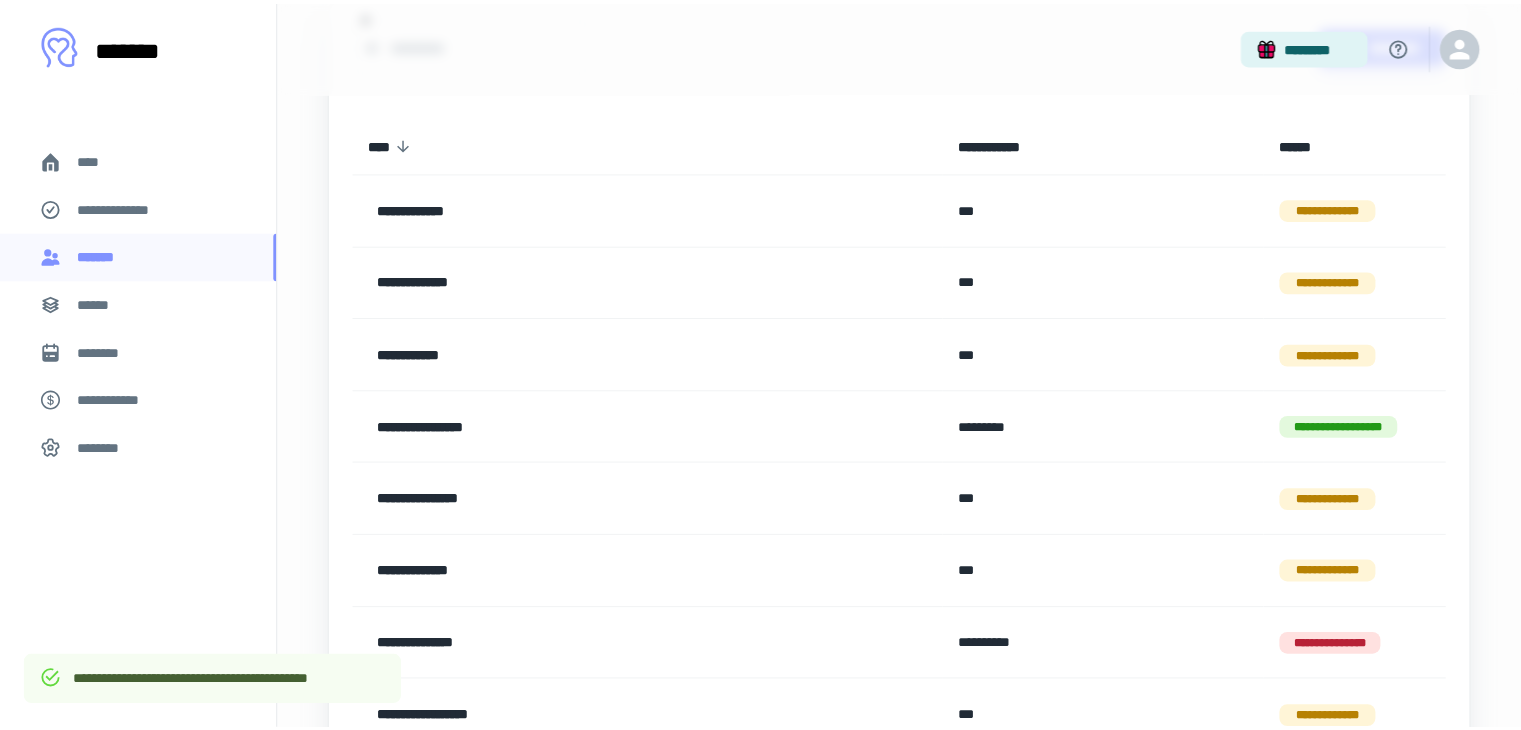scroll, scrollTop: 0, scrollLeft: 0, axis: both 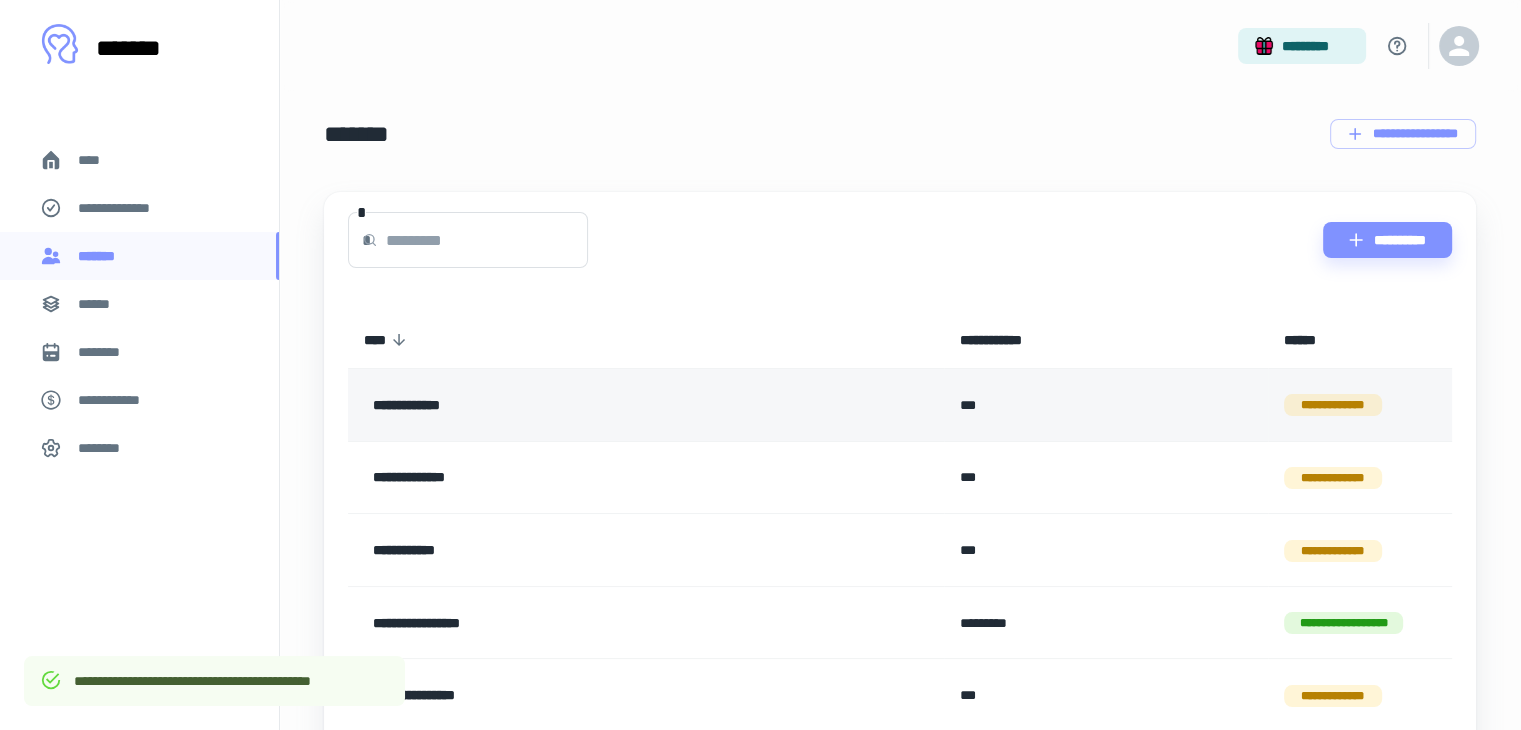 click on "**********" at bounding box center [592, 405] 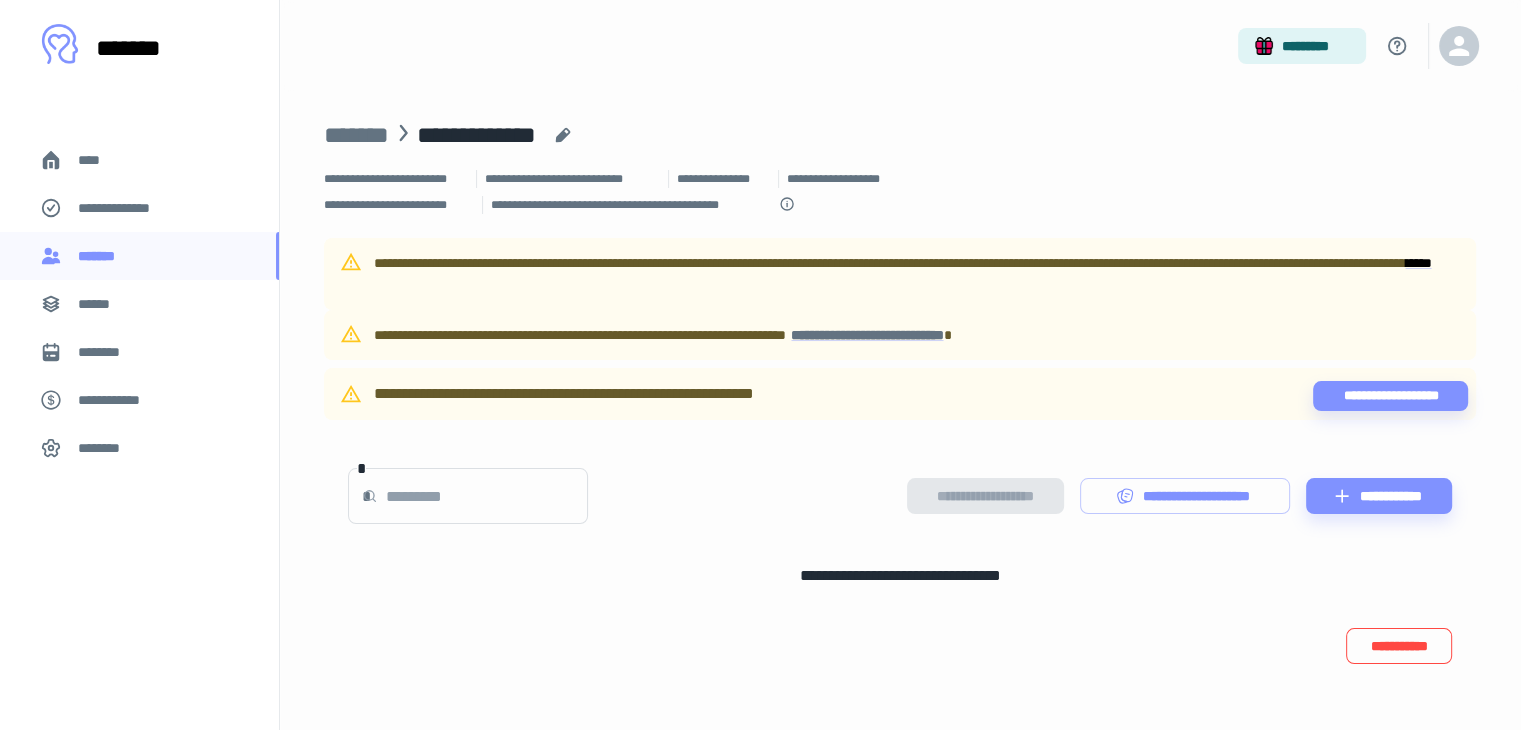 click on "**********" at bounding box center [1399, 646] 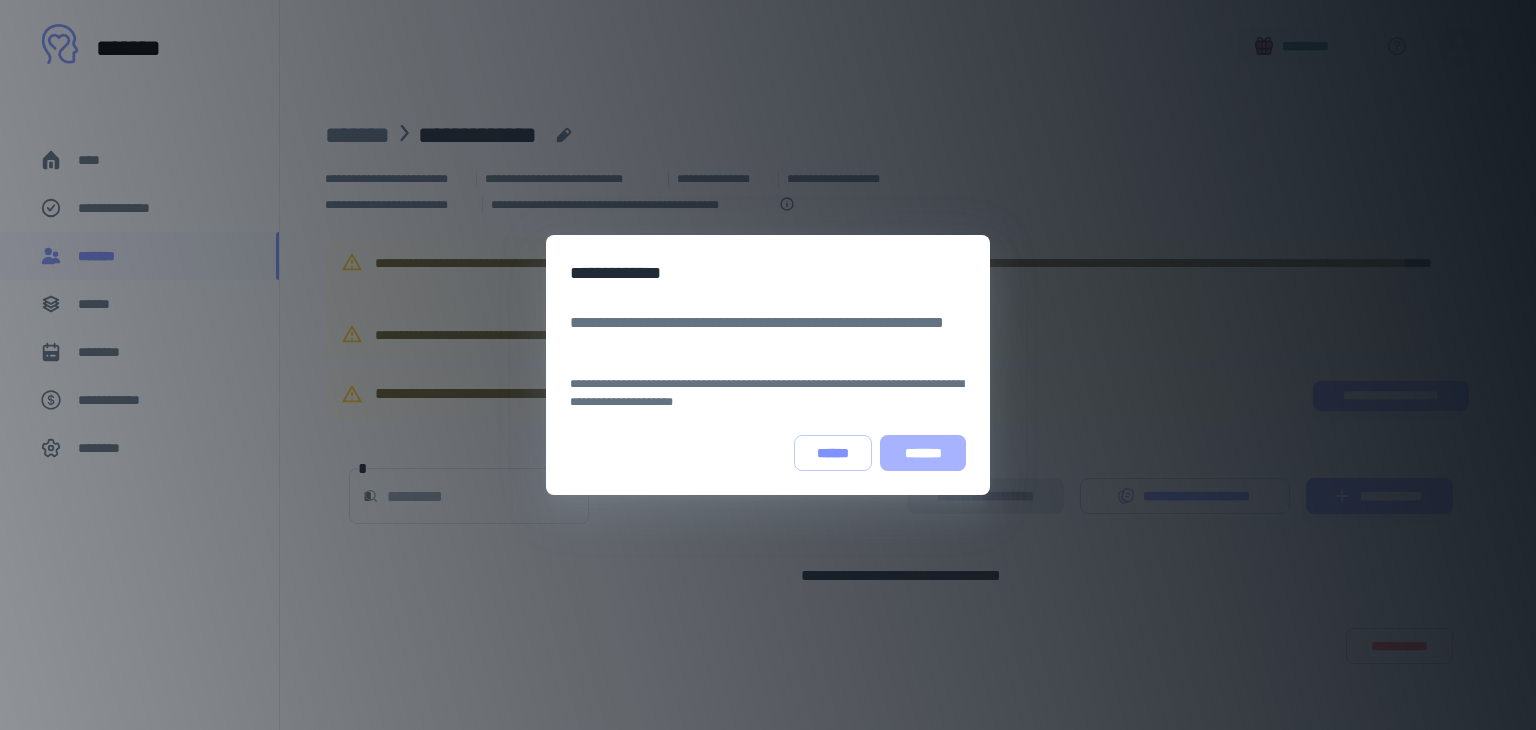 click on "*******" at bounding box center (923, 453) 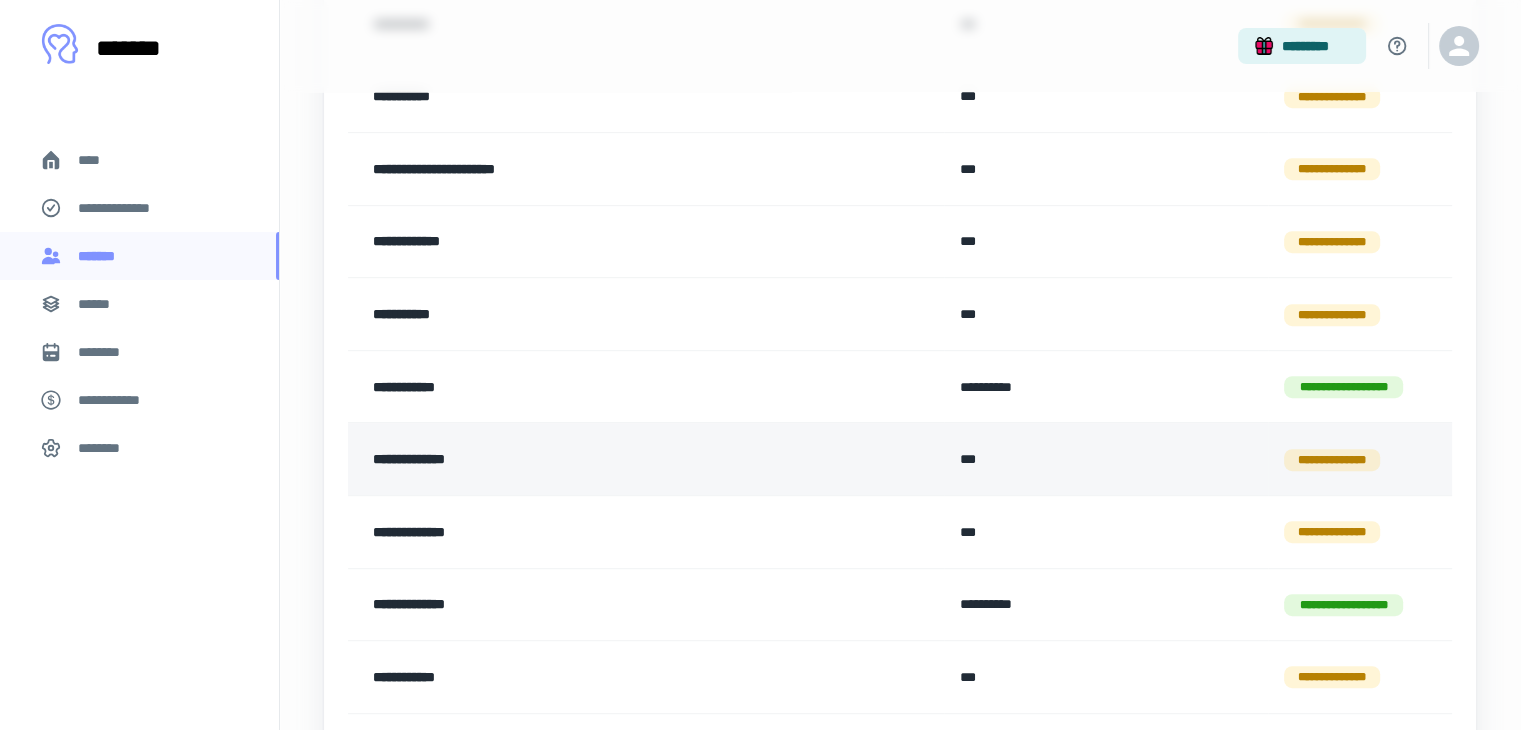 scroll, scrollTop: 946, scrollLeft: 0, axis: vertical 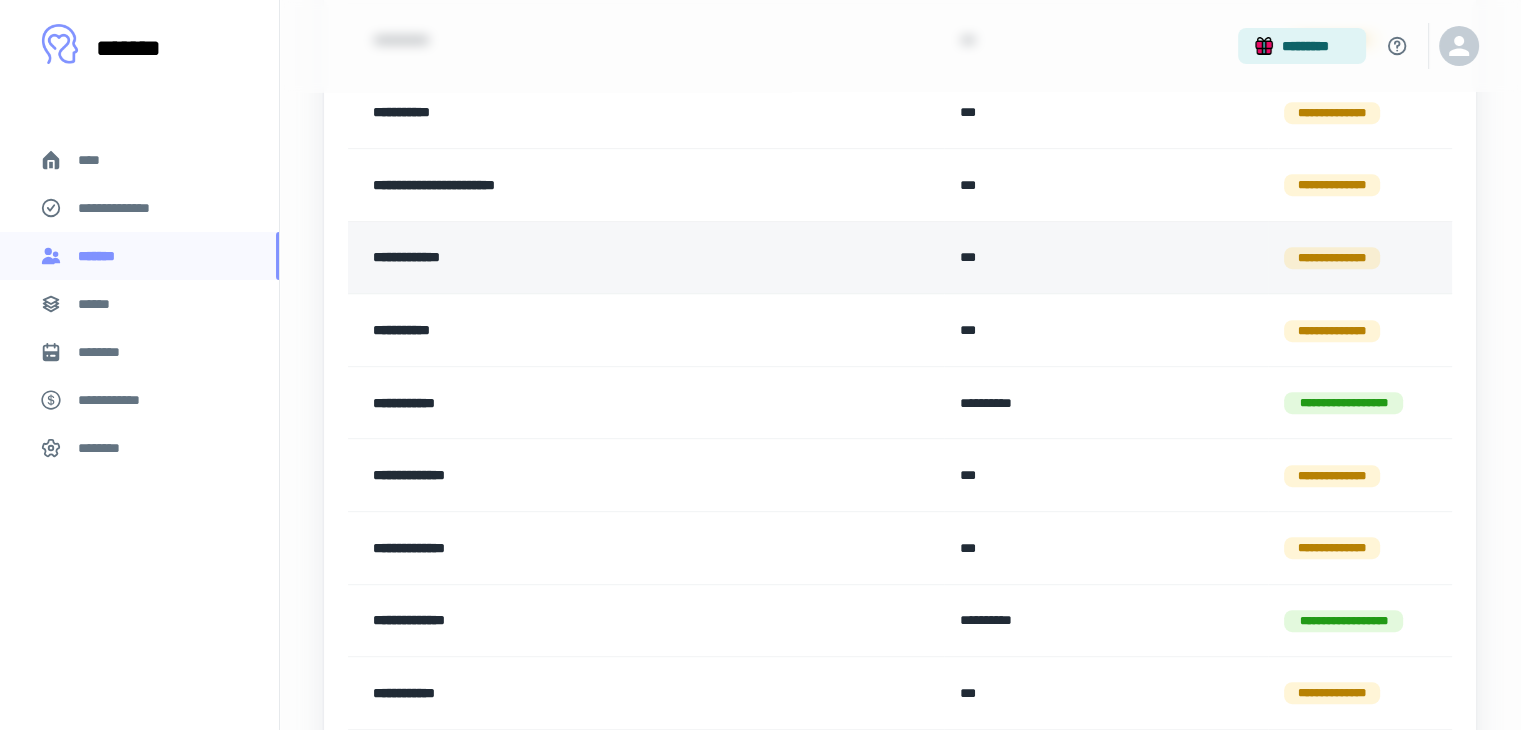 click on "**********" at bounding box center [592, 258] 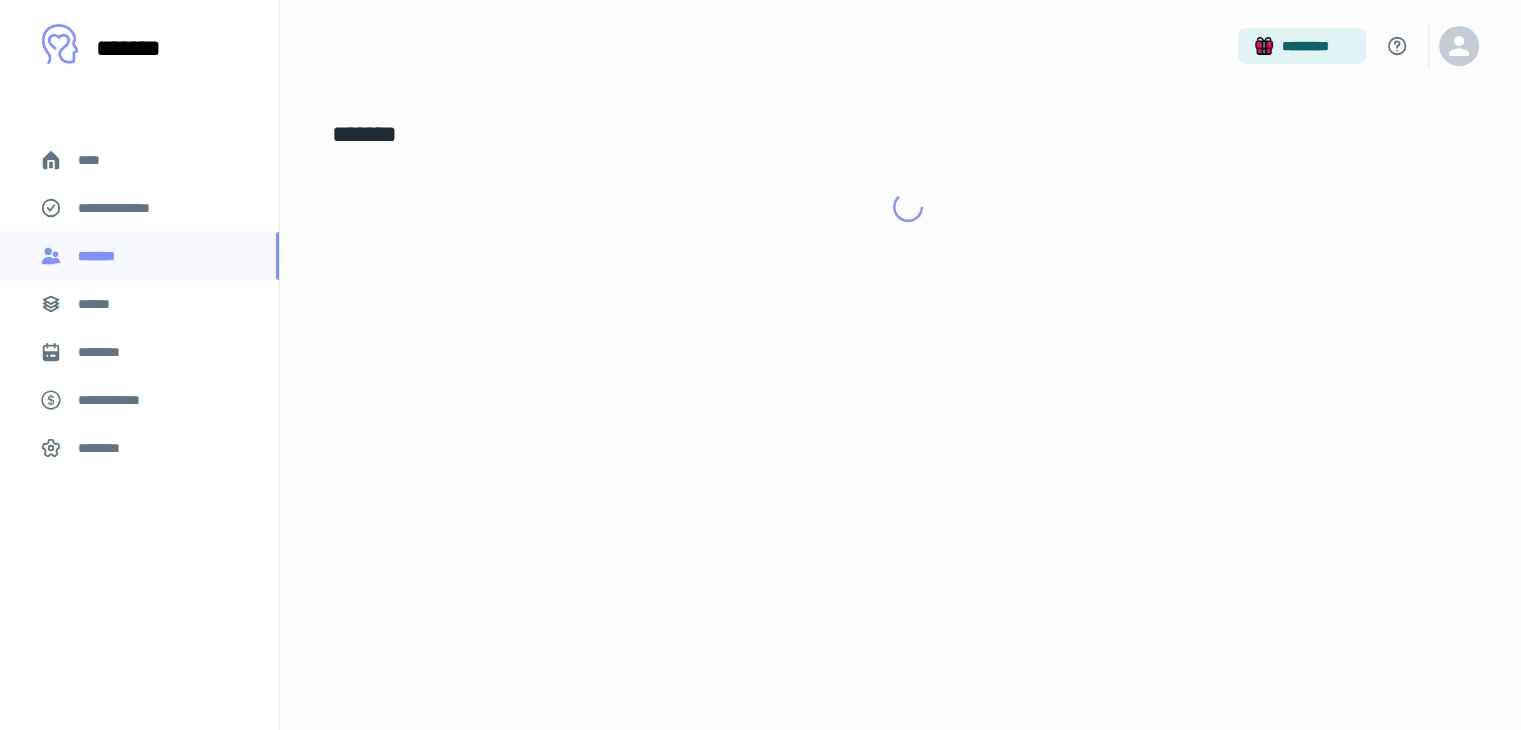 scroll, scrollTop: 0, scrollLeft: 0, axis: both 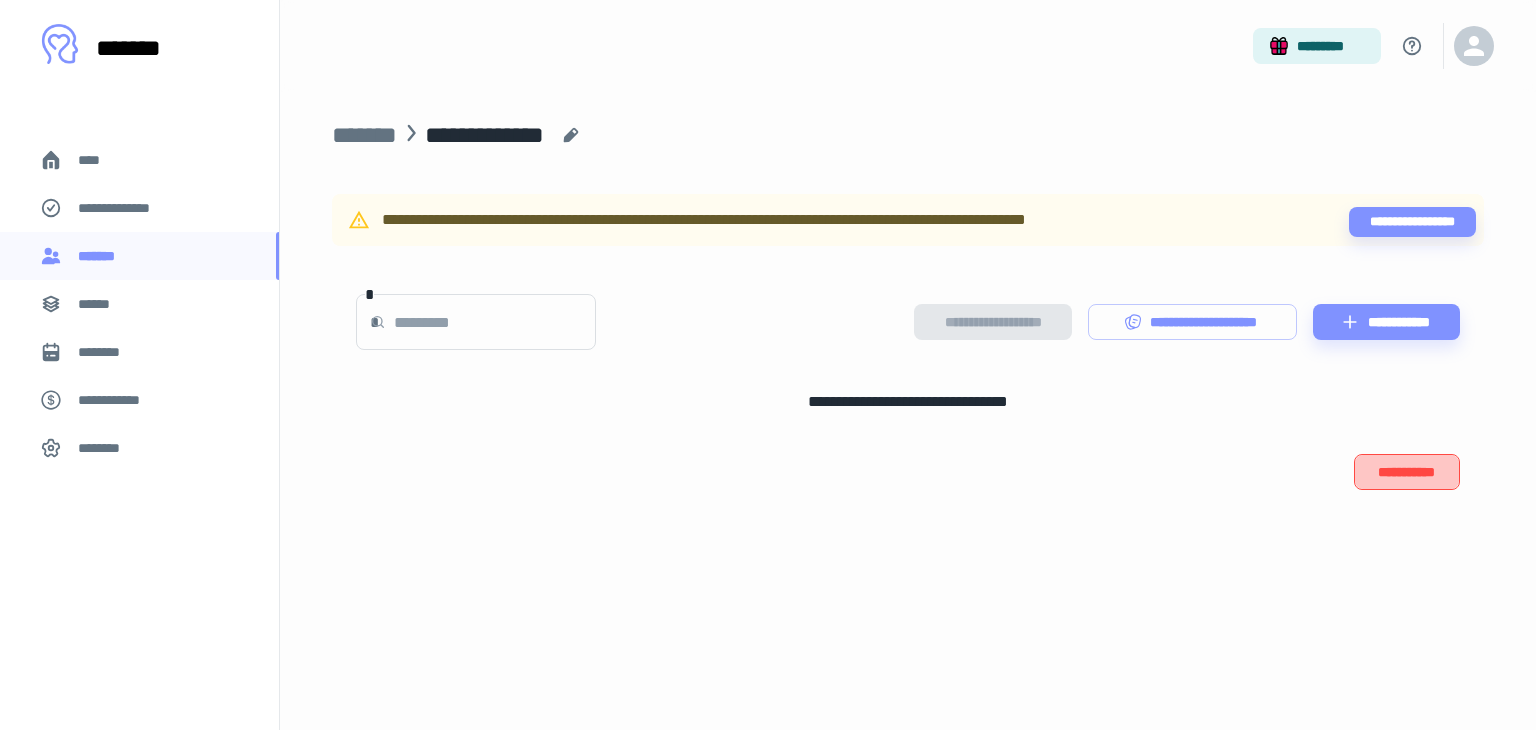 click on "**********" at bounding box center (1407, 472) 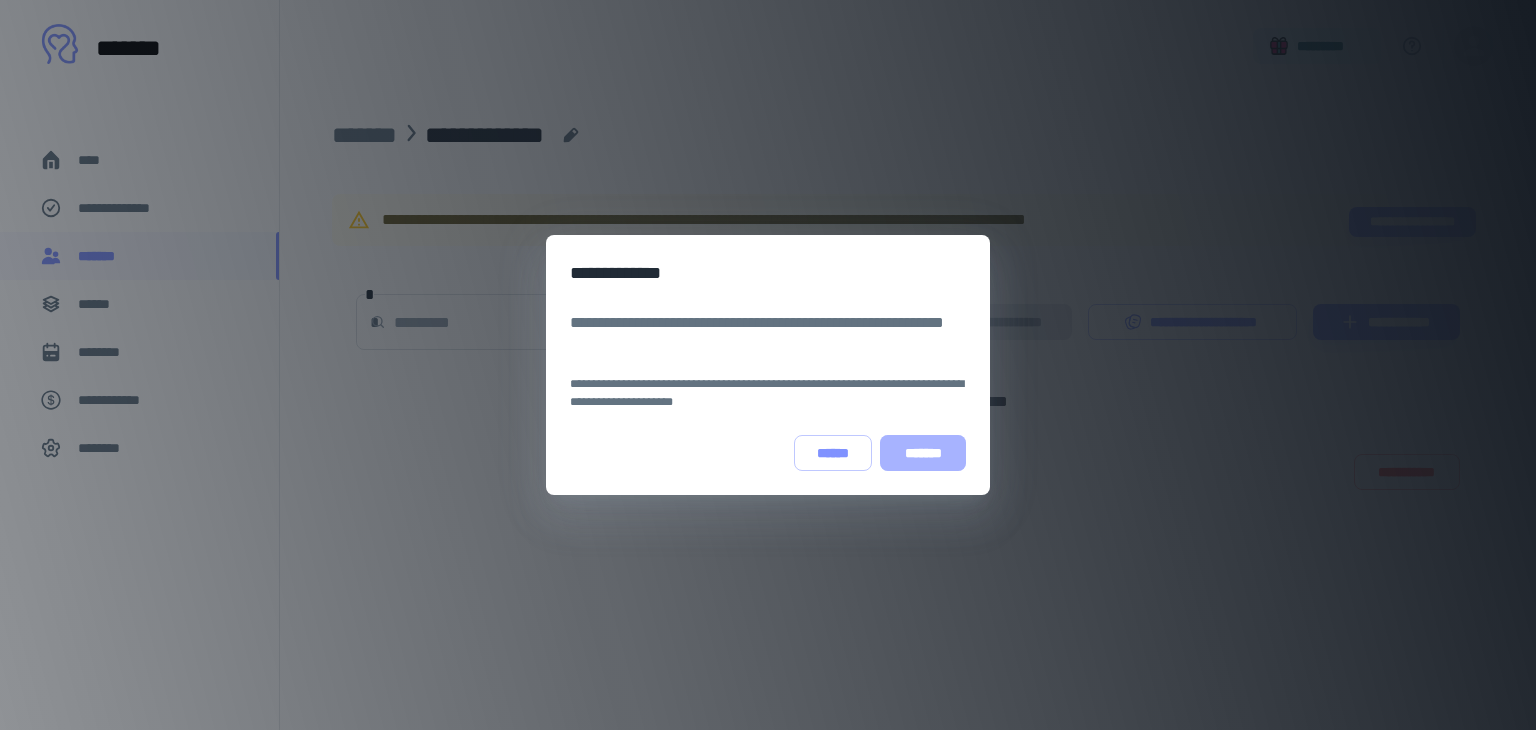 click on "*******" at bounding box center [923, 453] 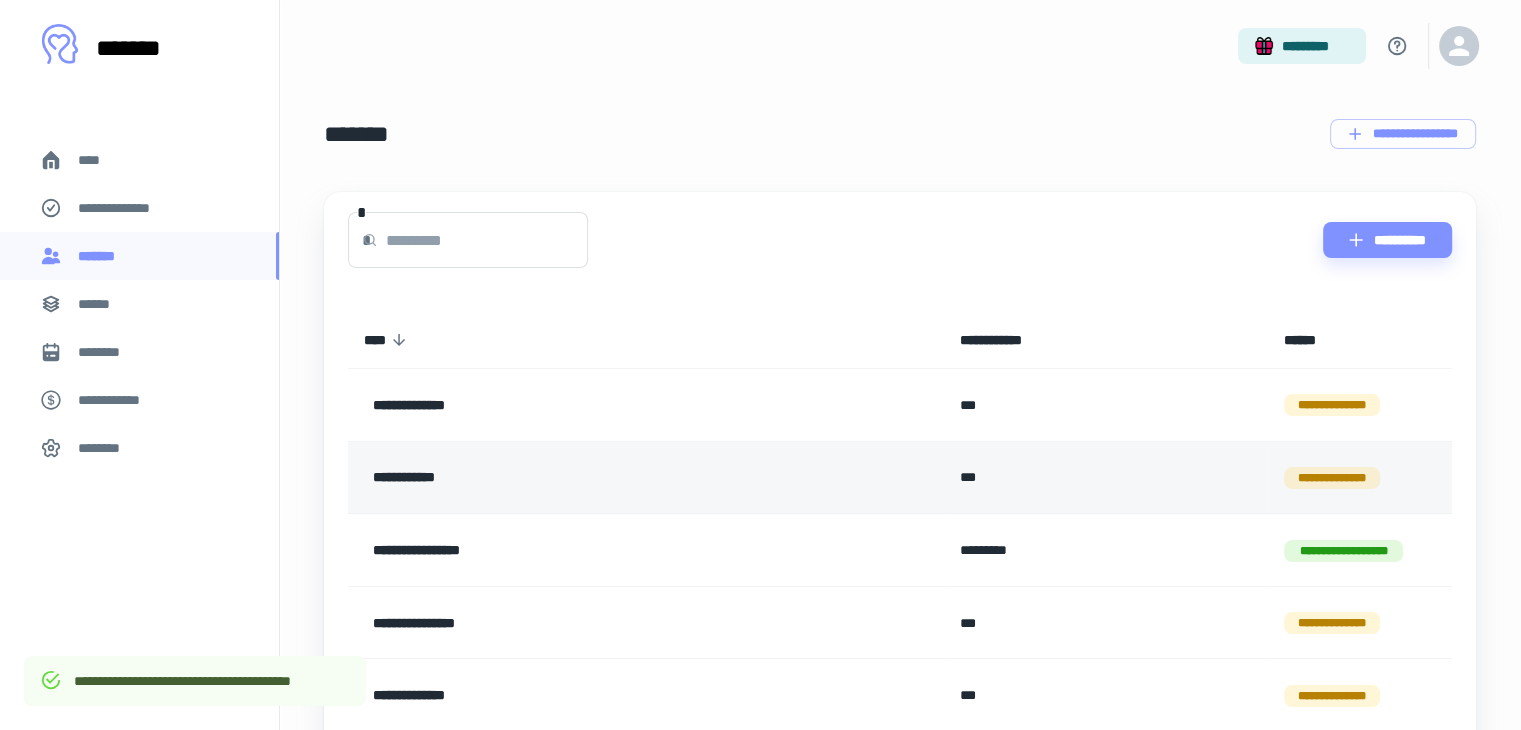 click on "**********" at bounding box center (592, 478) 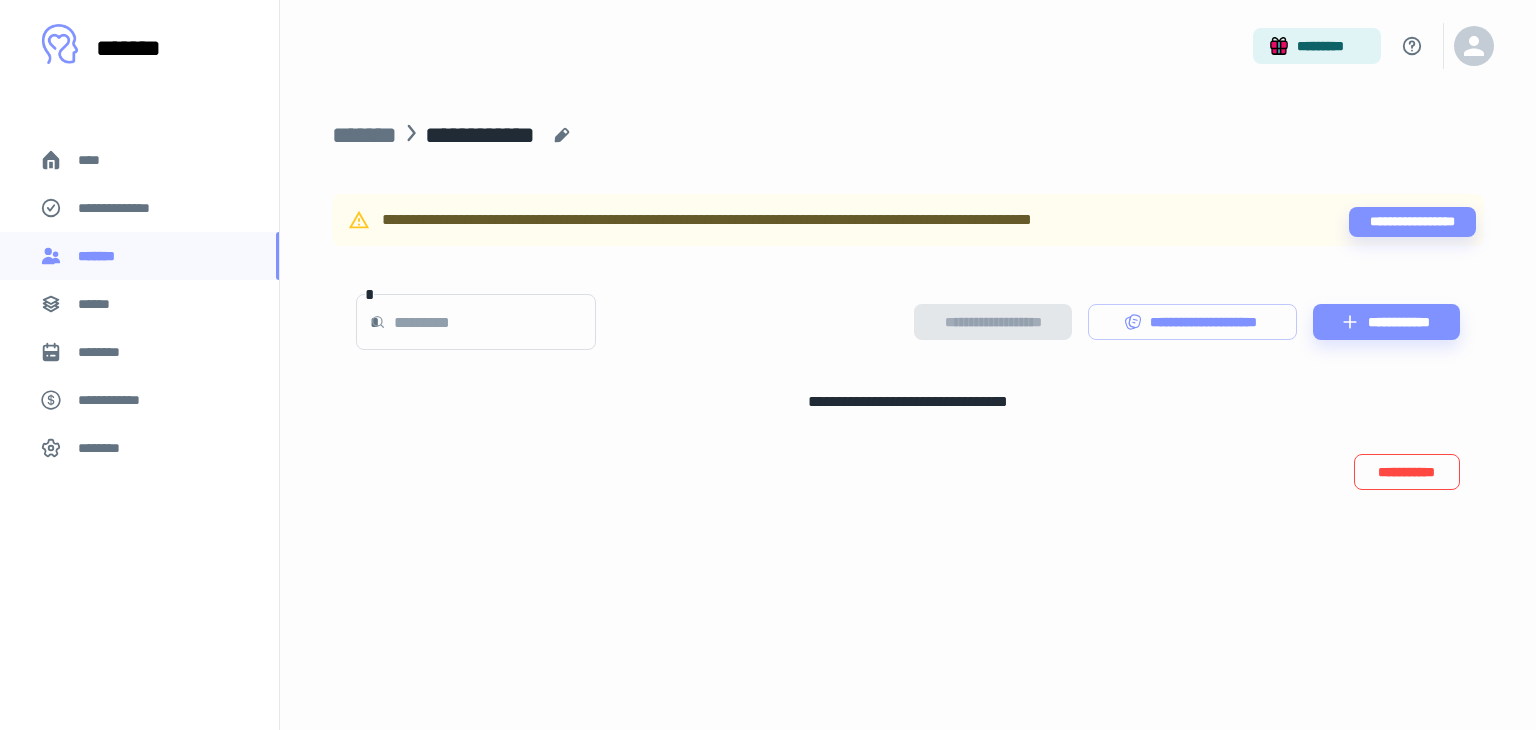 click on "**********" at bounding box center [1407, 472] 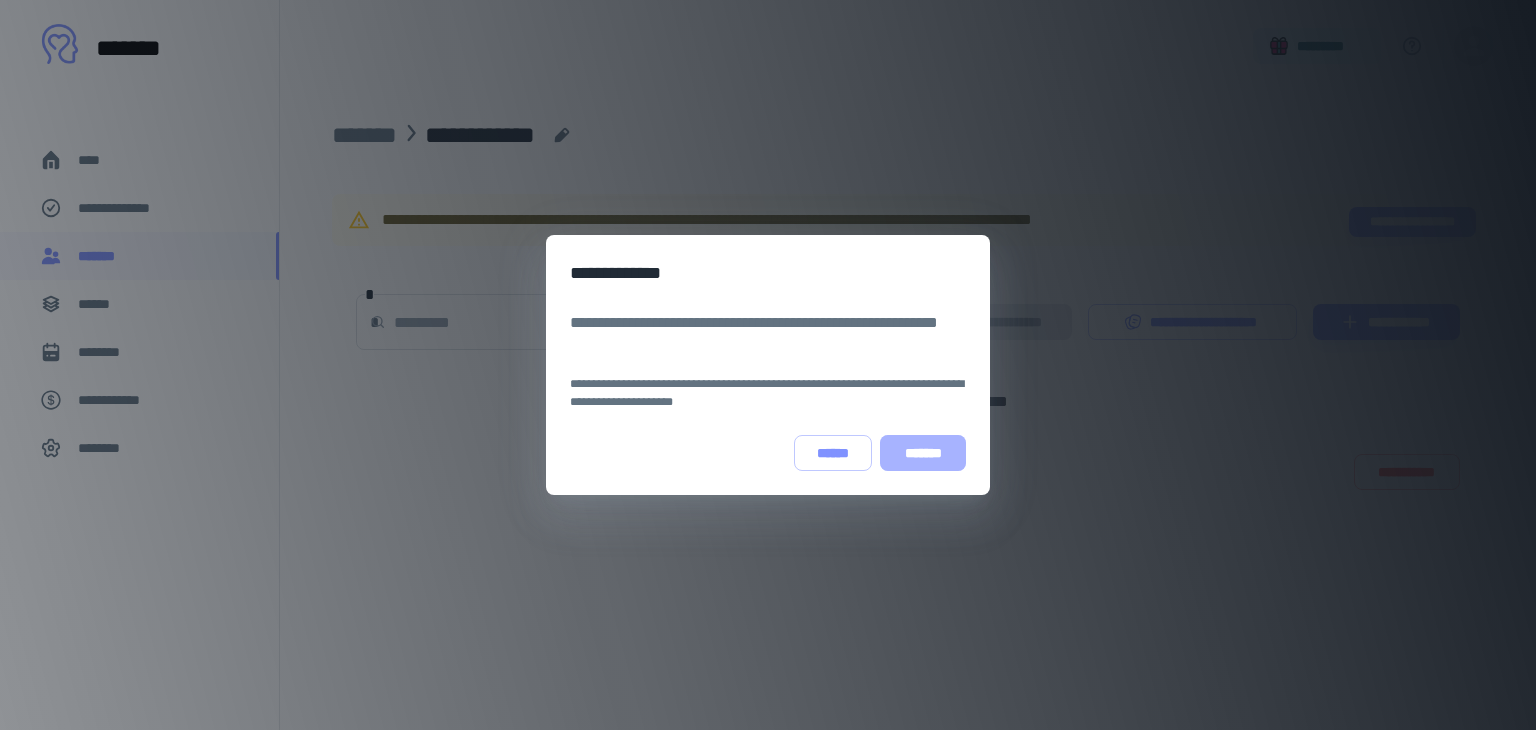 click on "*******" at bounding box center [923, 453] 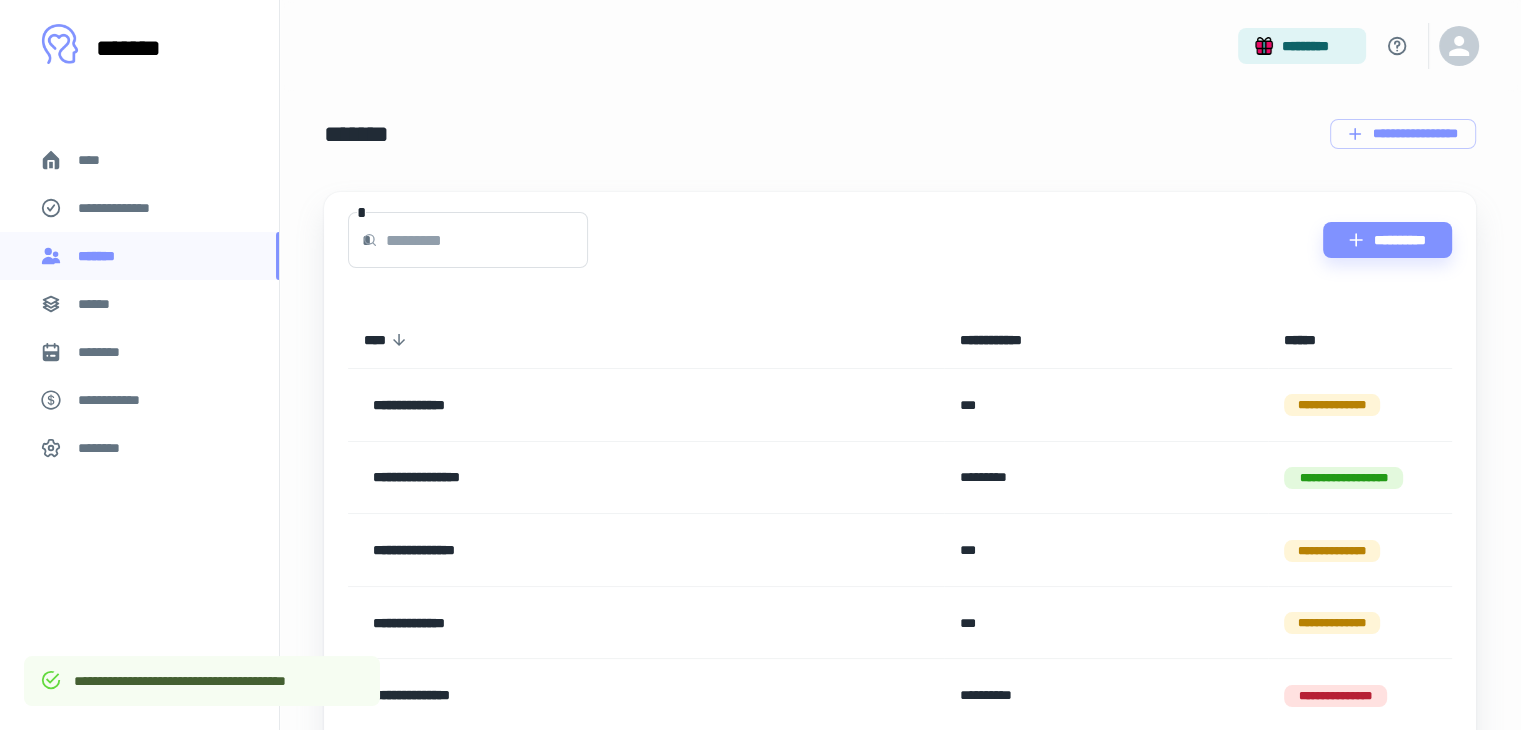 click on "**********" at bounding box center [592, 405] 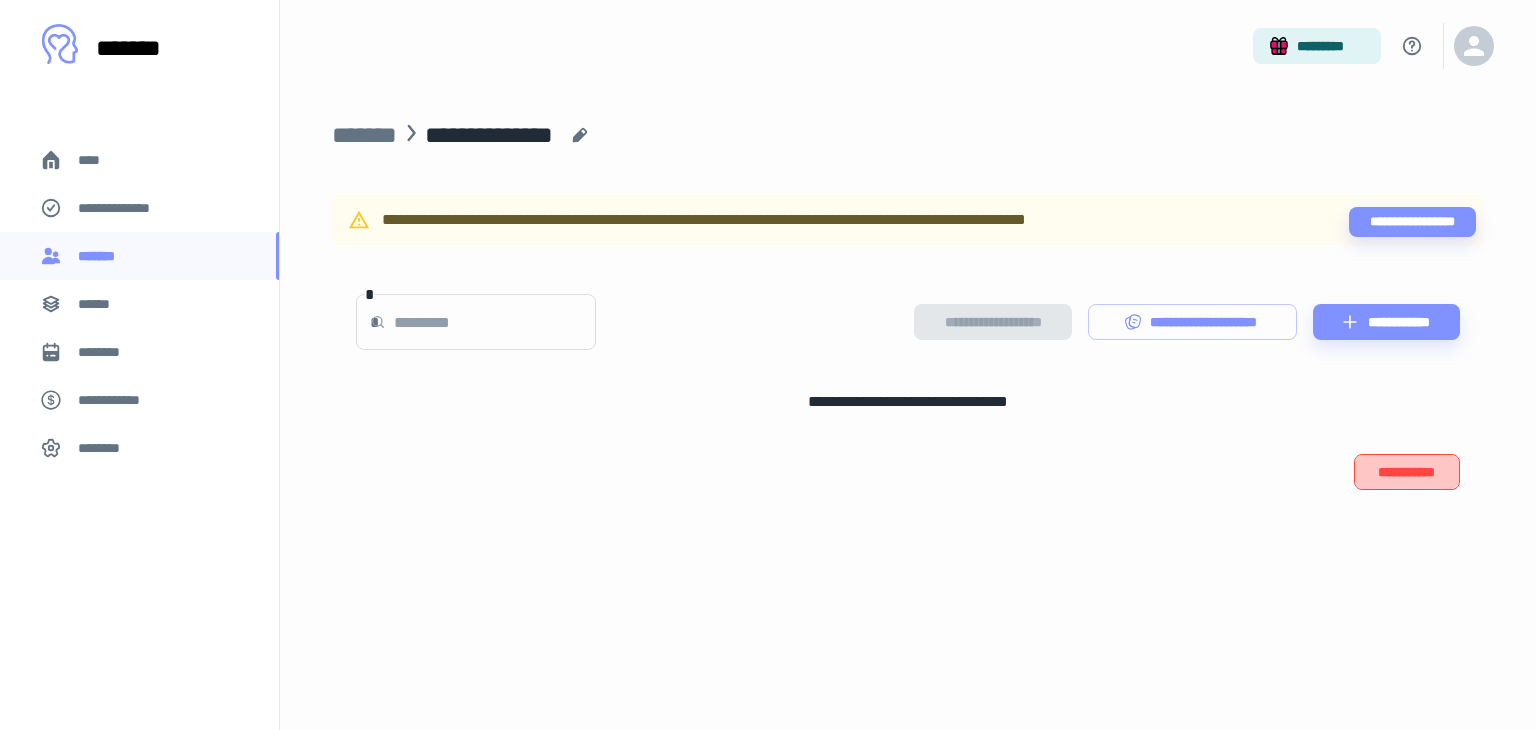 click on "**********" at bounding box center (1407, 472) 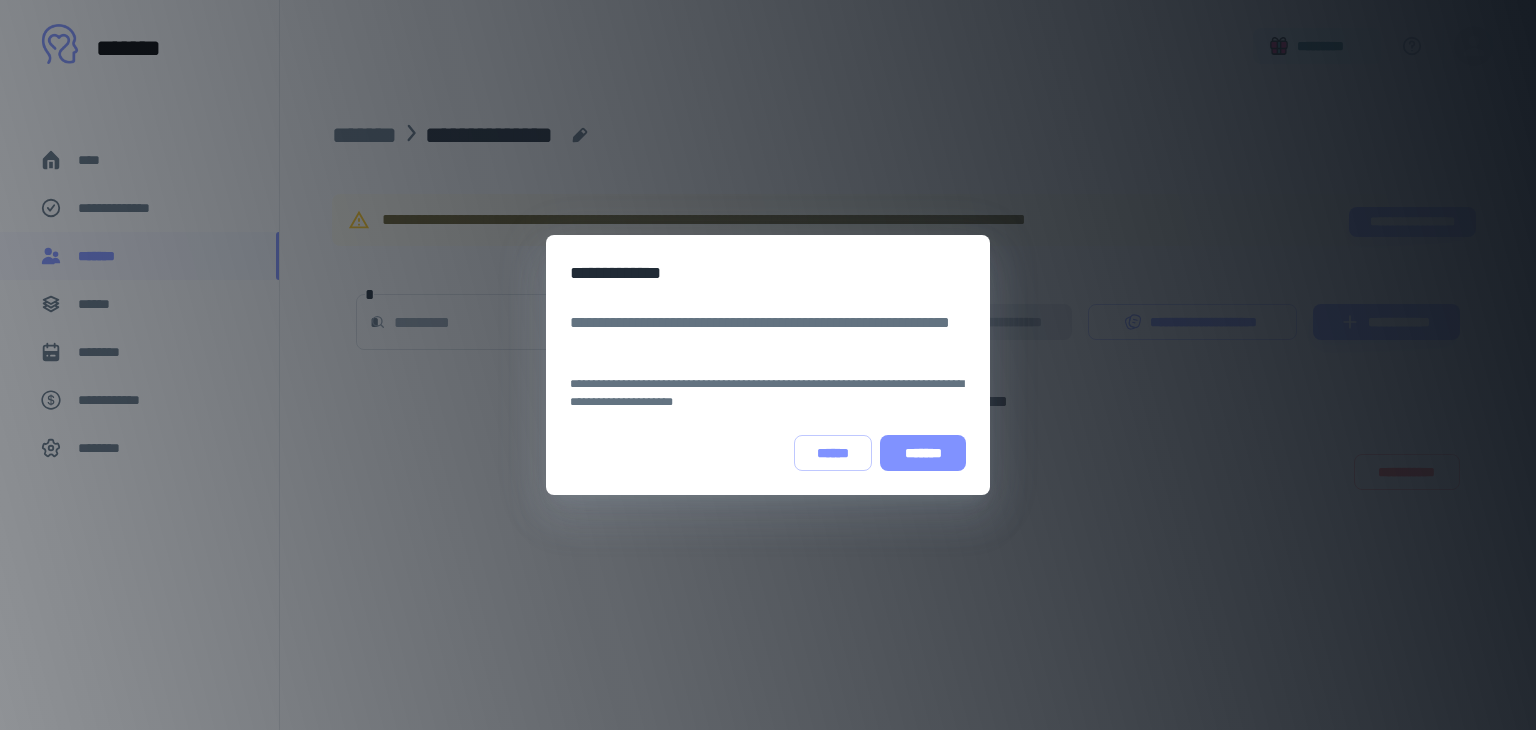 click on "*******" at bounding box center (923, 453) 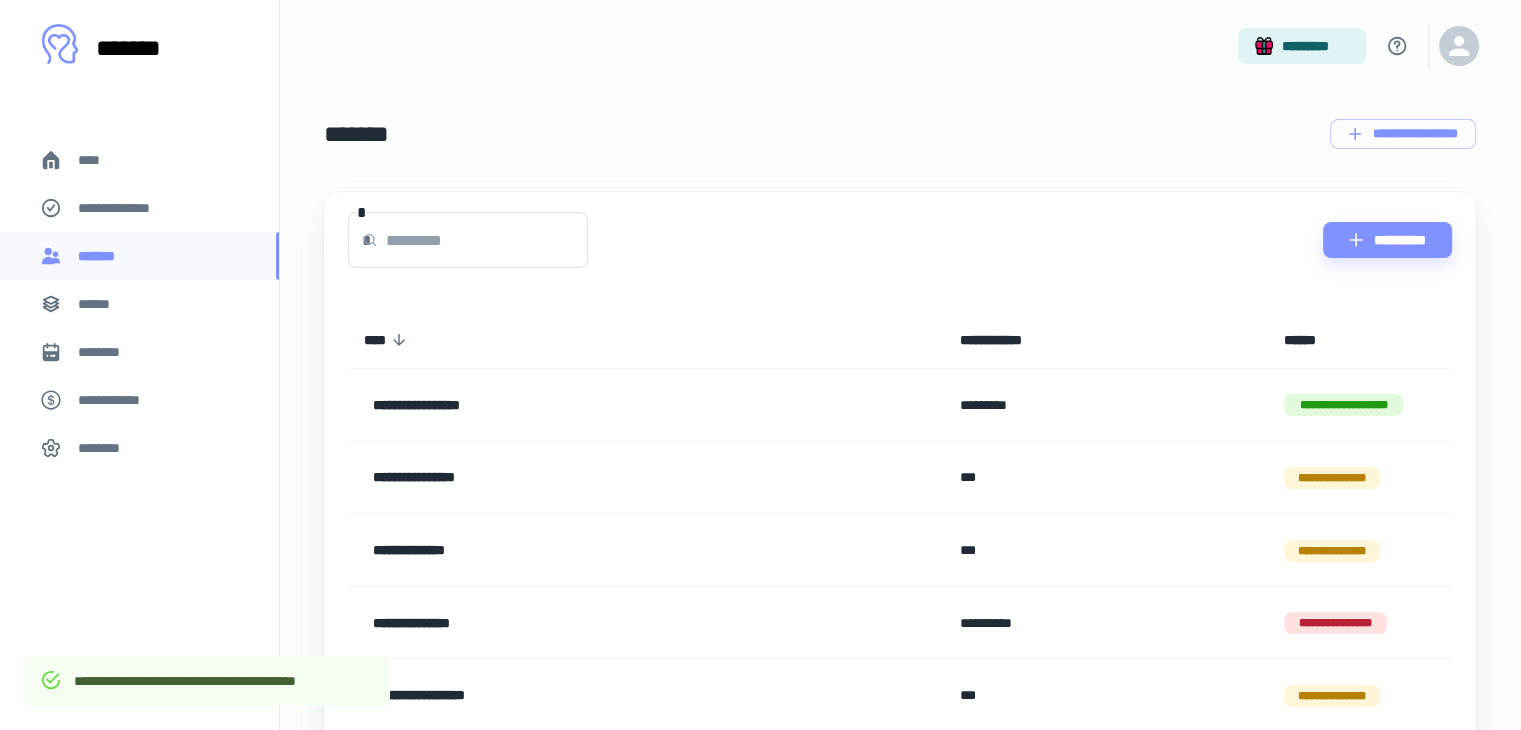 scroll, scrollTop: 130, scrollLeft: 0, axis: vertical 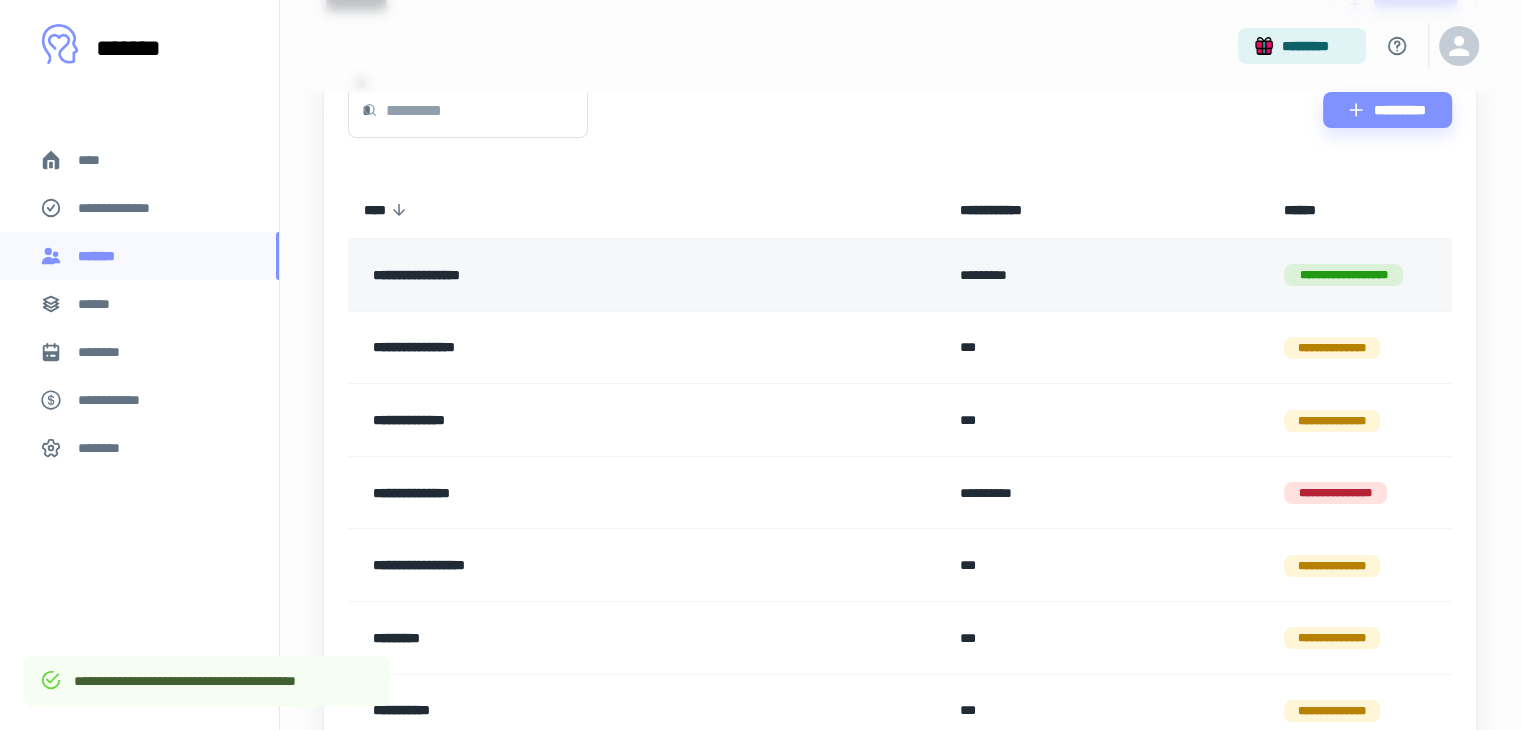 click on "**********" at bounding box center [592, 275] 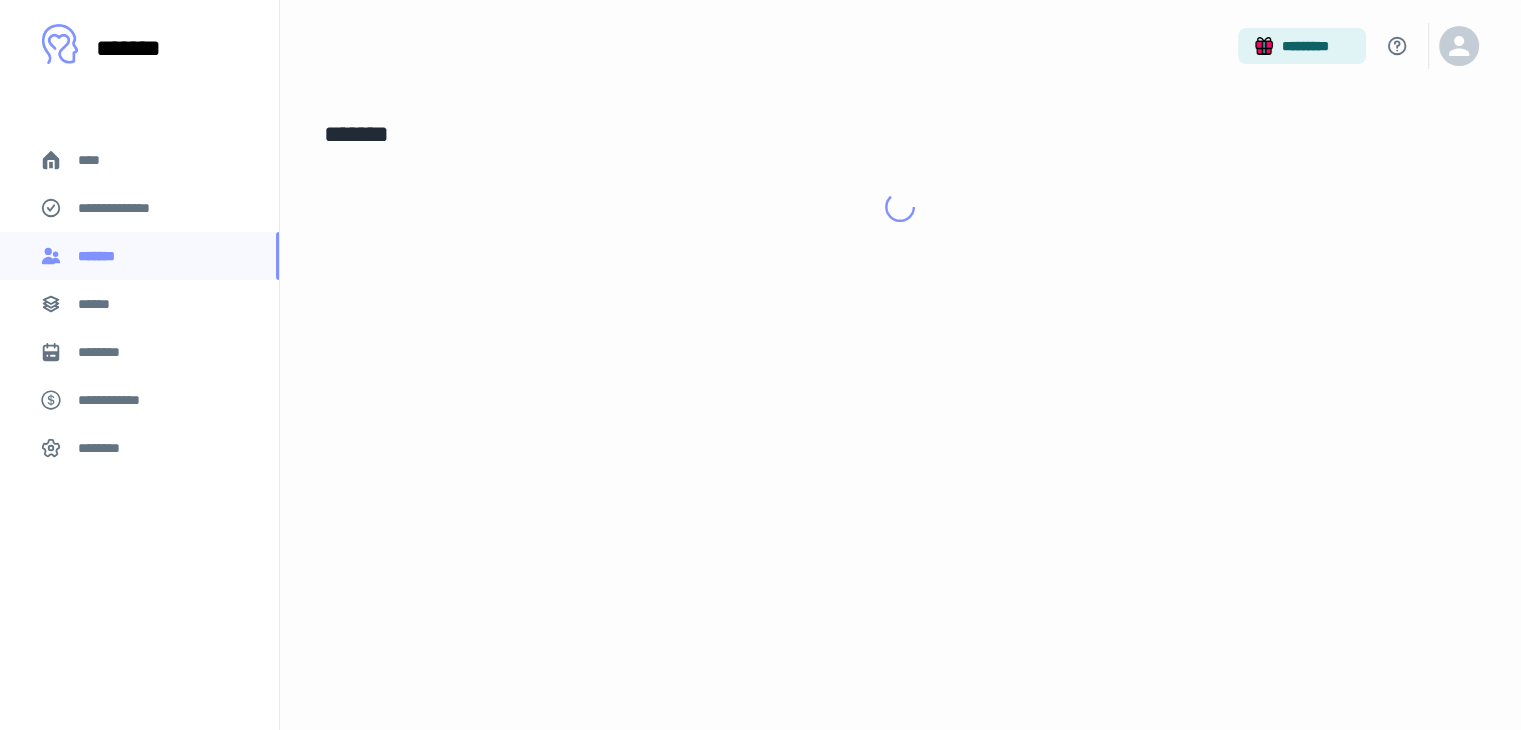 scroll, scrollTop: 0, scrollLeft: 0, axis: both 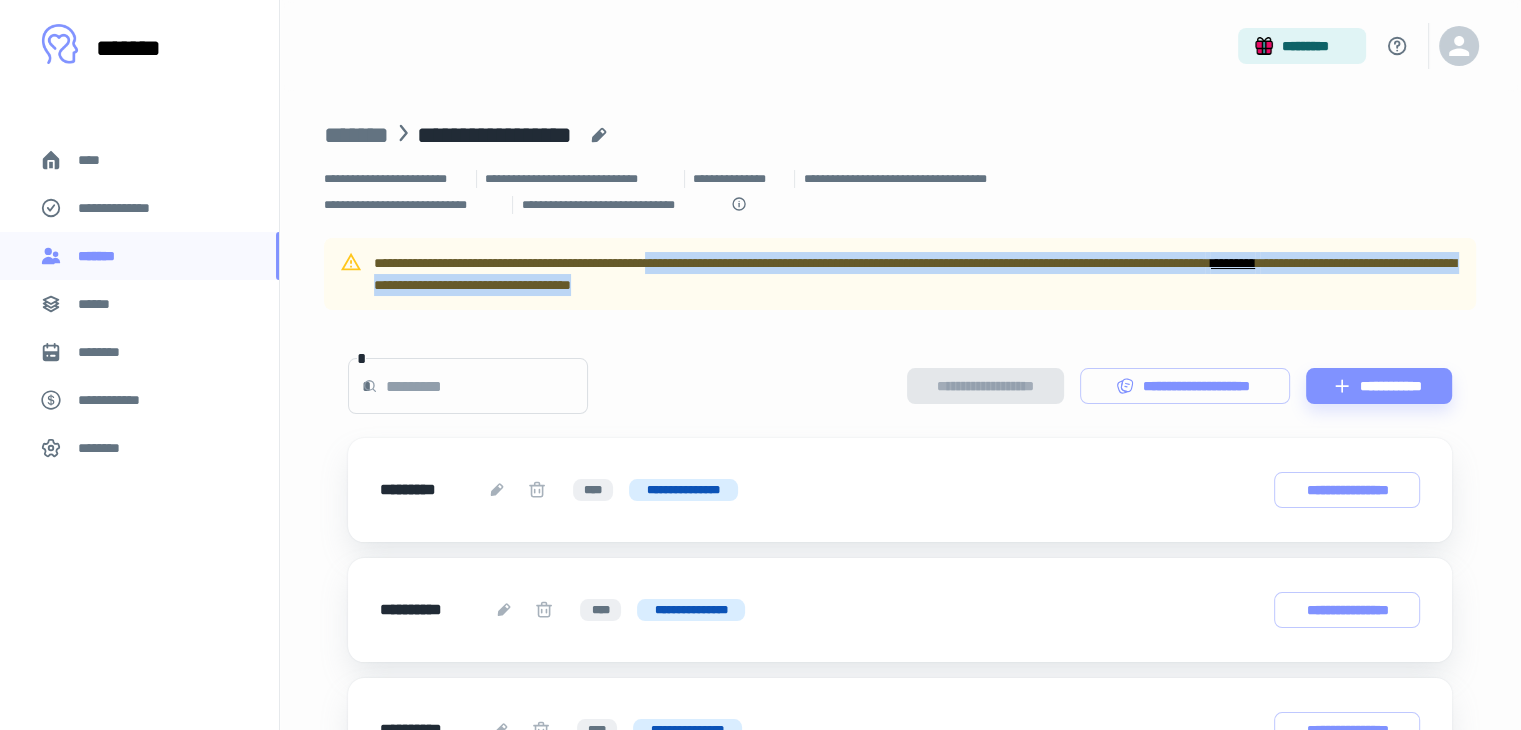 drag, startPoint x: 727, startPoint y: 261, endPoint x: 936, endPoint y: 285, distance: 210.37347 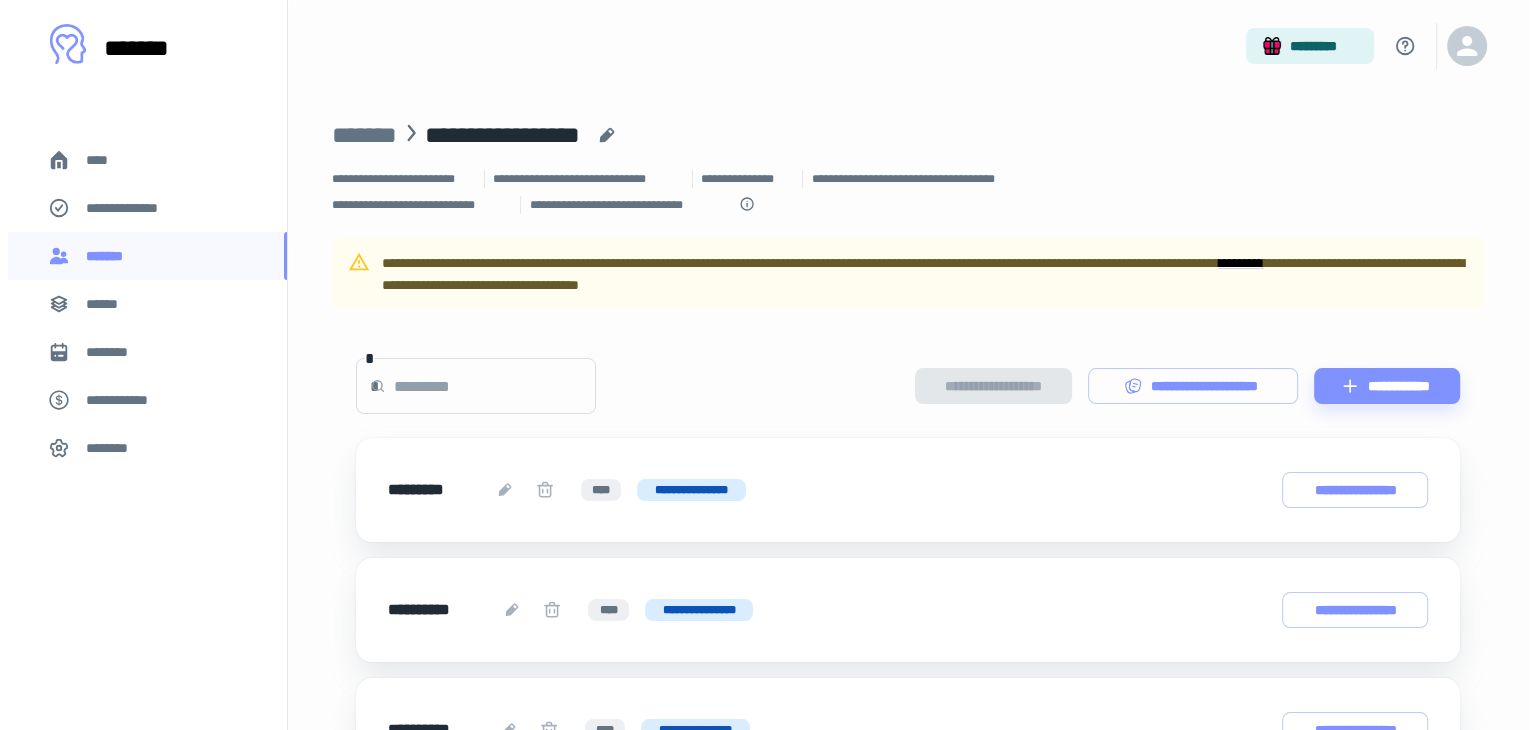 scroll, scrollTop: 192, scrollLeft: 0, axis: vertical 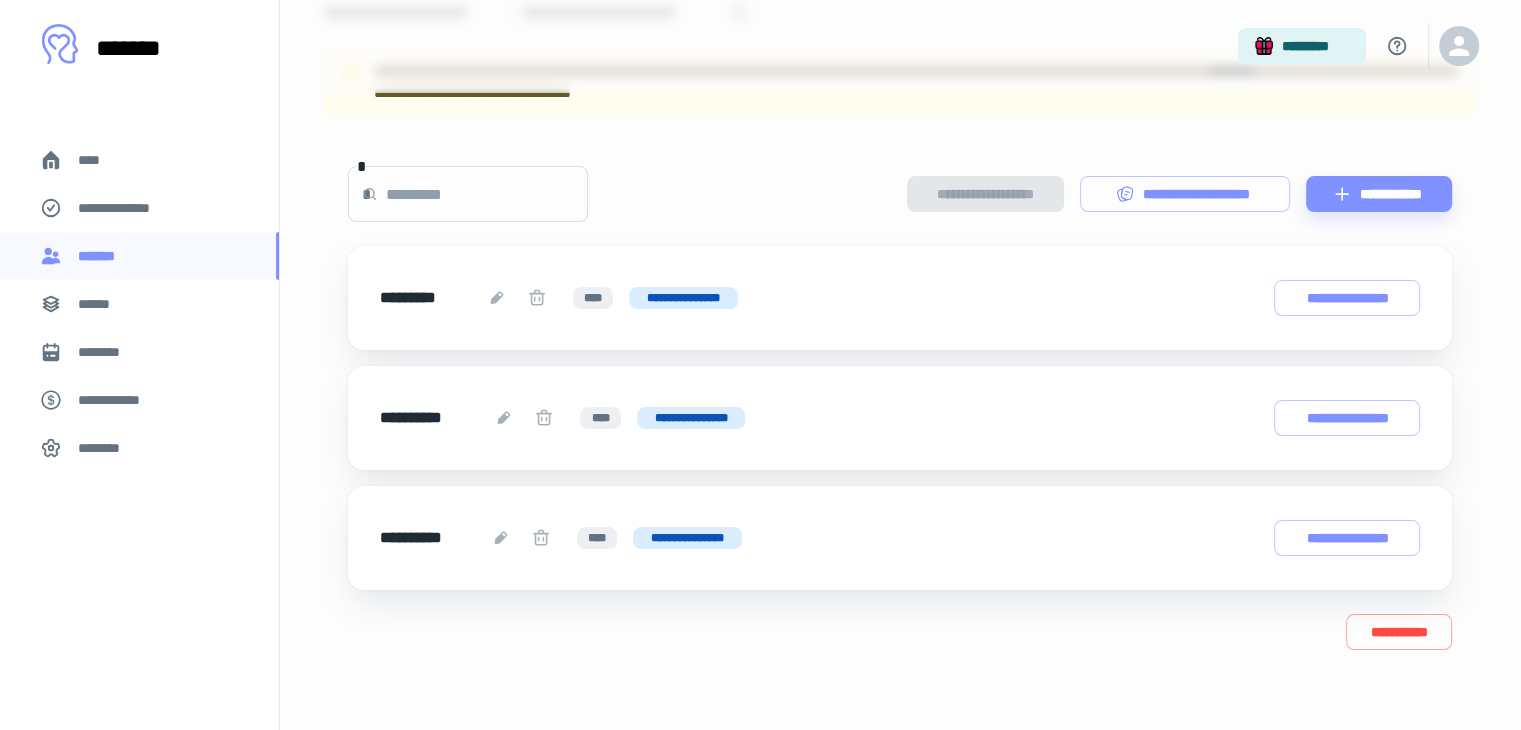 click on "**********" at bounding box center (1399, 632) 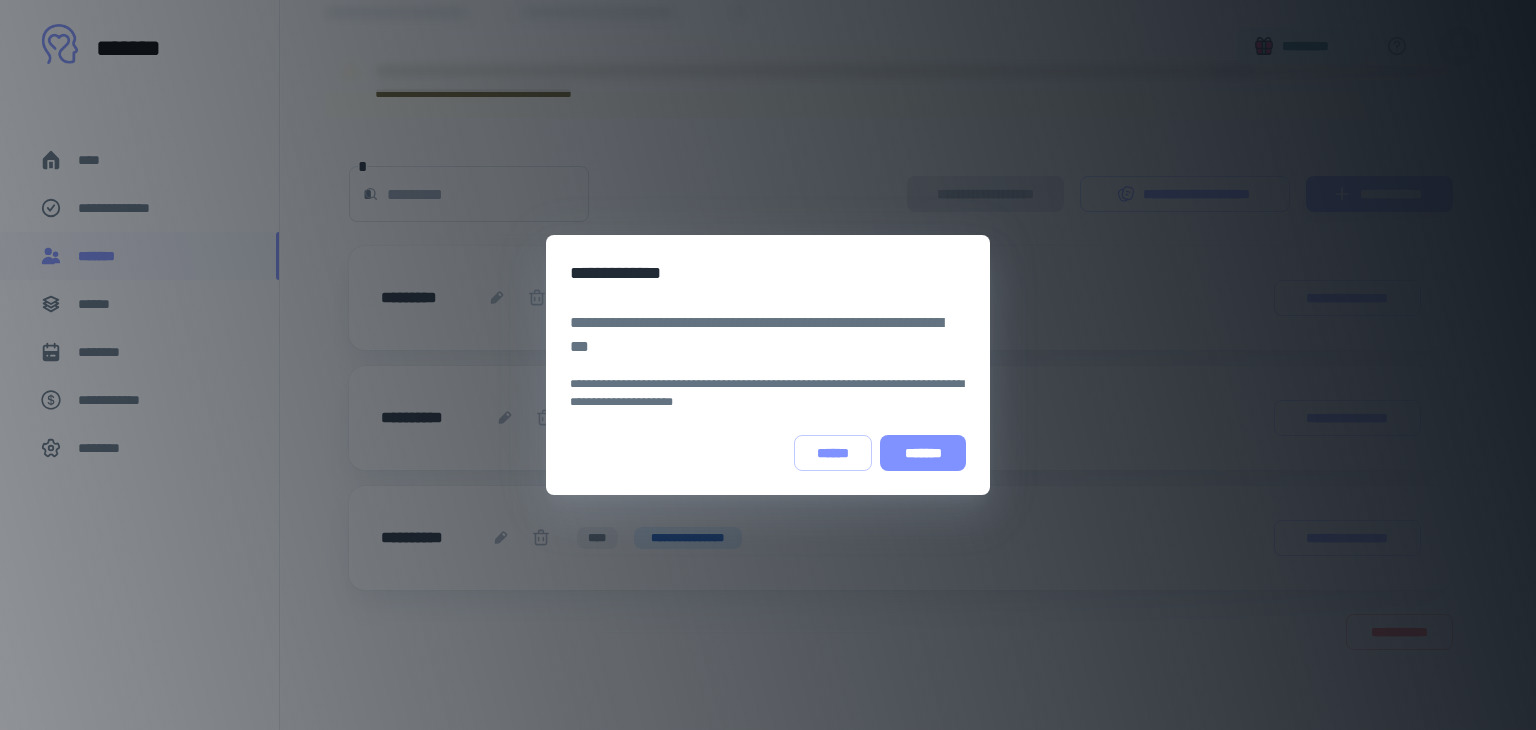 click on "*******" at bounding box center (923, 453) 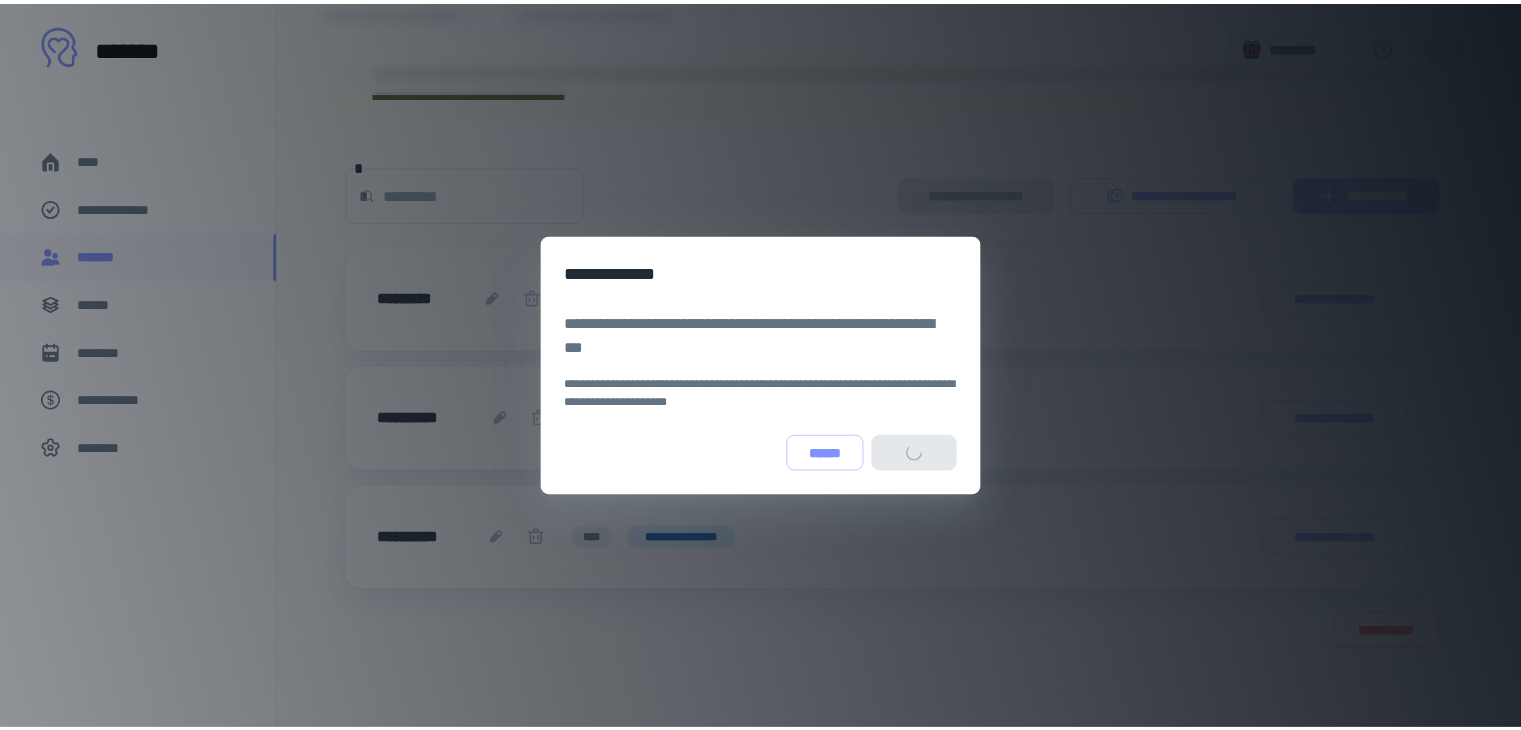 scroll, scrollTop: 0, scrollLeft: 0, axis: both 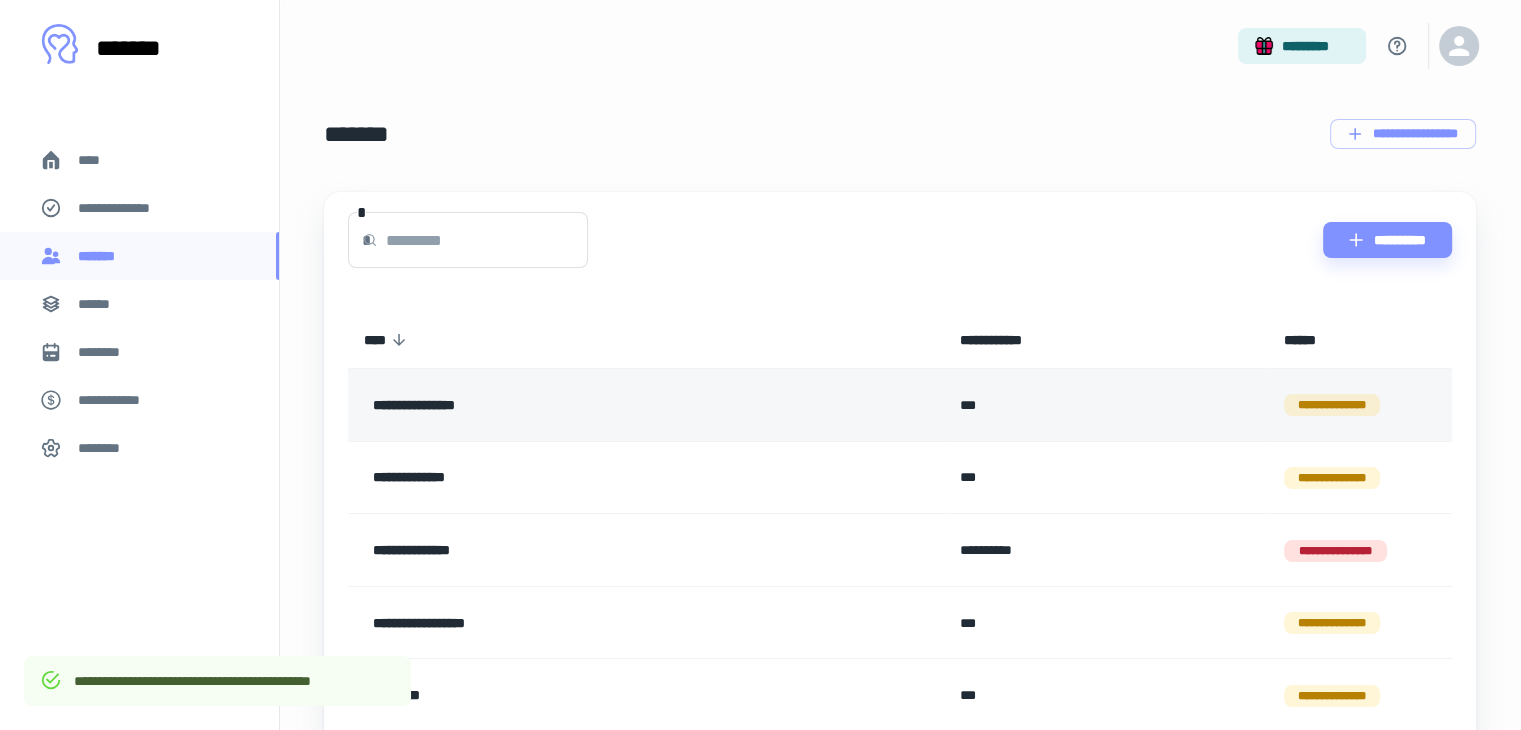 click on "**********" at bounding box center (592, 405) 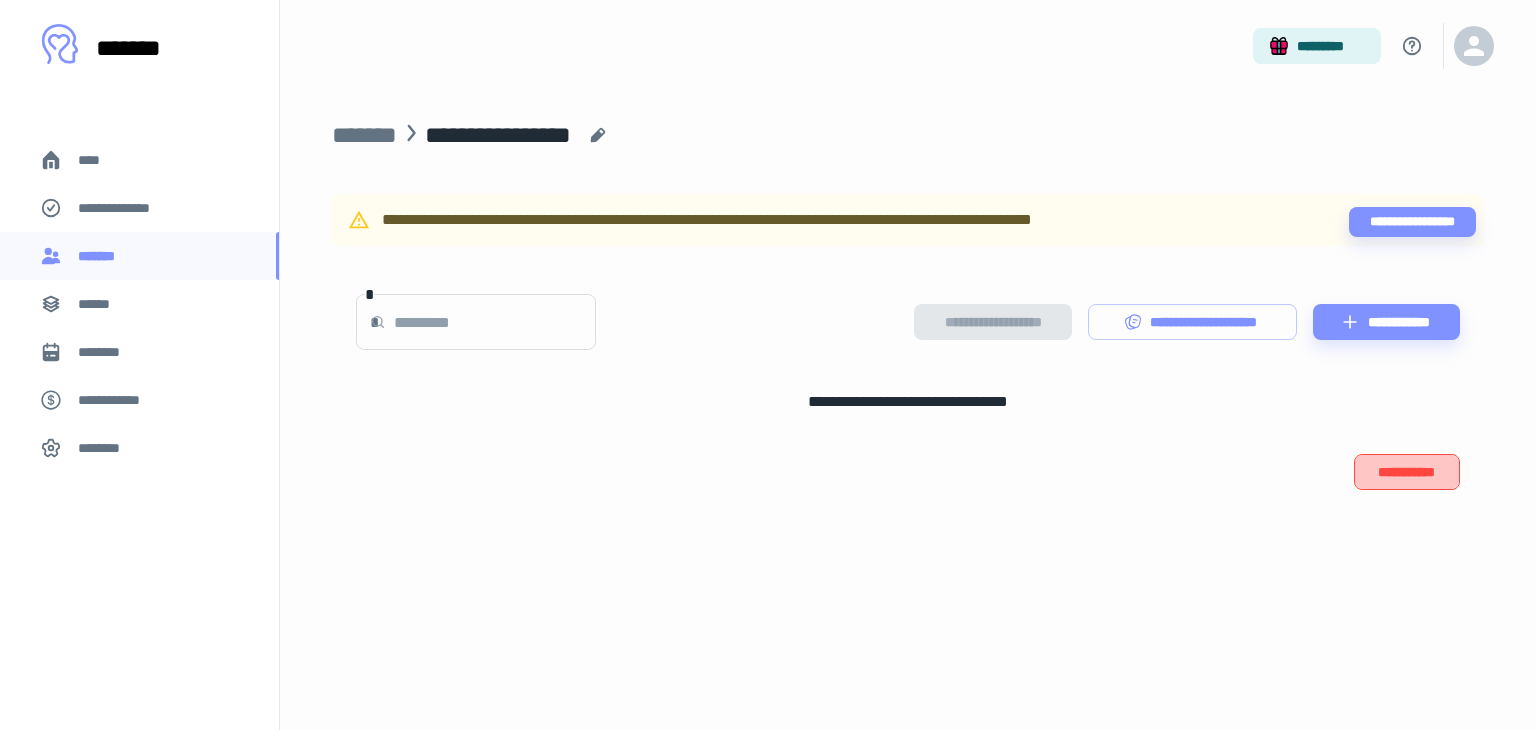 click on "**********" at bounding box center (1407, 472) 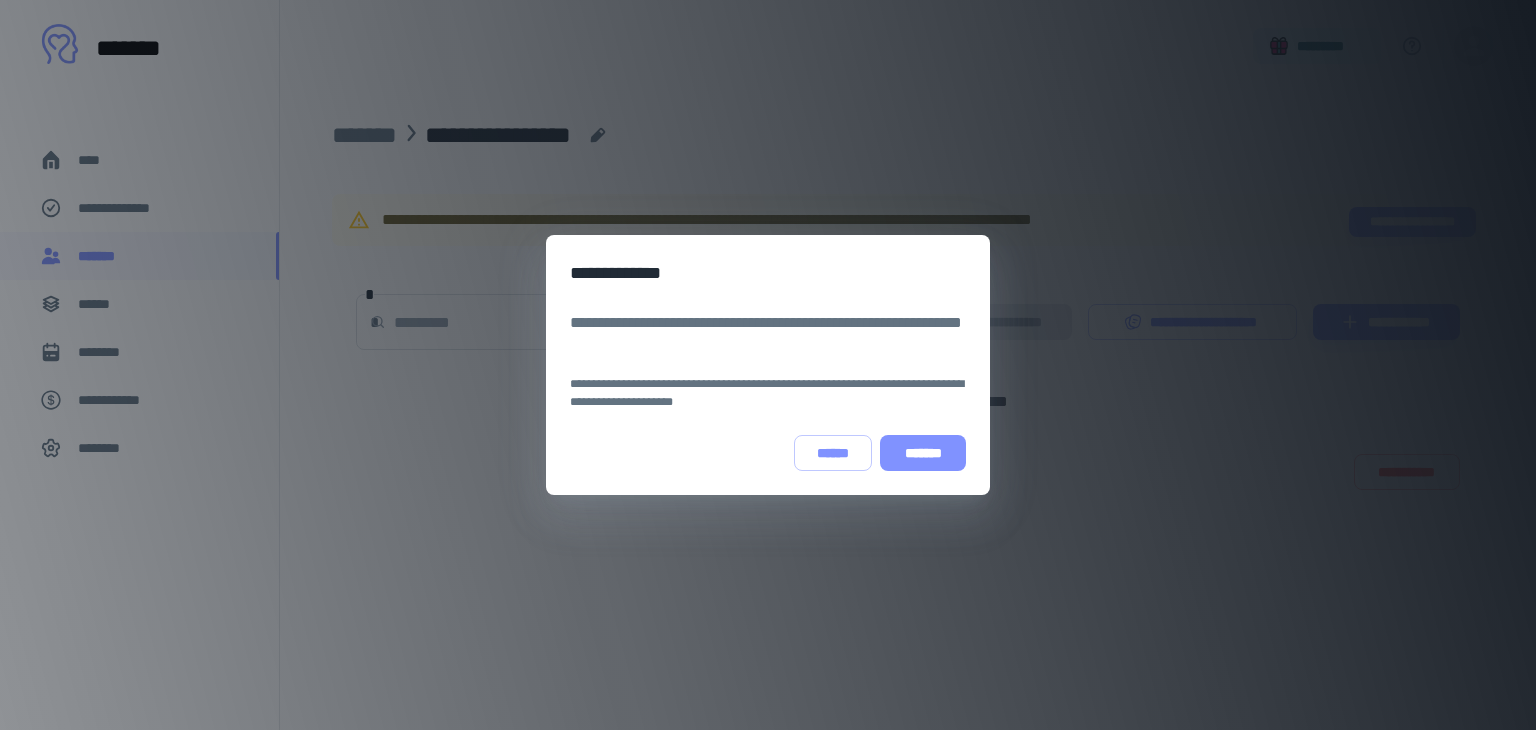 click on "*******" at bounding box center (923, 453) 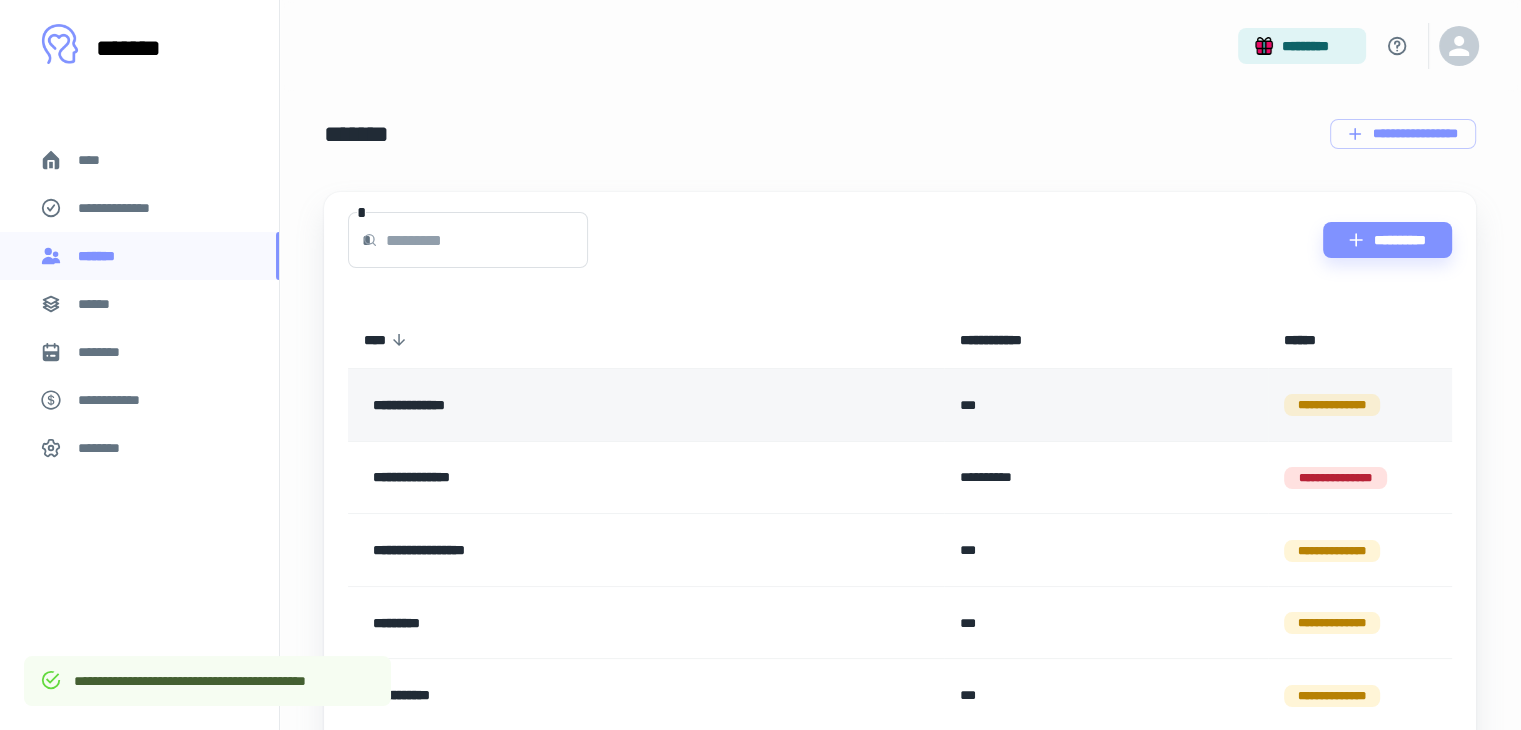click on "**********" at bounding box center (646, 405) 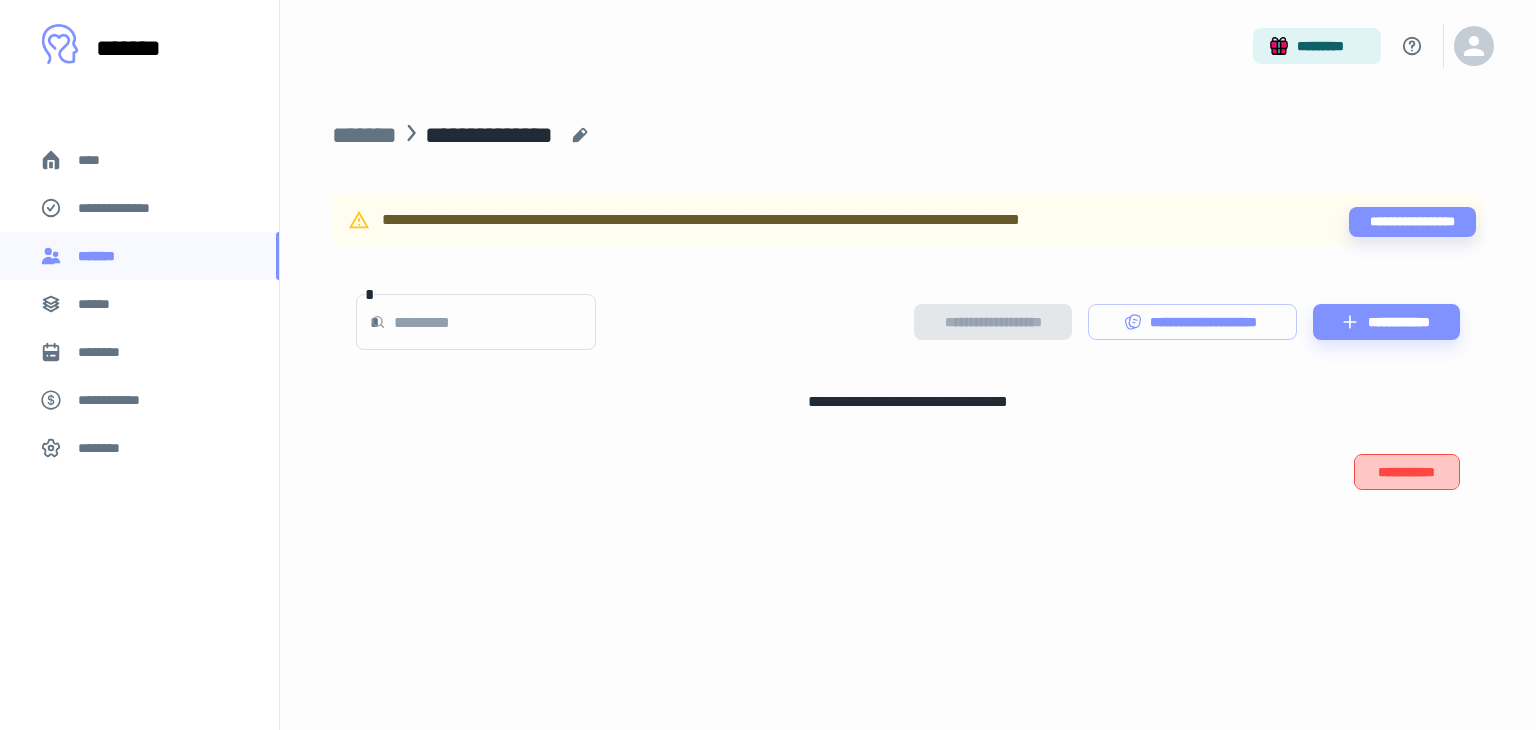 click on "**********" at bounding box center (1407, 472) 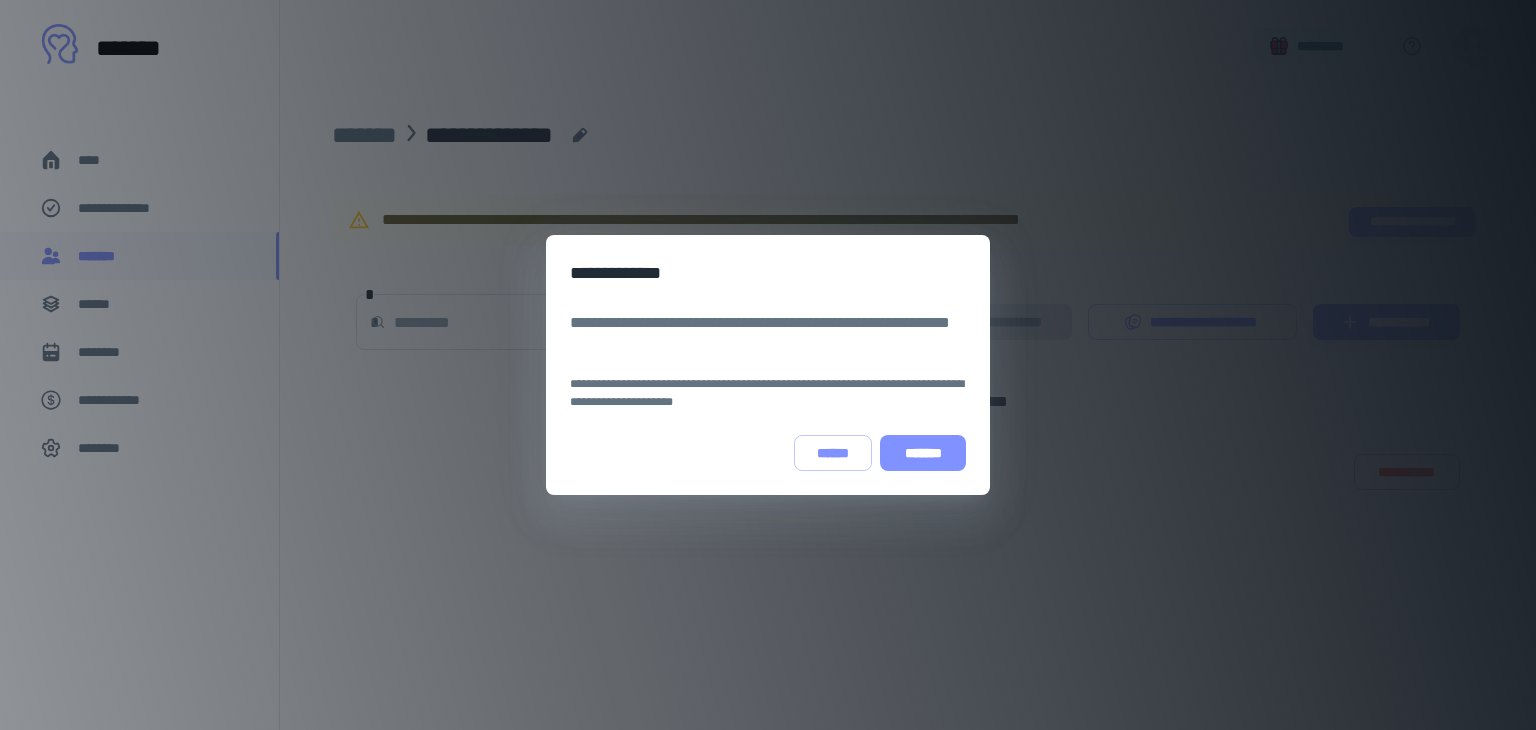 click on "*******" at bounding box center [923, 453] 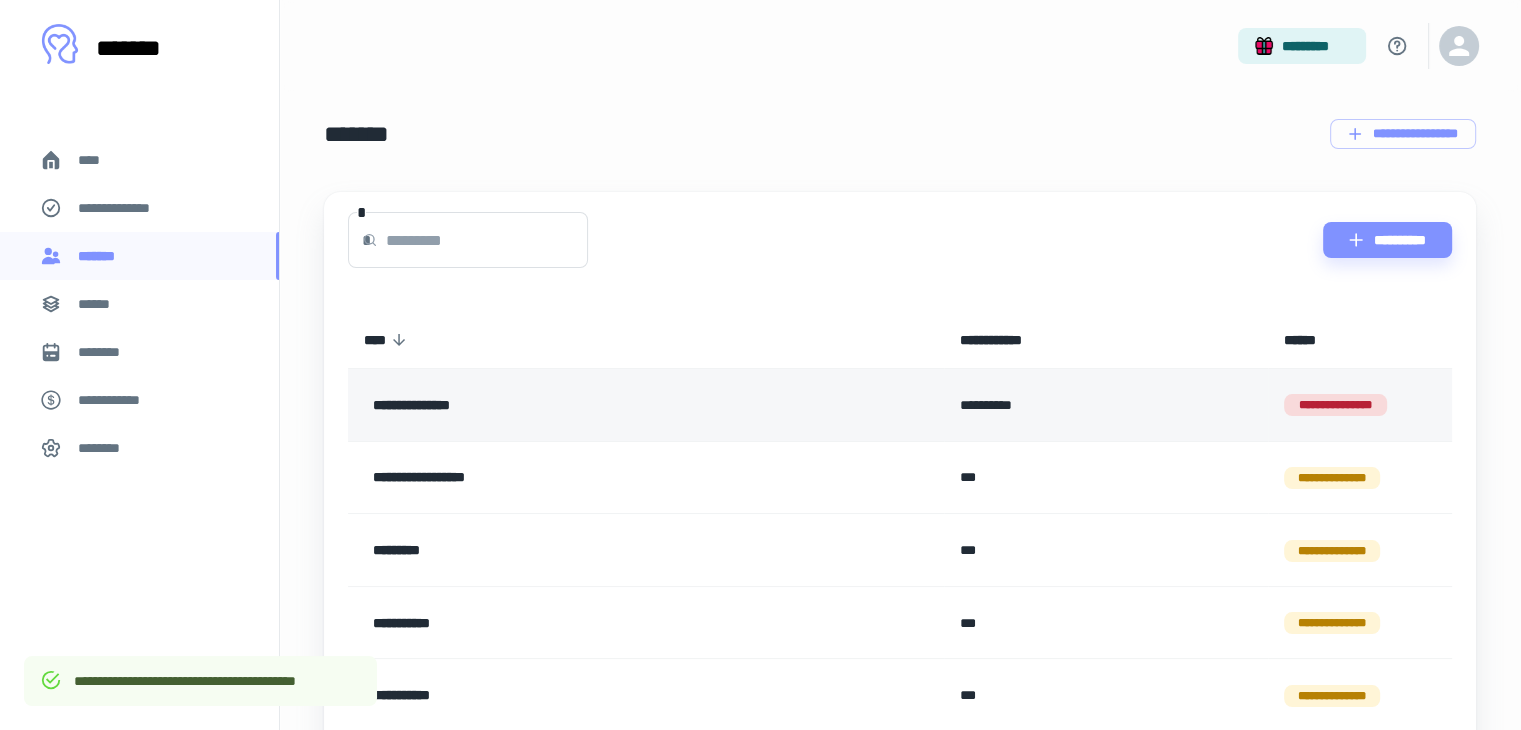 click on "**********" at bounding box center [646, 405] 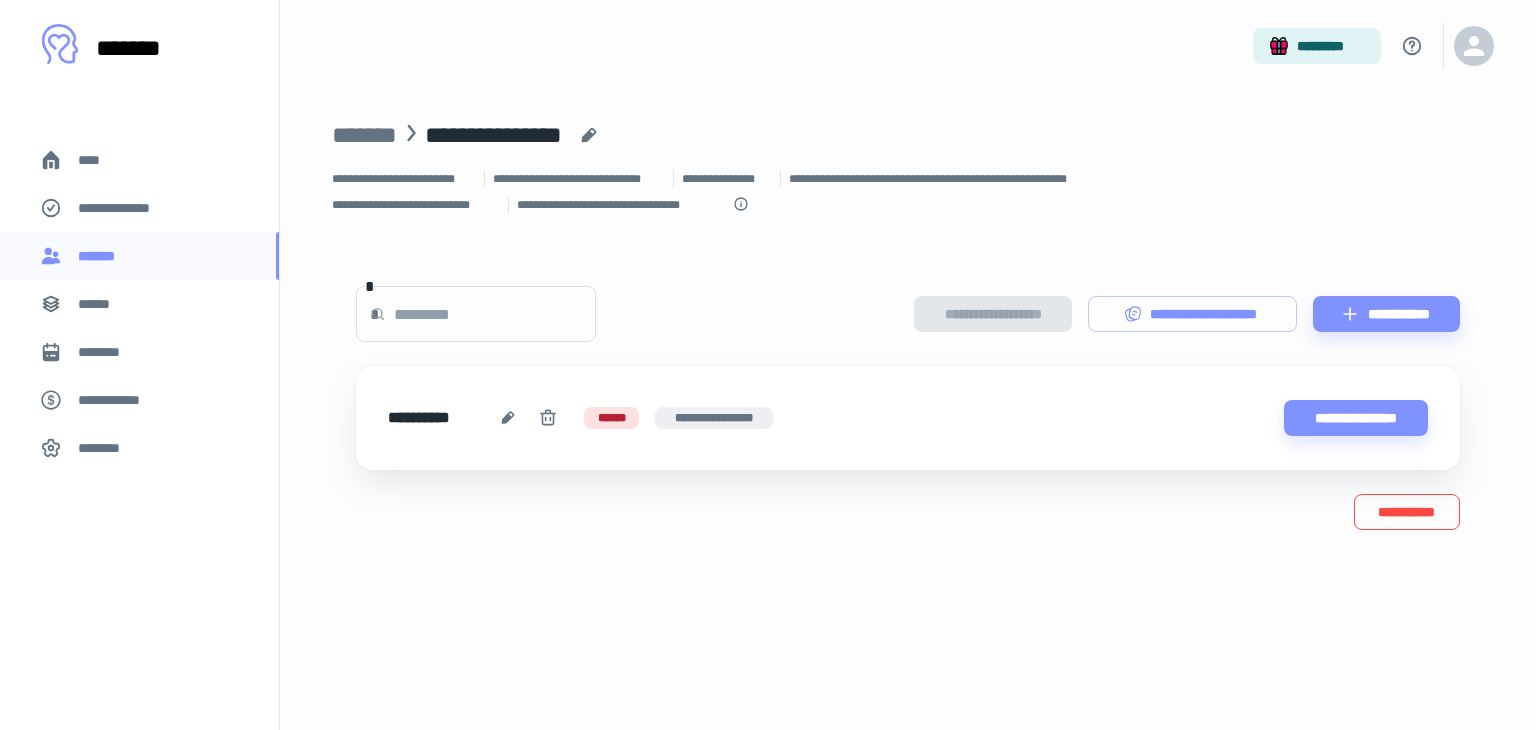 click on "**********" at bounding box center [1407, 512] 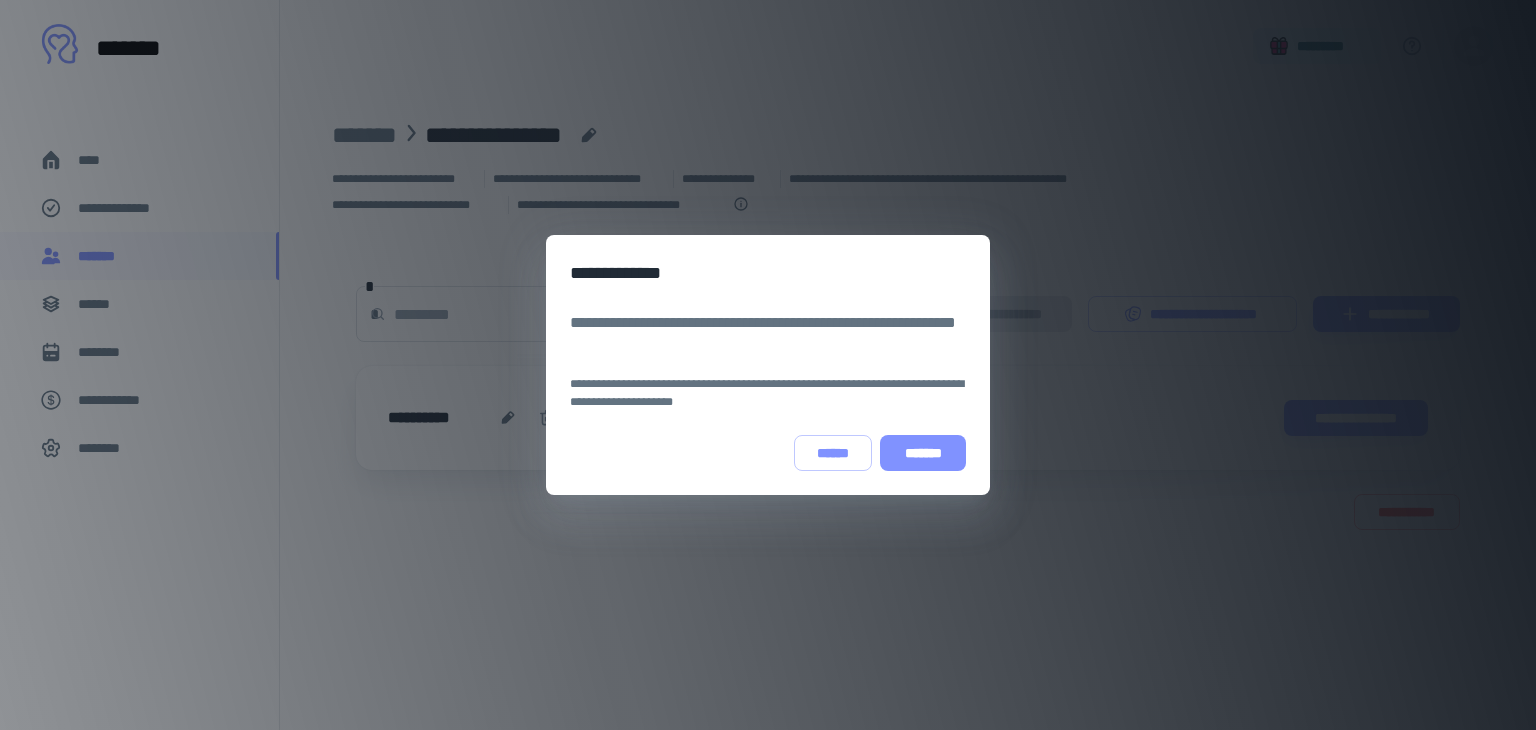 click on "*******" at bounding box center (923, 453) 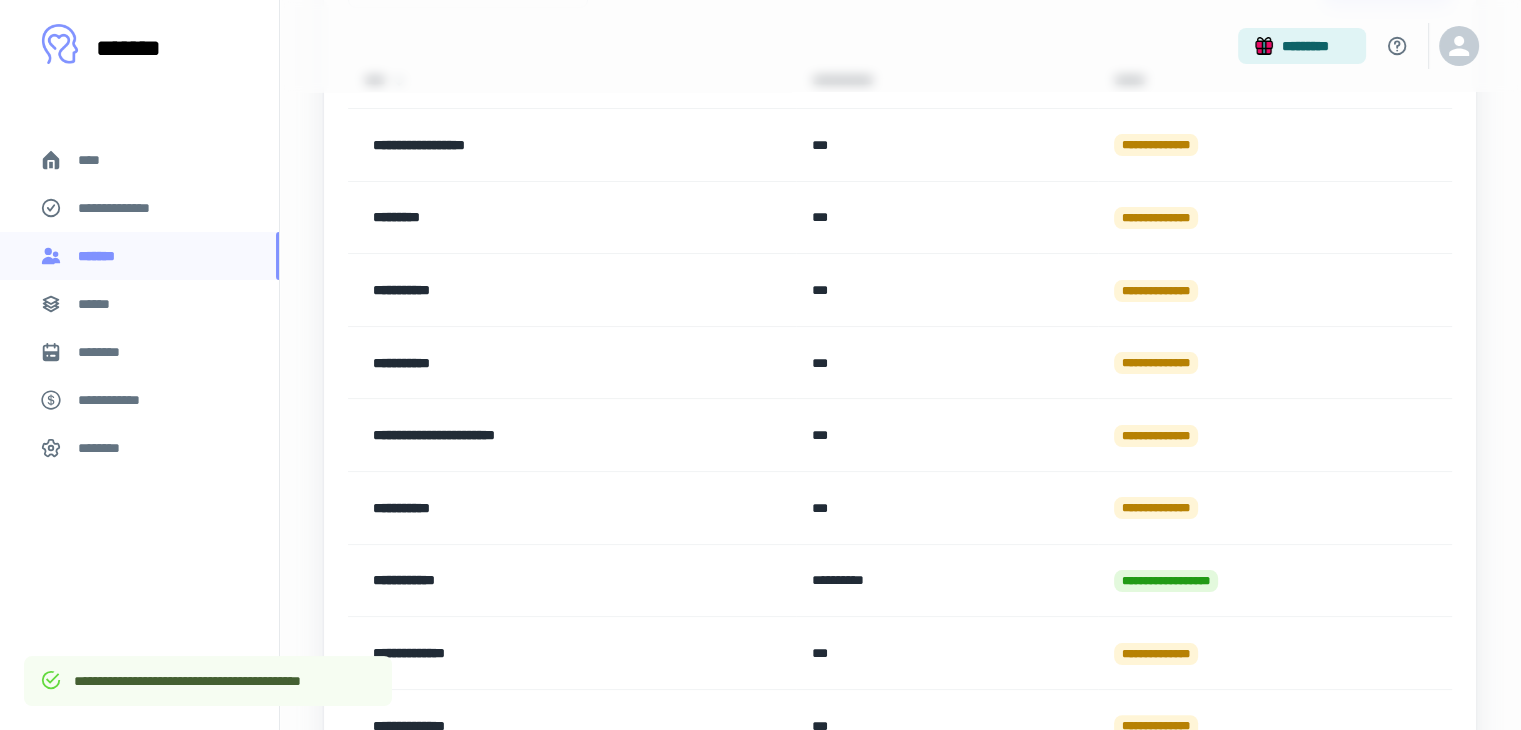 scroll, scrollTop: 263, scrollLeft: 0, axis: vertical 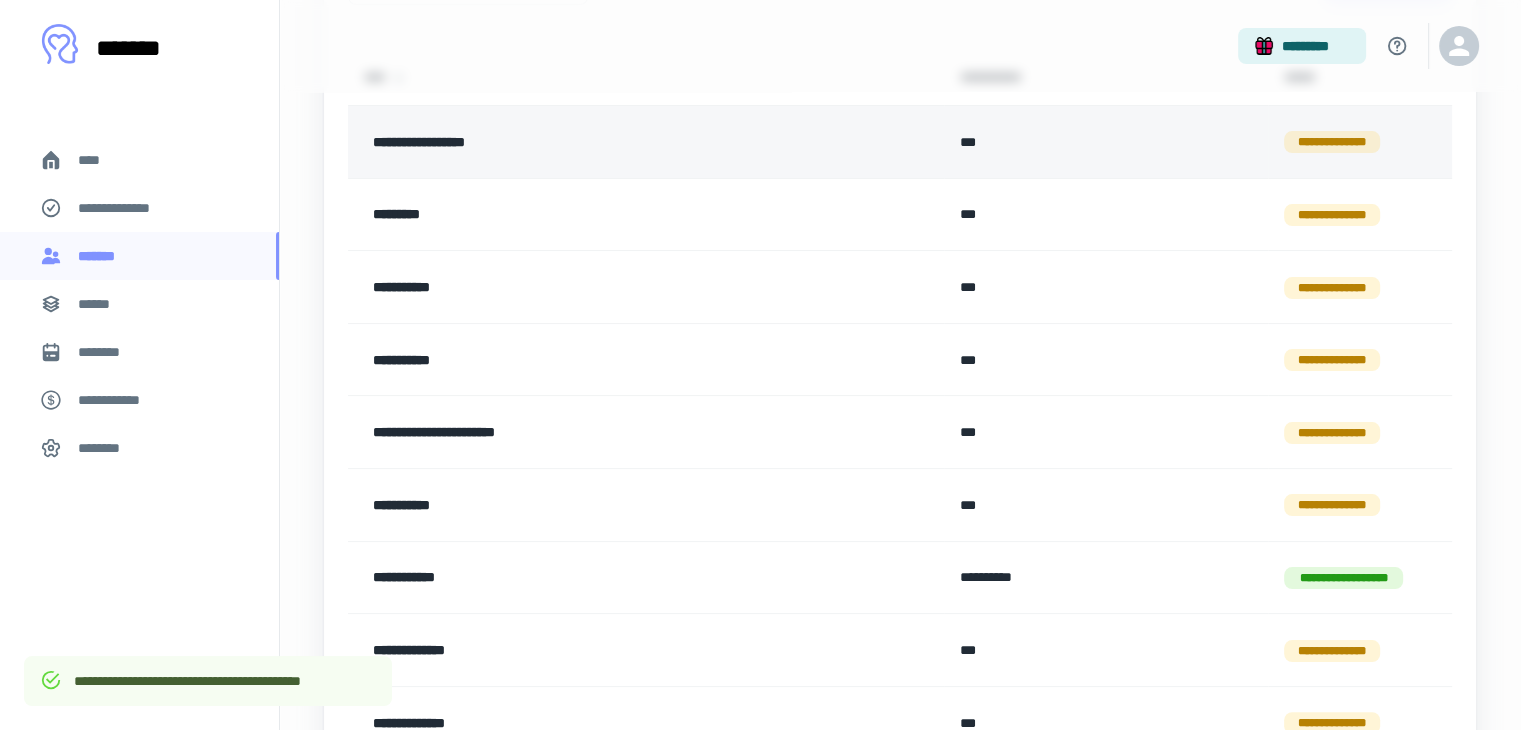 click on "**********" at bounding box center [592, 142] 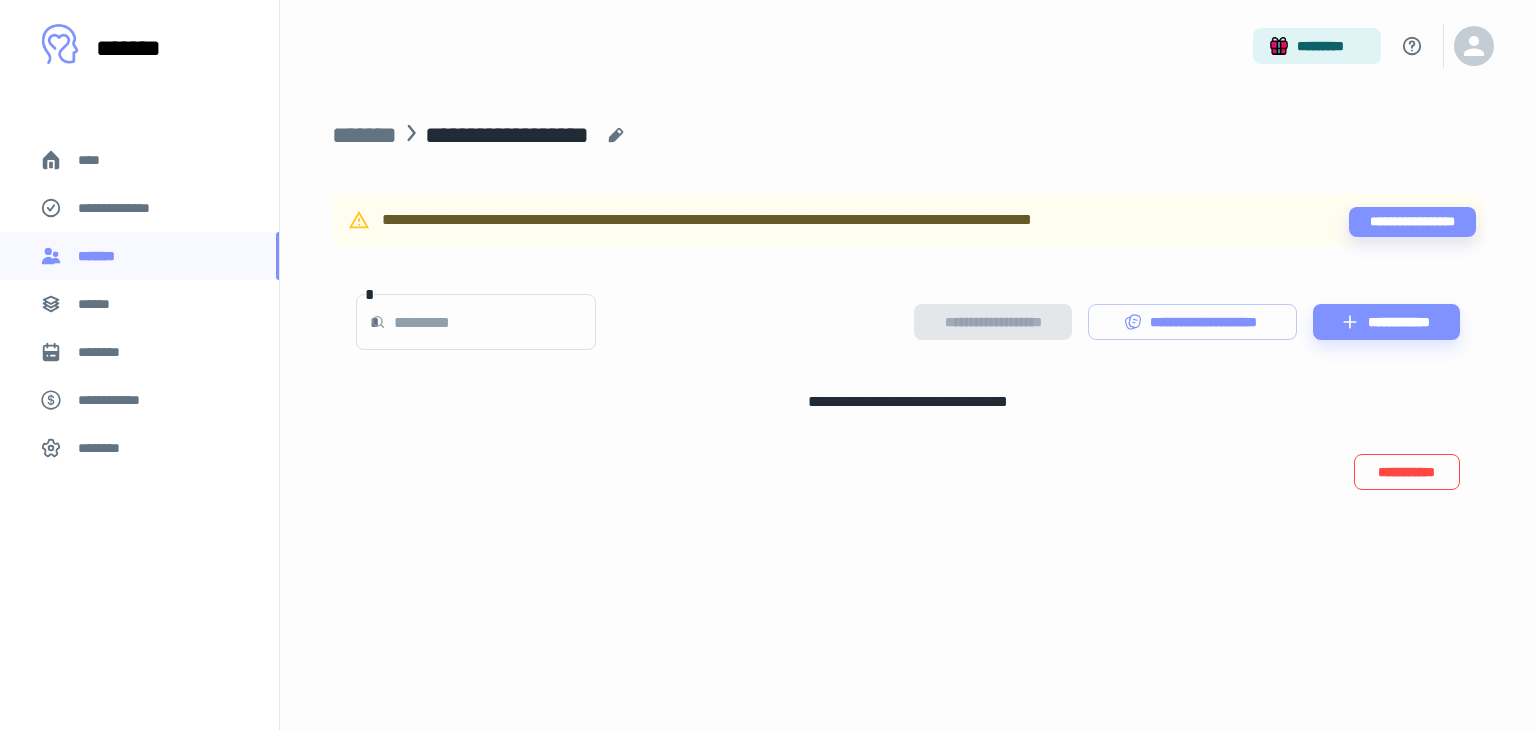 click on "**********" at bounding box center (1407, 472) 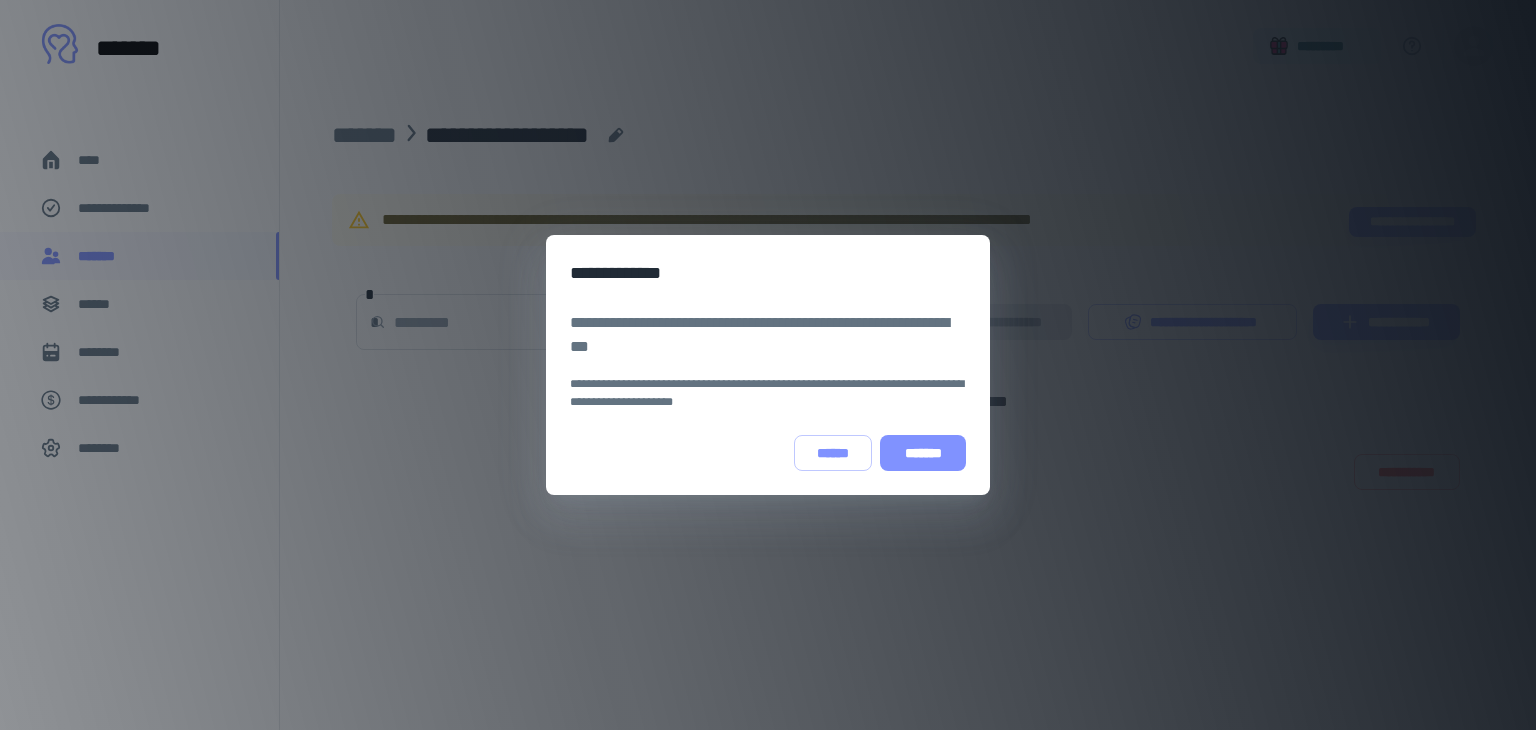 click on "*******" at bounding box center (923, 453) 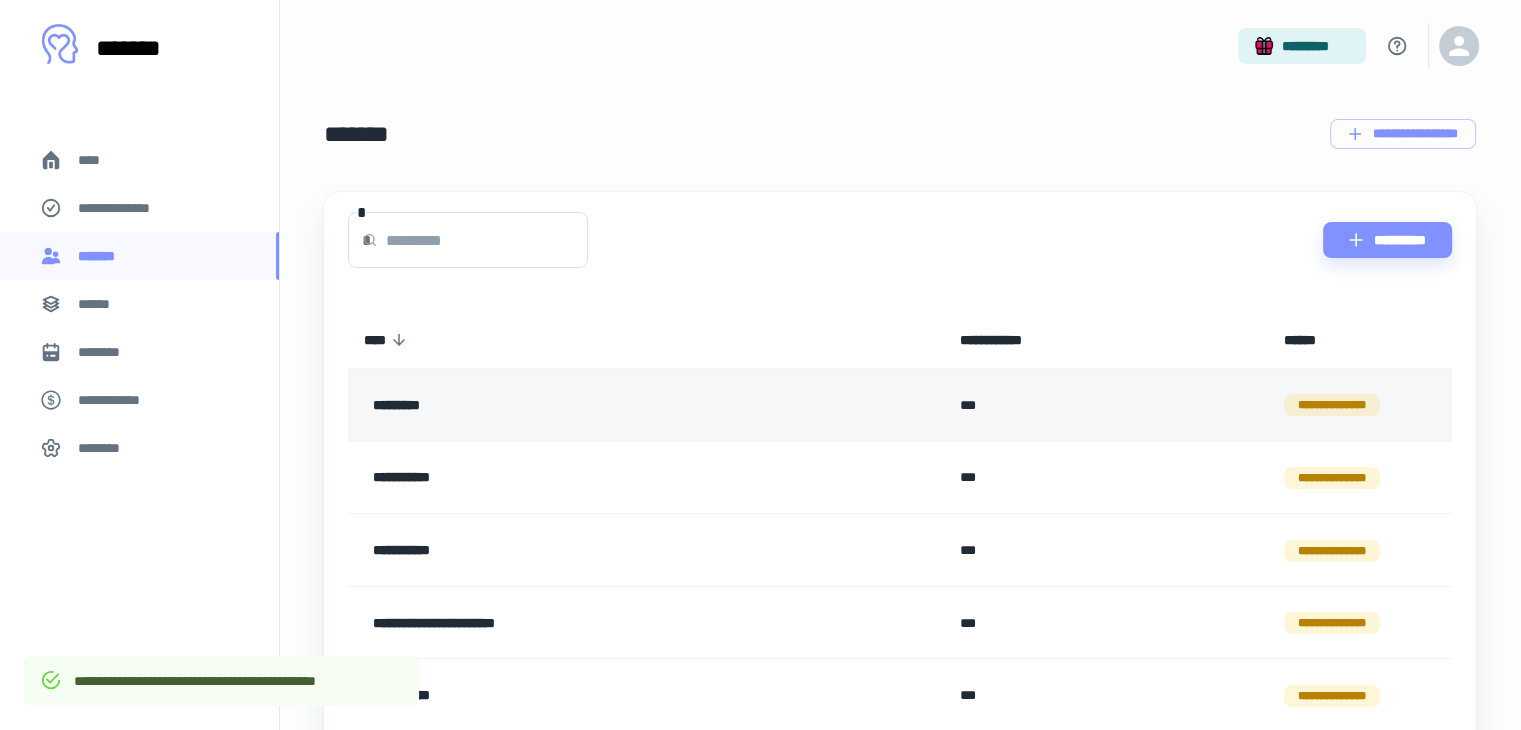 click on "*********" at bounding box center (592, 405) 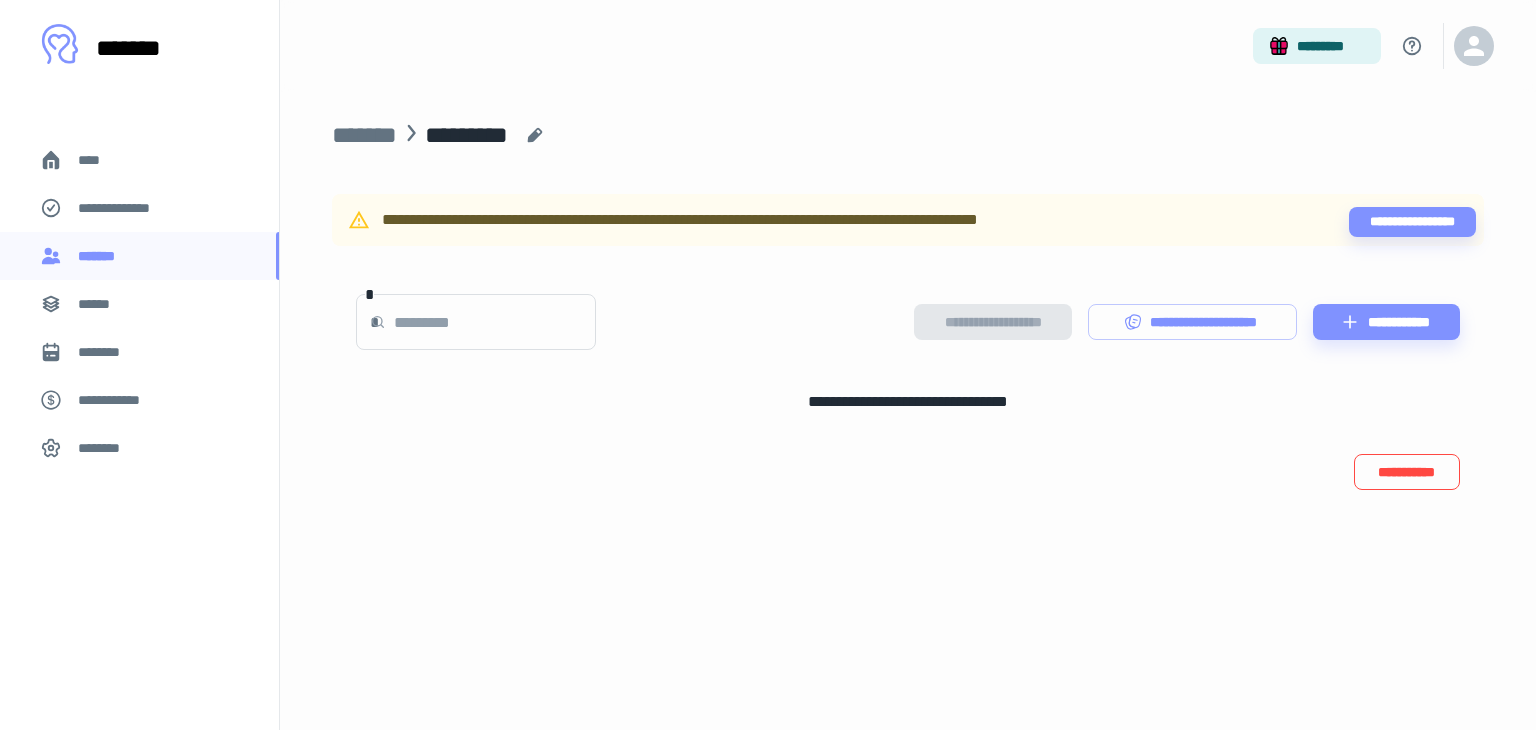 click on "**********" at bounding box center (1407, 472) 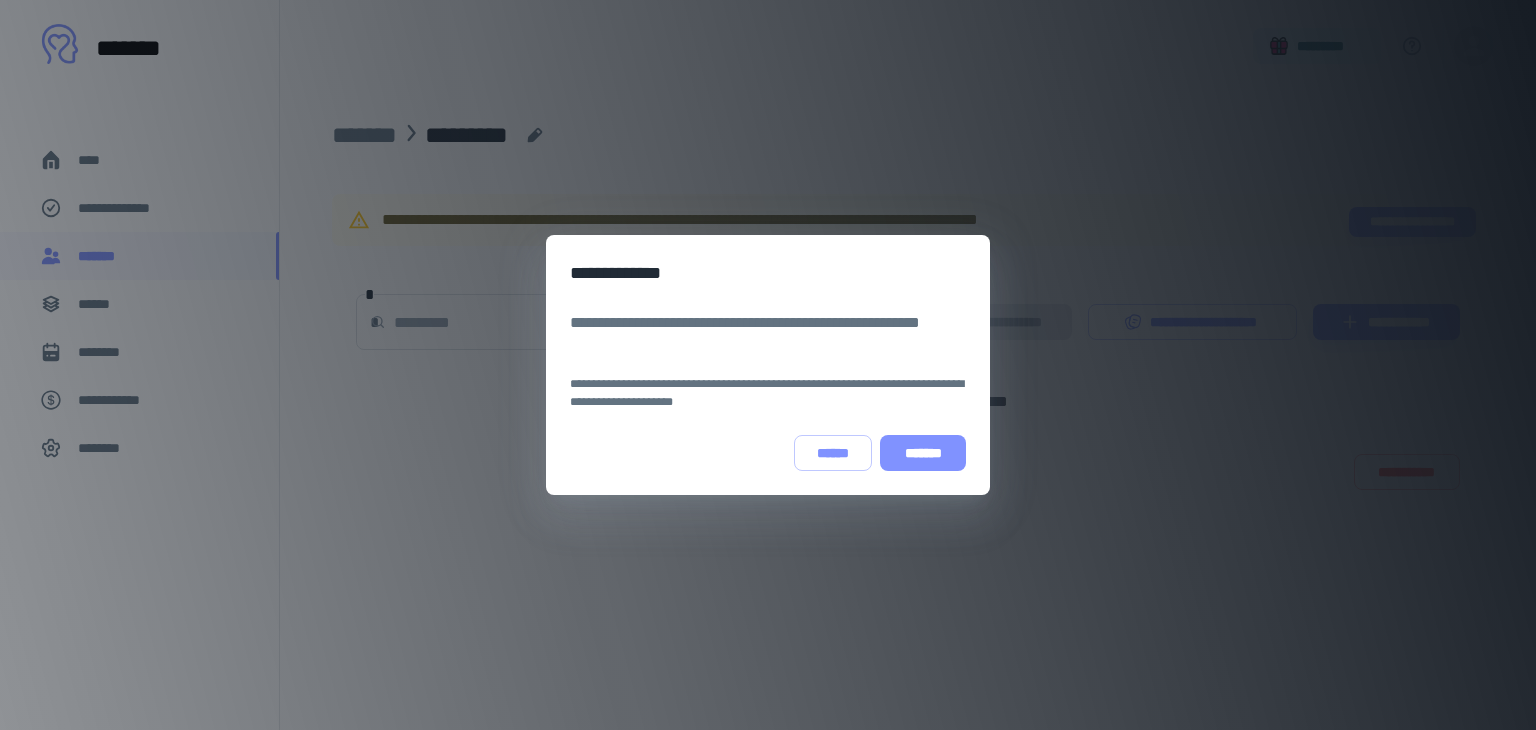 click on "*******" at bounding box center (923, 453) 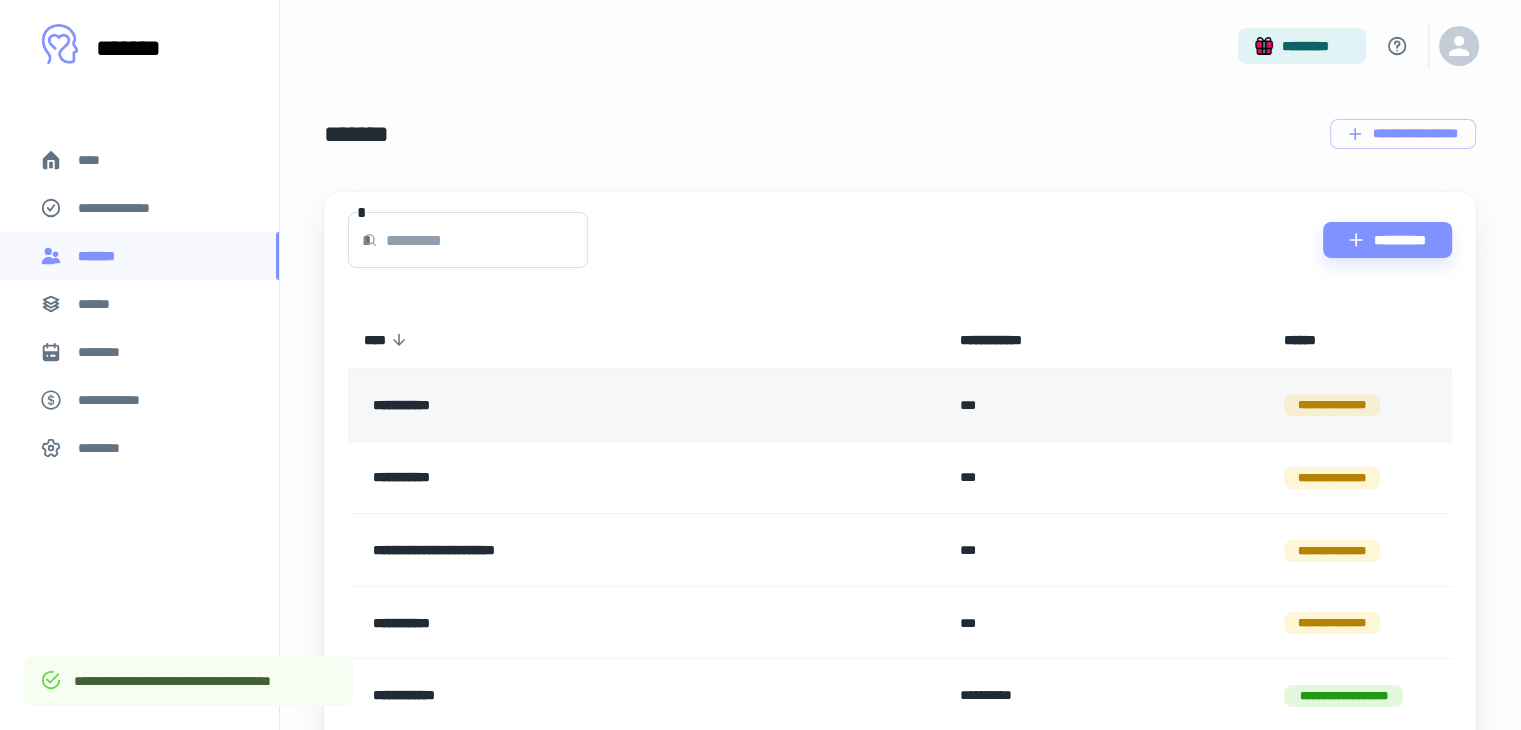 click on "***" at bounding box center (1106, 405) 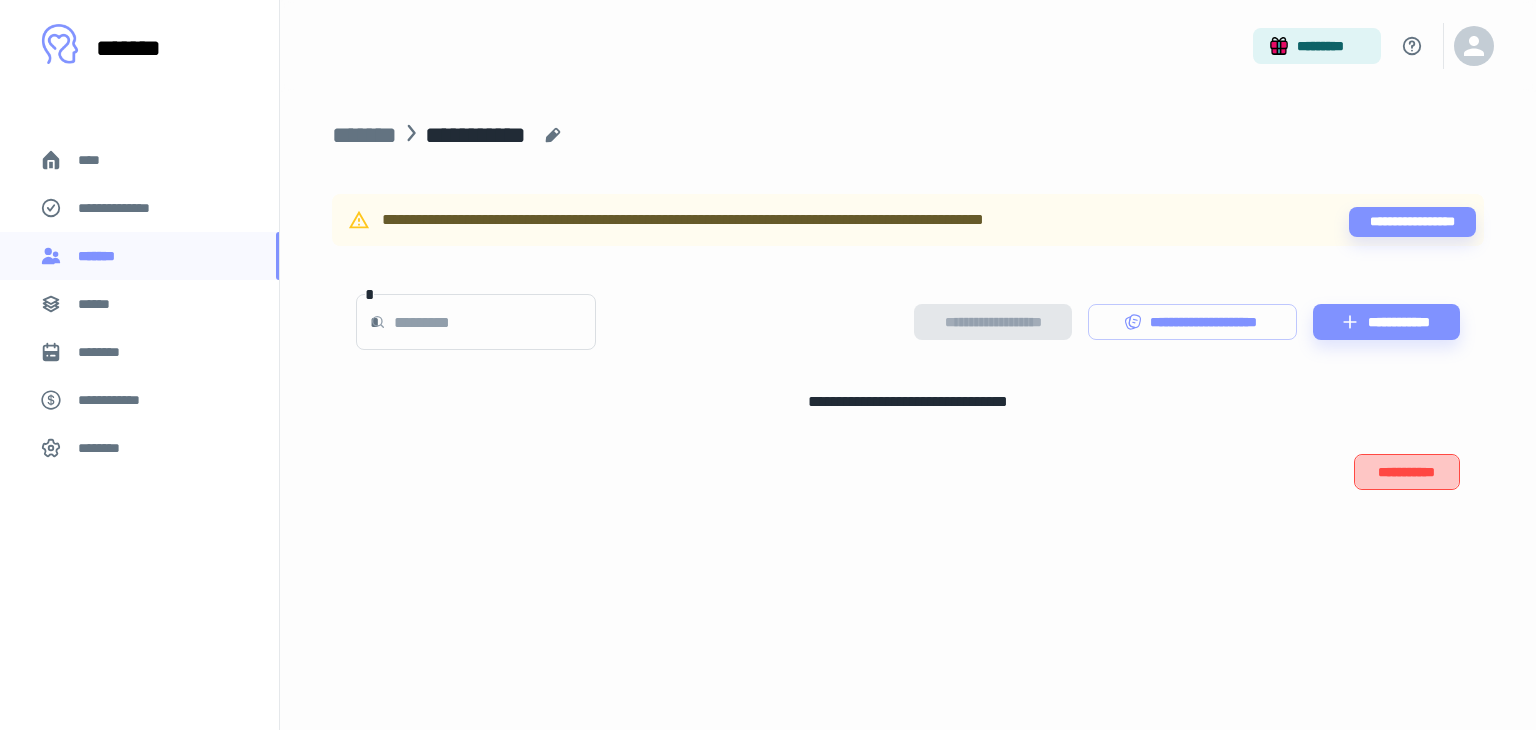 click on "**********" at bounding box center (1407, 472) 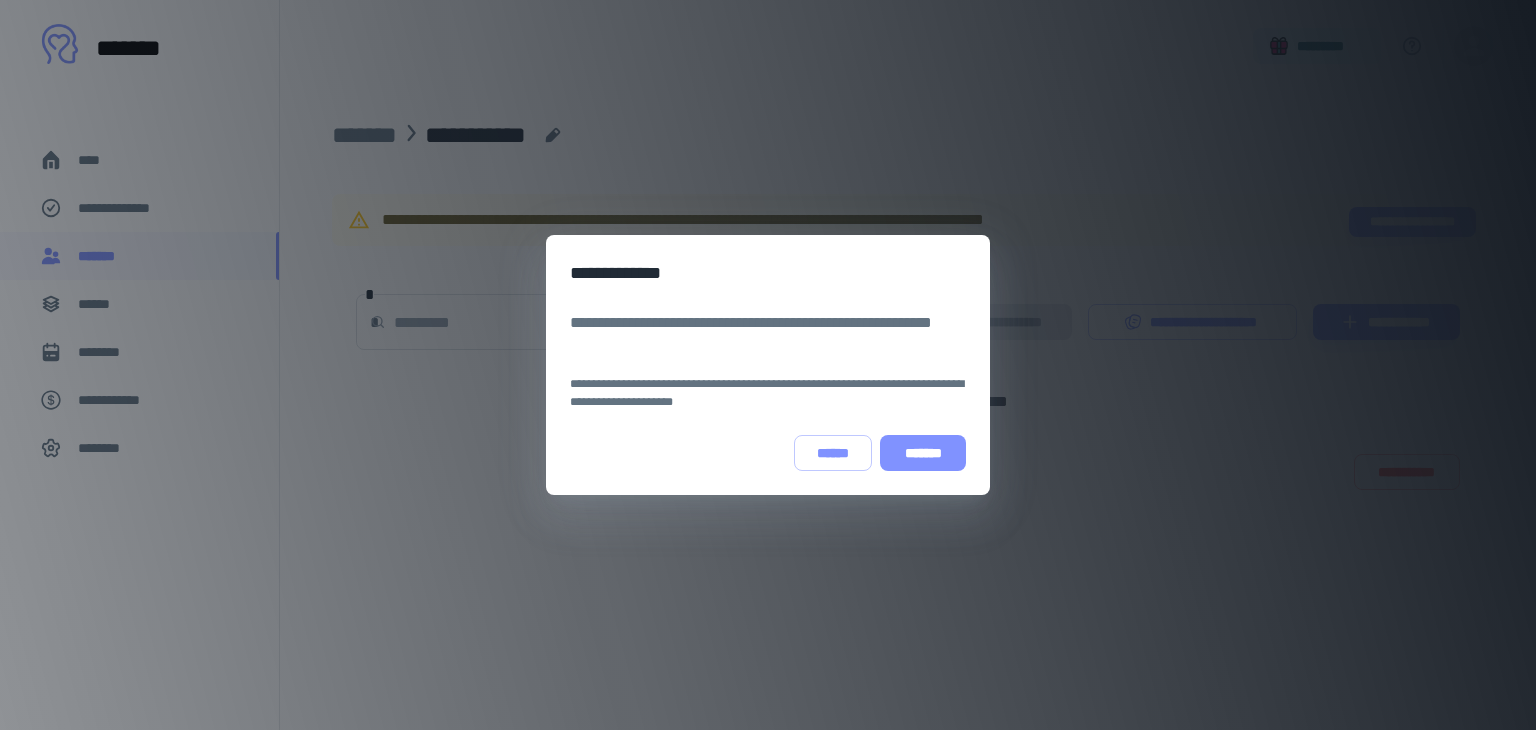 click on "*******" at bounding box center (923, 453) 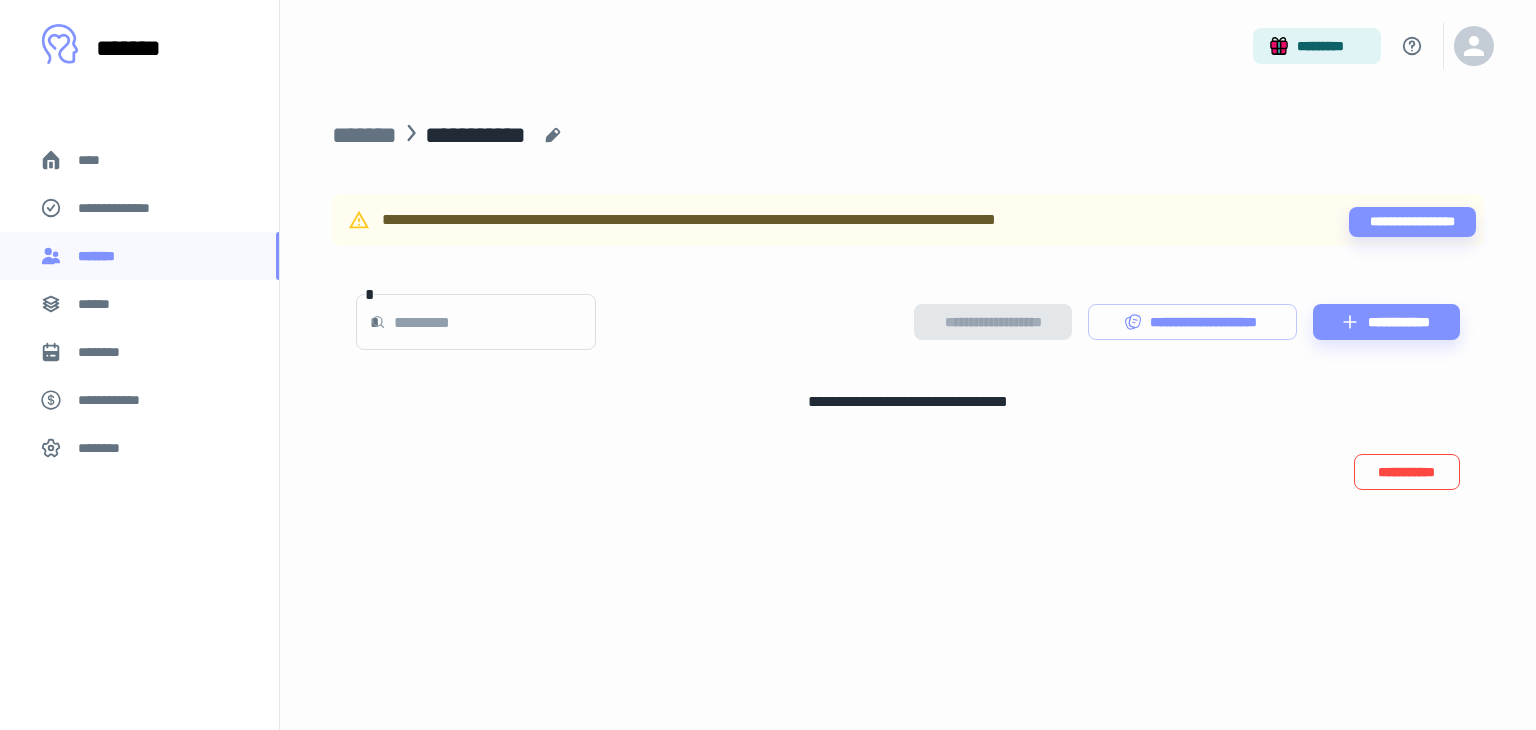 click on "**********" at bounding box center [1407, 472] 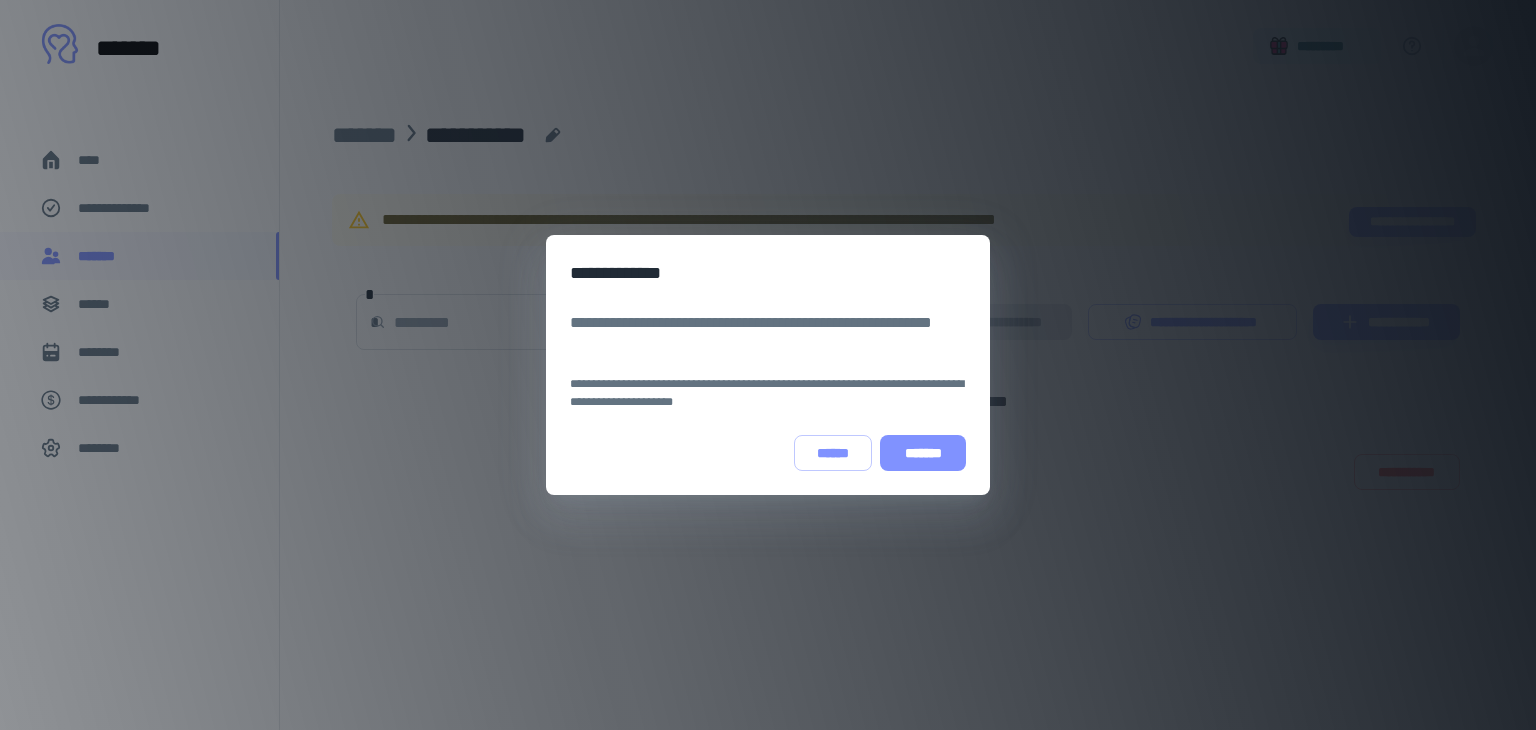 click on "*******" at bounding box center (923, 453) 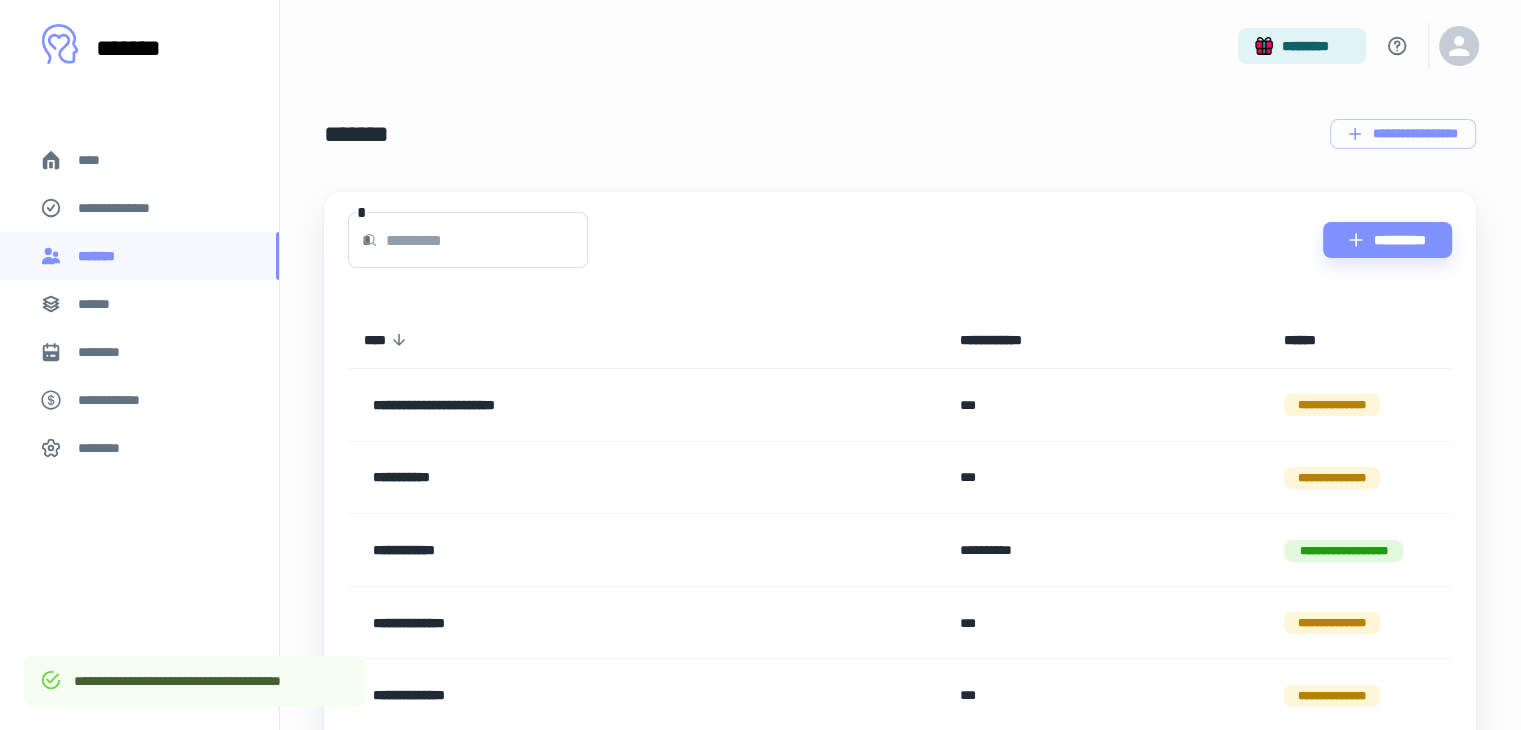 click on "**********" at bounding box center (592, 405) 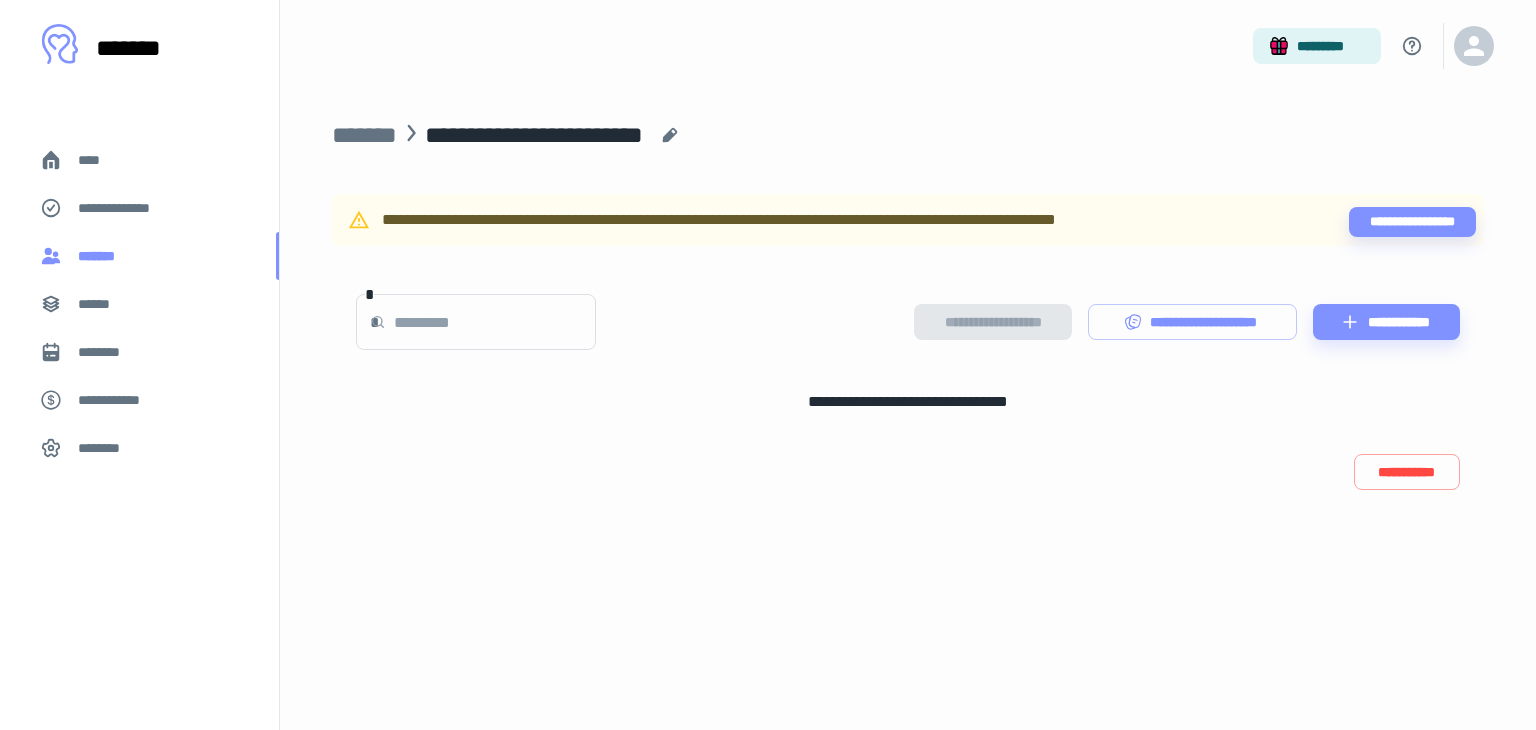 click on "*******" at bounding box center [139, 256] 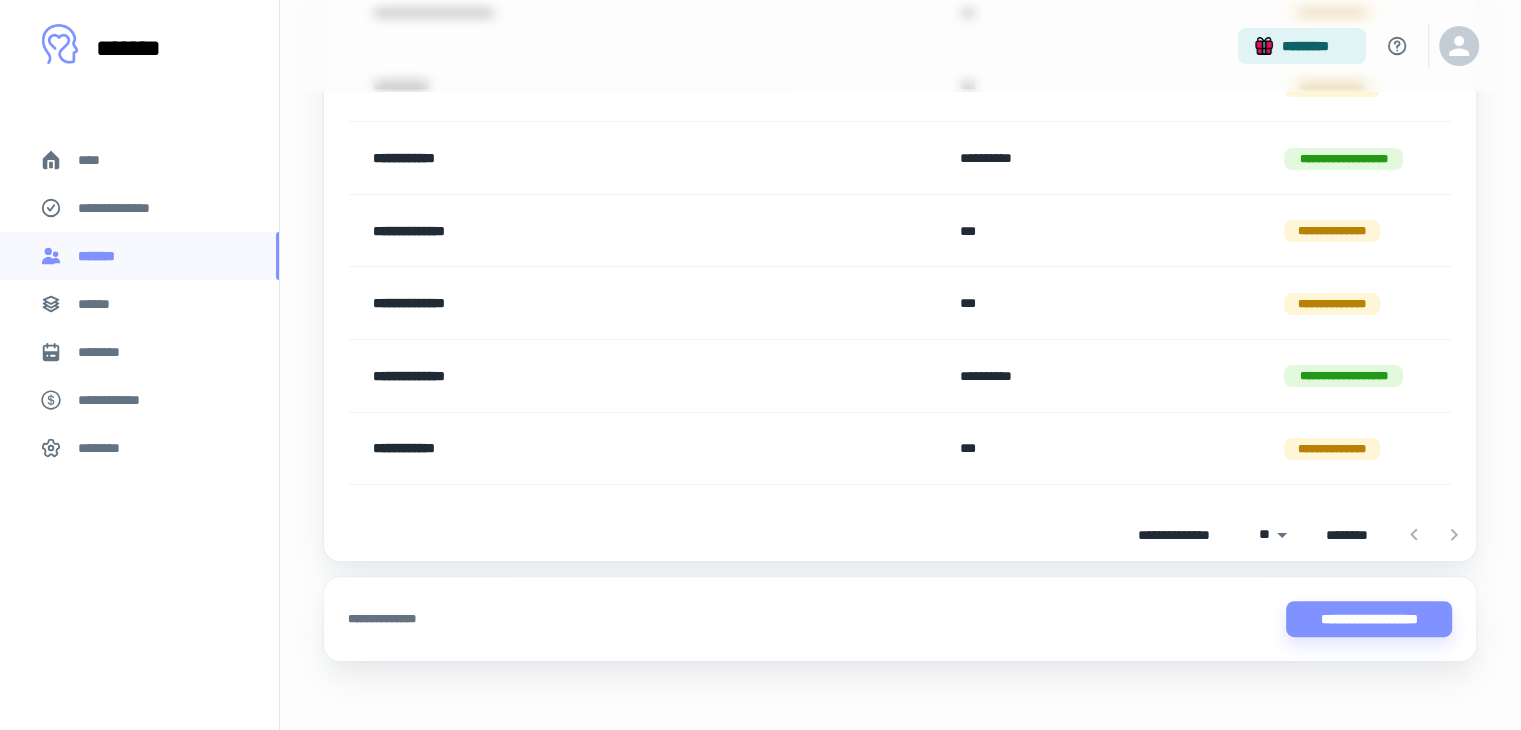 scroll, scrollTop: 403, scrollLeft: 0, axis: vertical 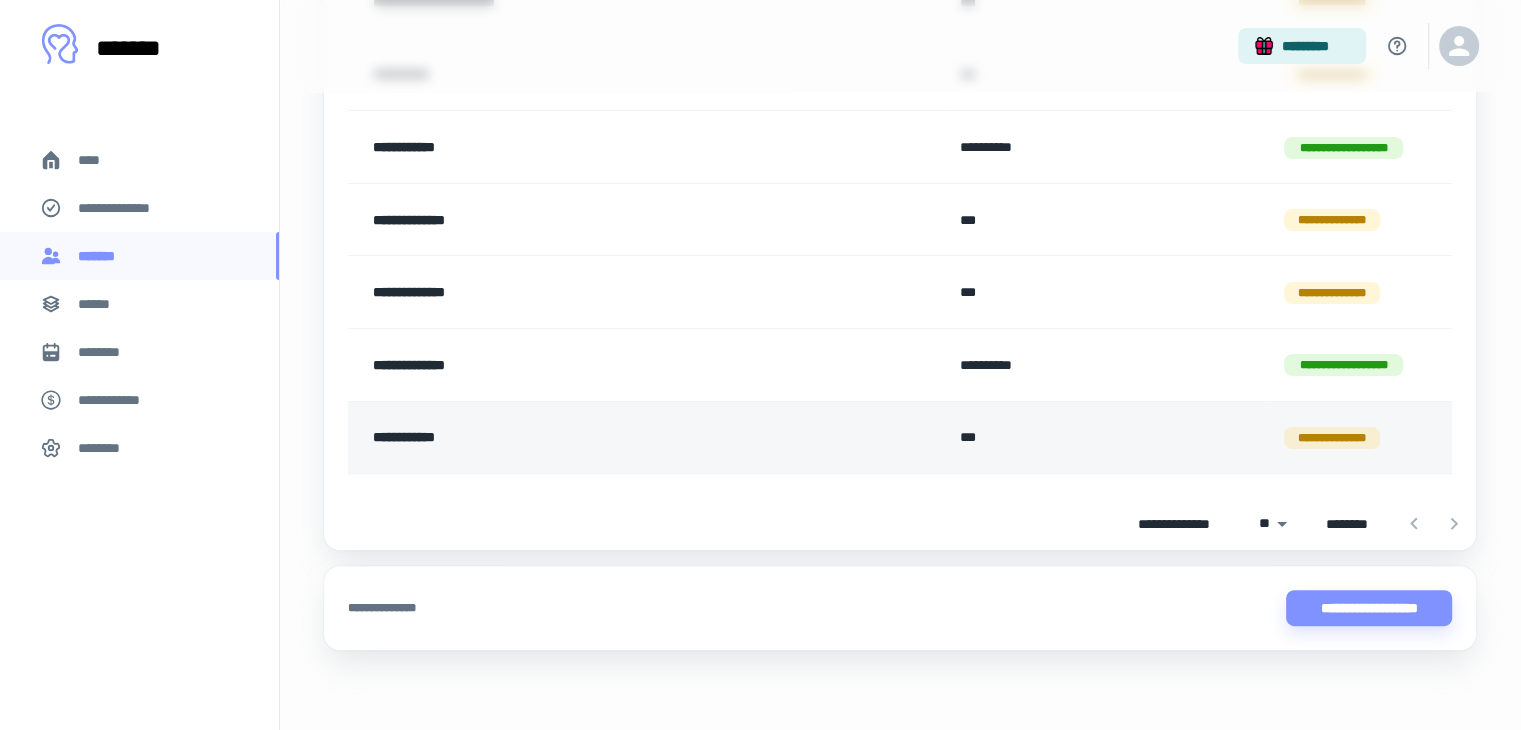 click on "**********" at bounding box center (646, 437) 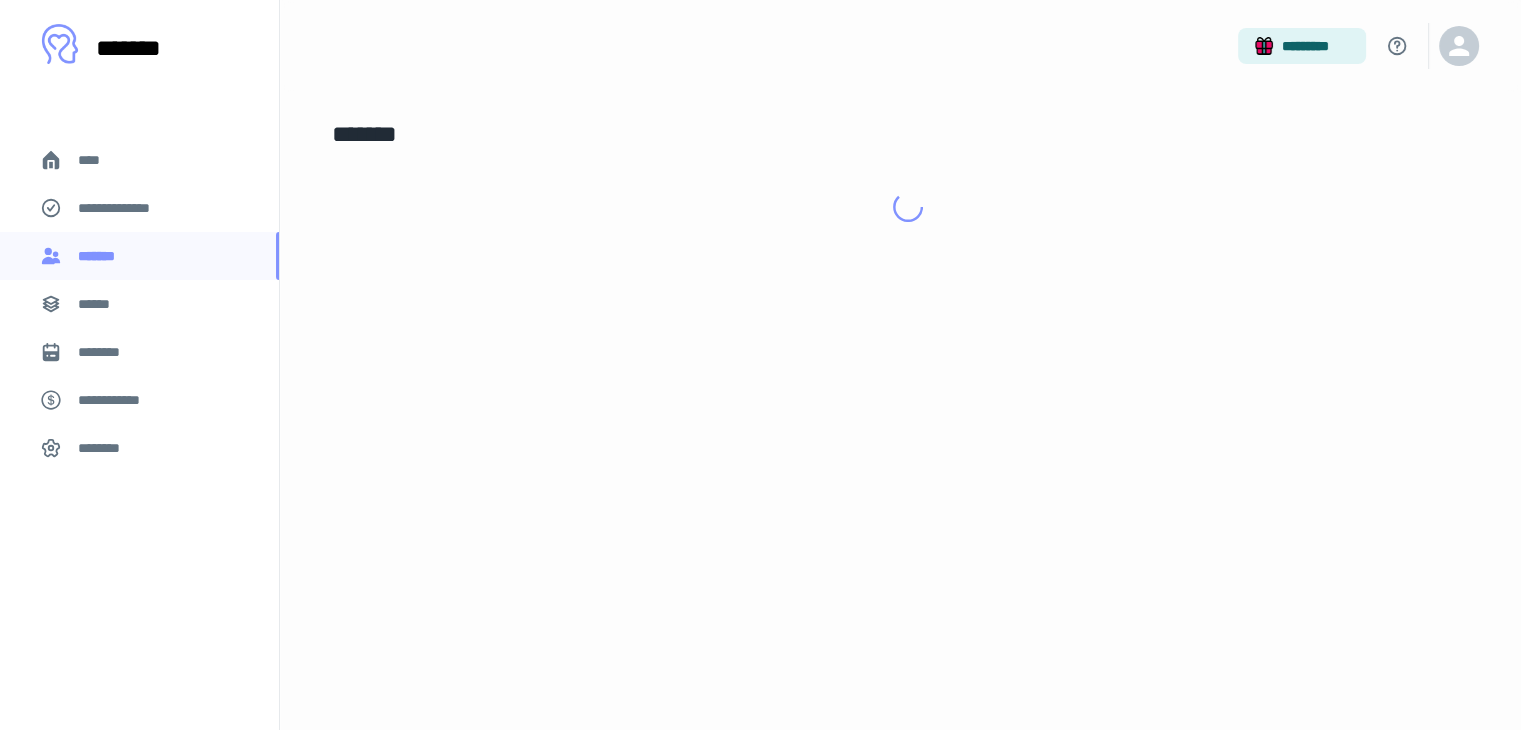 scroll, scrollTop: 0, scrollLeft: 0, axis: both 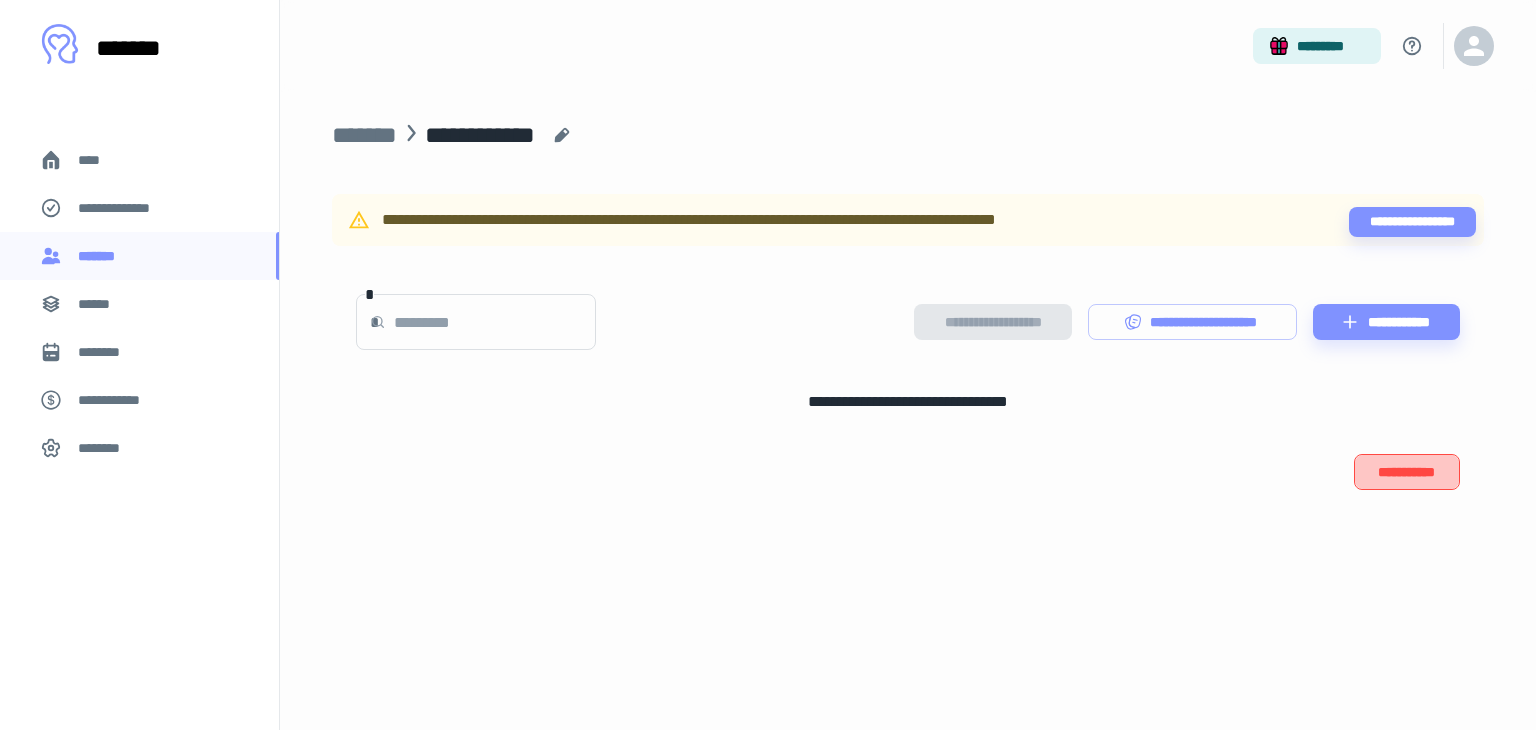 click on "**********" at bounding box center (1407, 472) 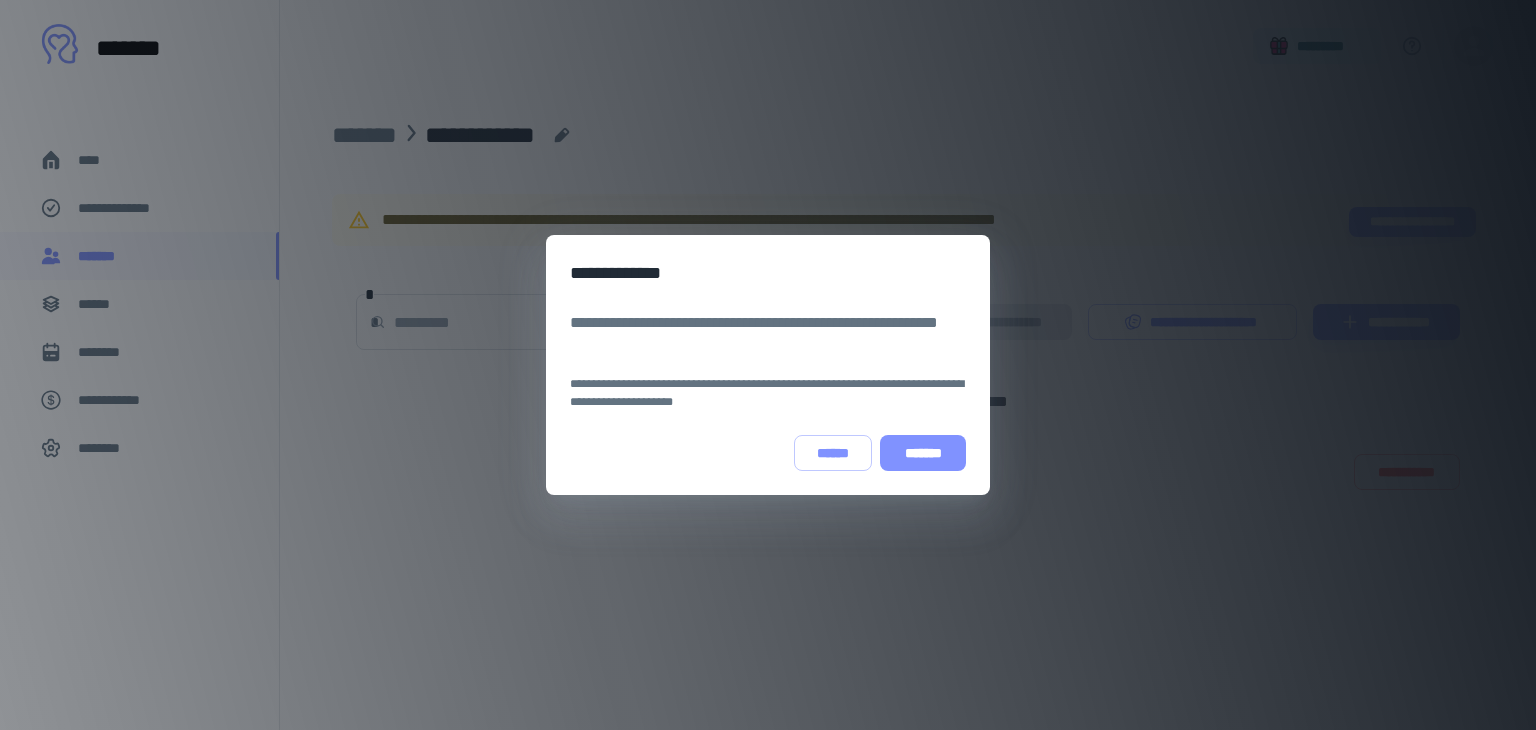 click on "*******" at bounding box center [923, 453] 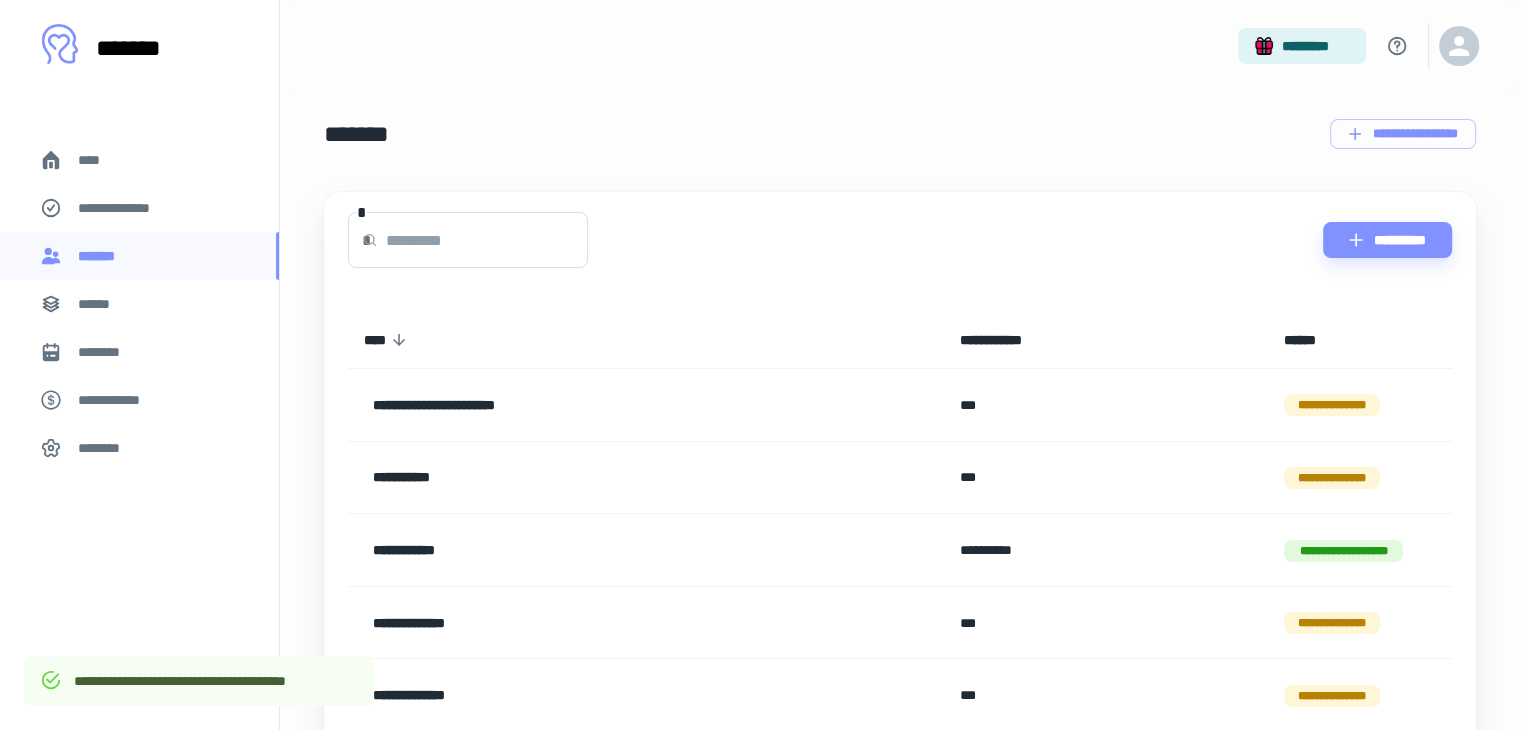 click on "**********" at bounding box center (592, 478) 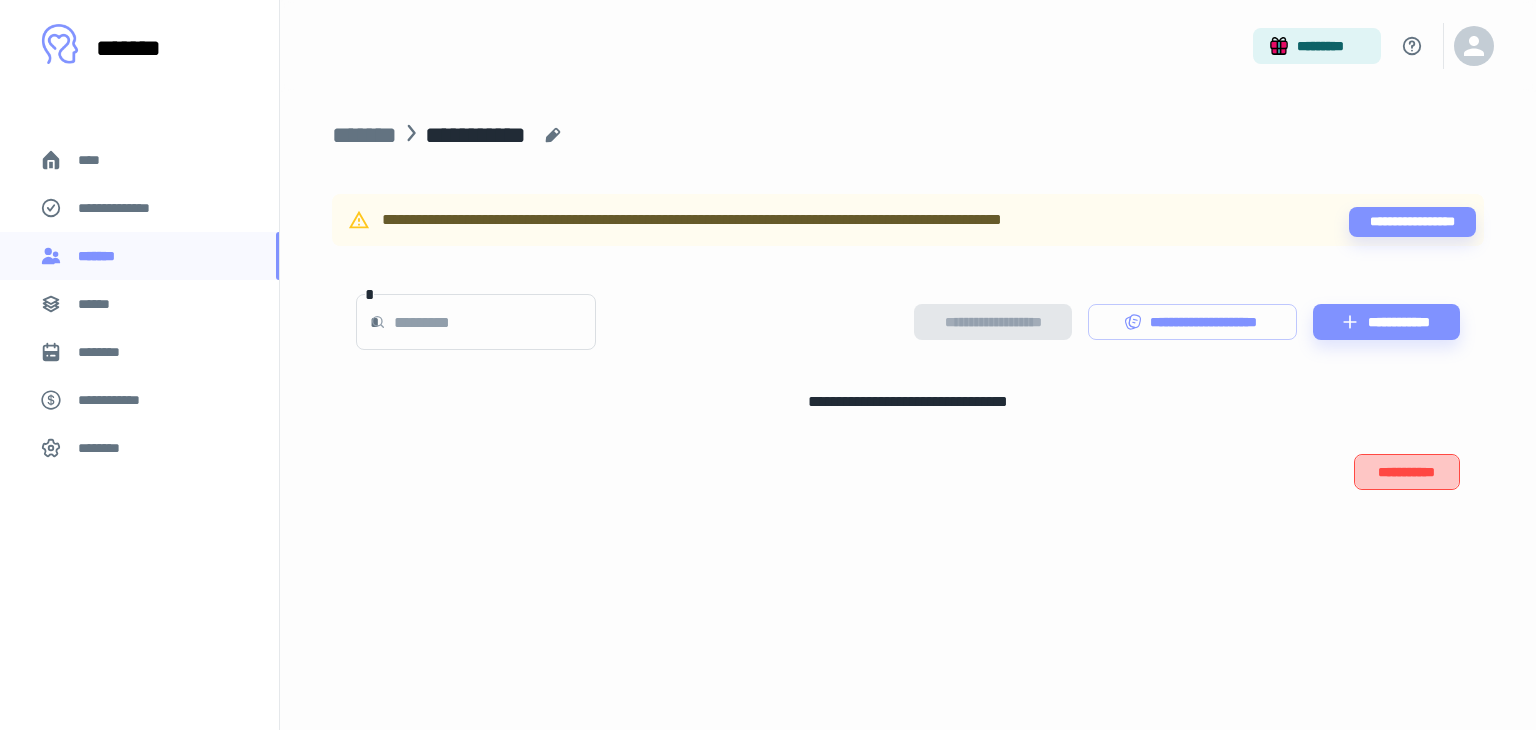 click on "**********" at bounding box center [1407, 472] 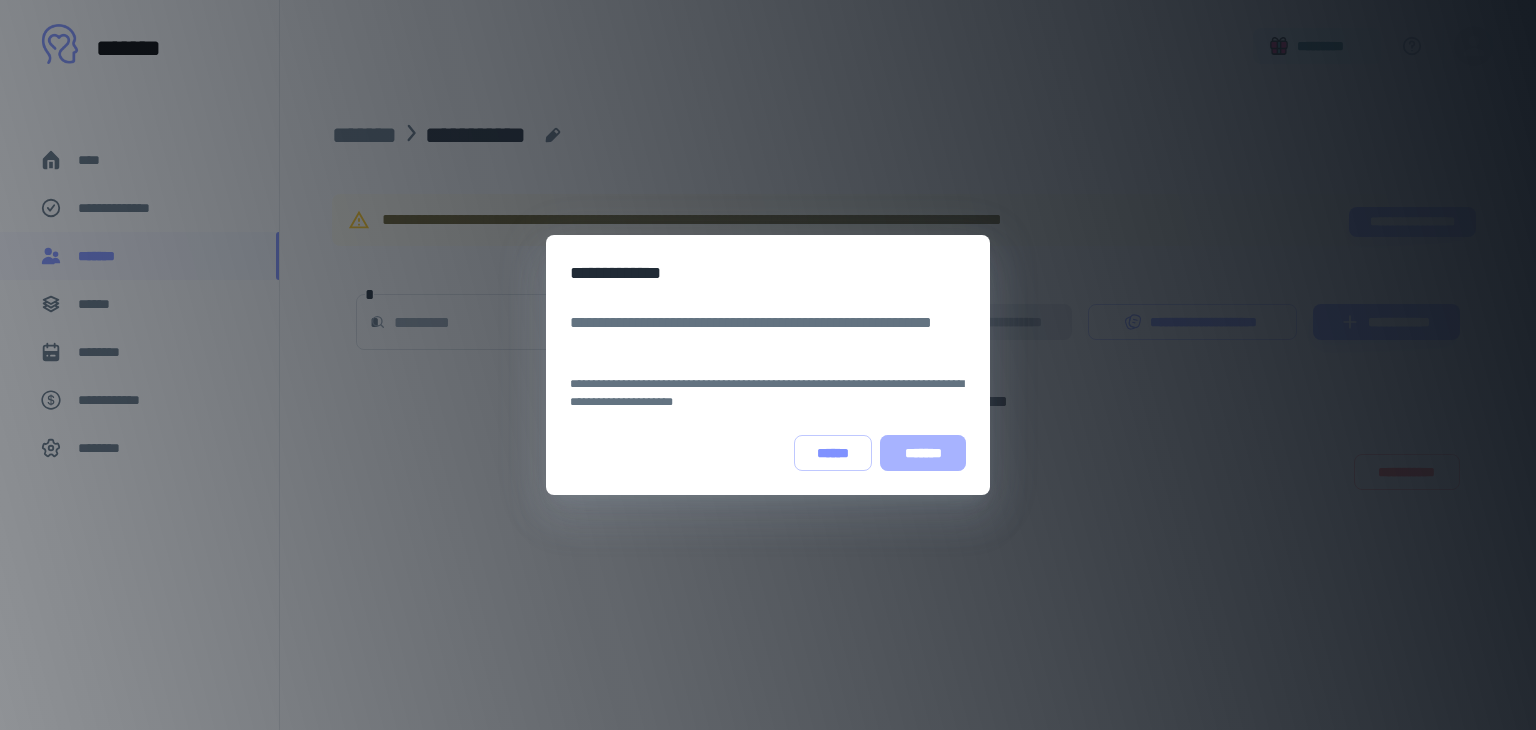 click on "*******" at bounding box center [923, 453] 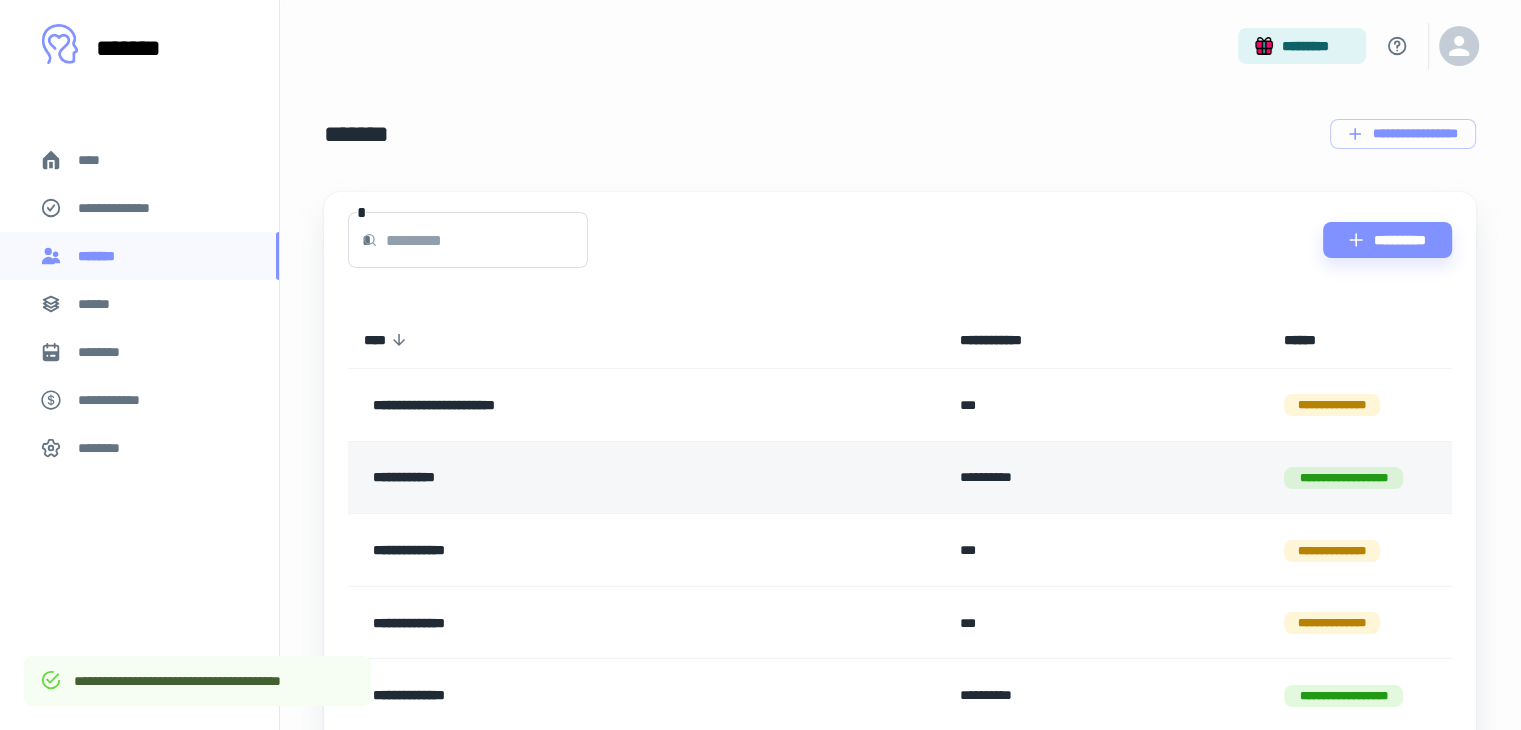 click on "**********" at bounding box center [592, 478] 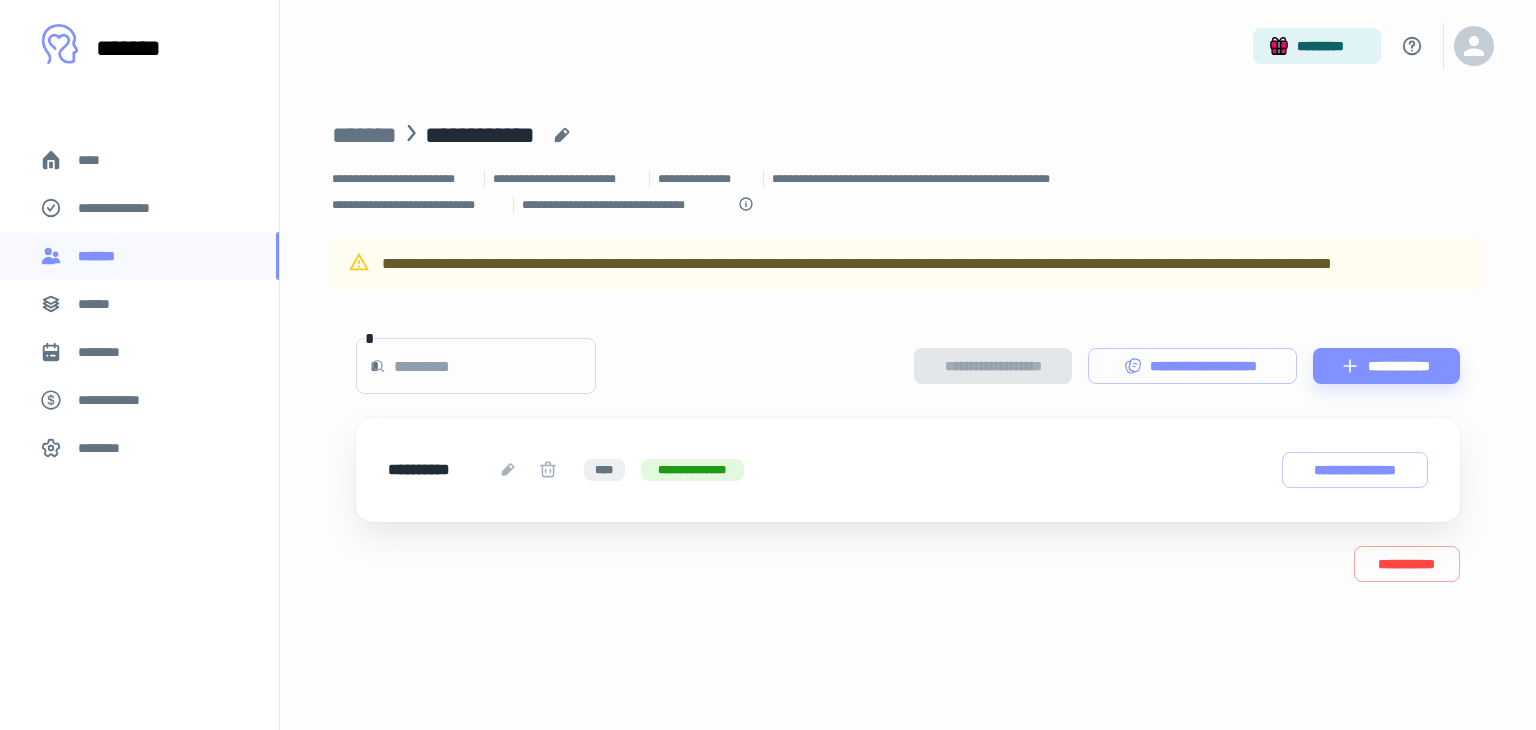 click on "**********" at bounding box center (908, 470) 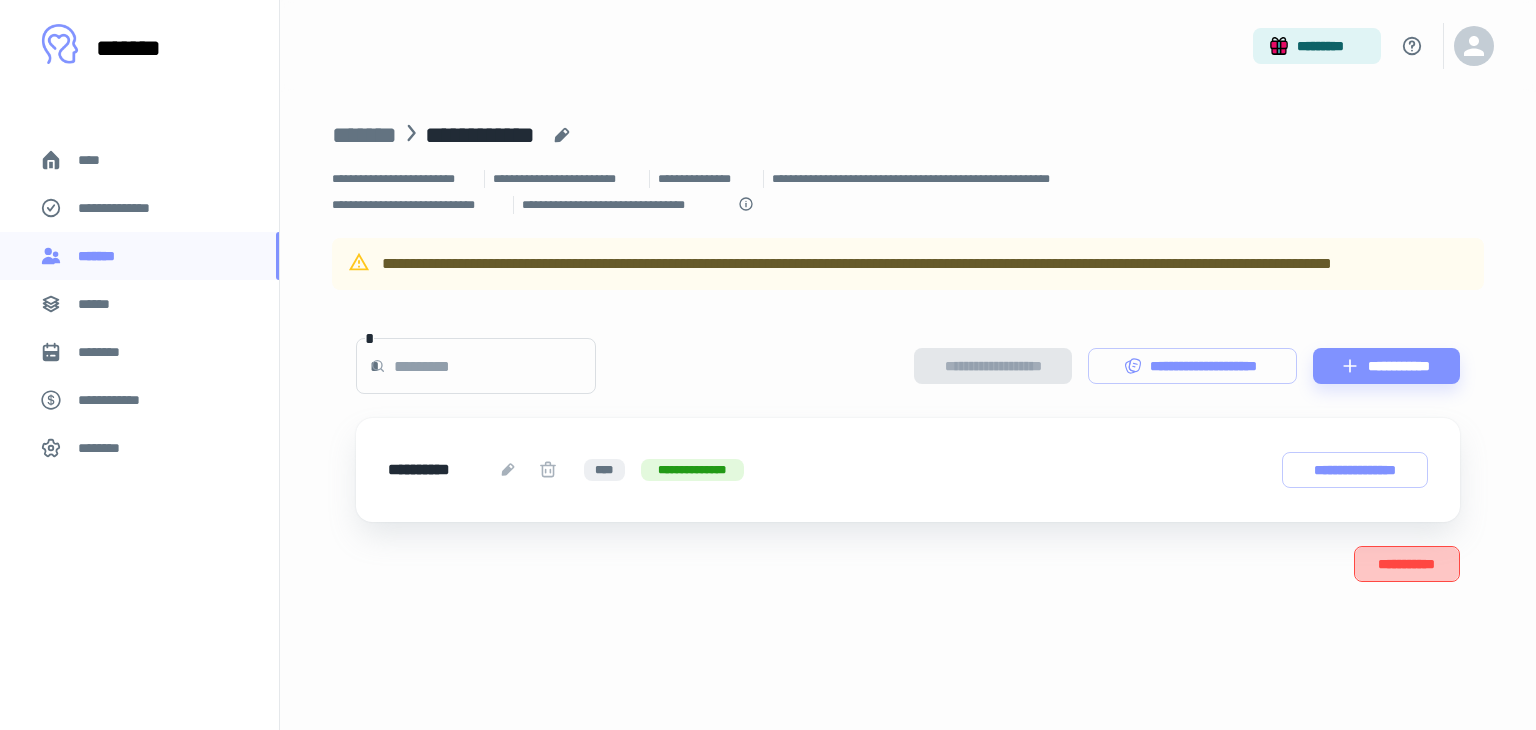 click on "**********" at bounding box center [1407, 564] 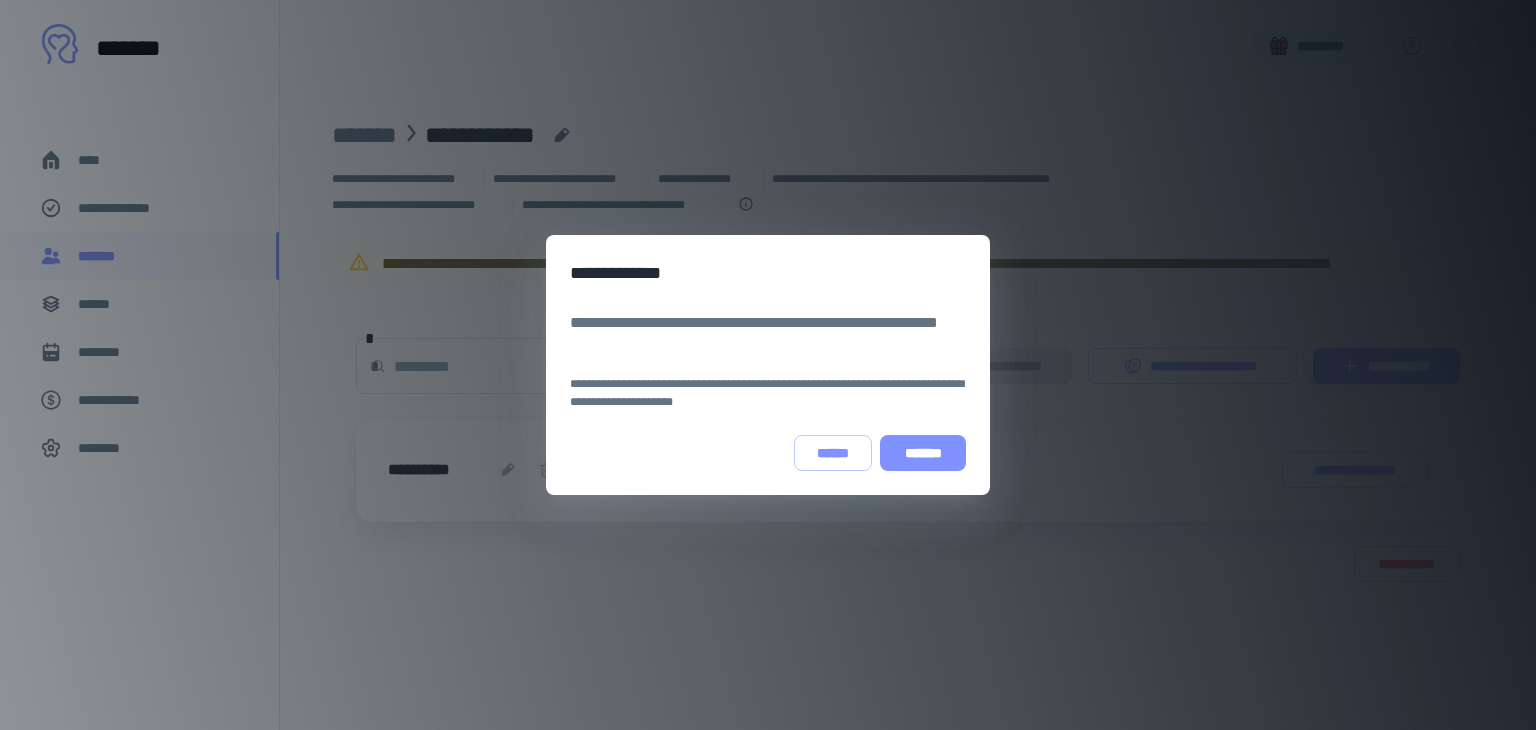 click on "*******" at bounding box center [923, 453] 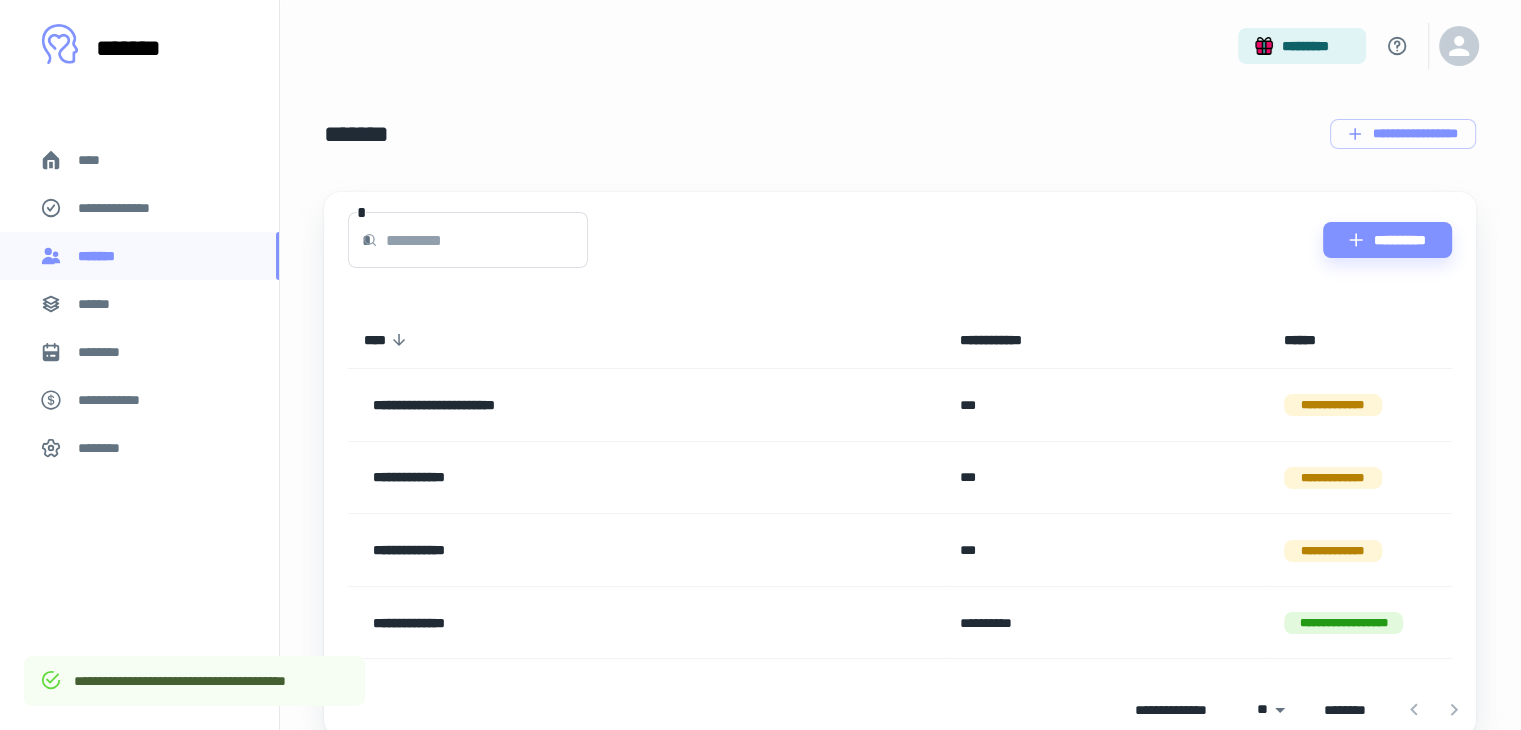 scroll, scrollTop: 186, scrollLeft: 0, axis: vertical 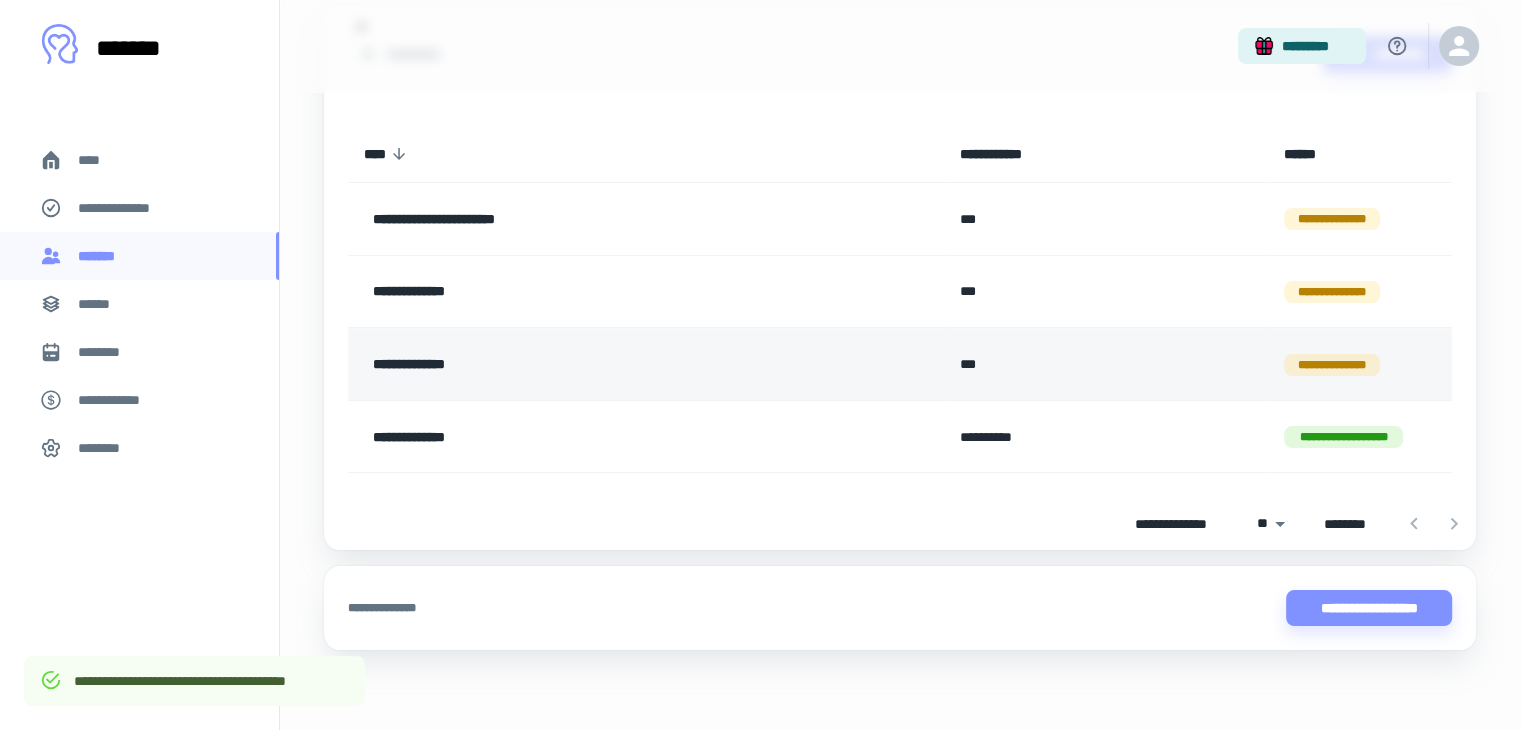 click on "**********" at bounding box center (592, 364) 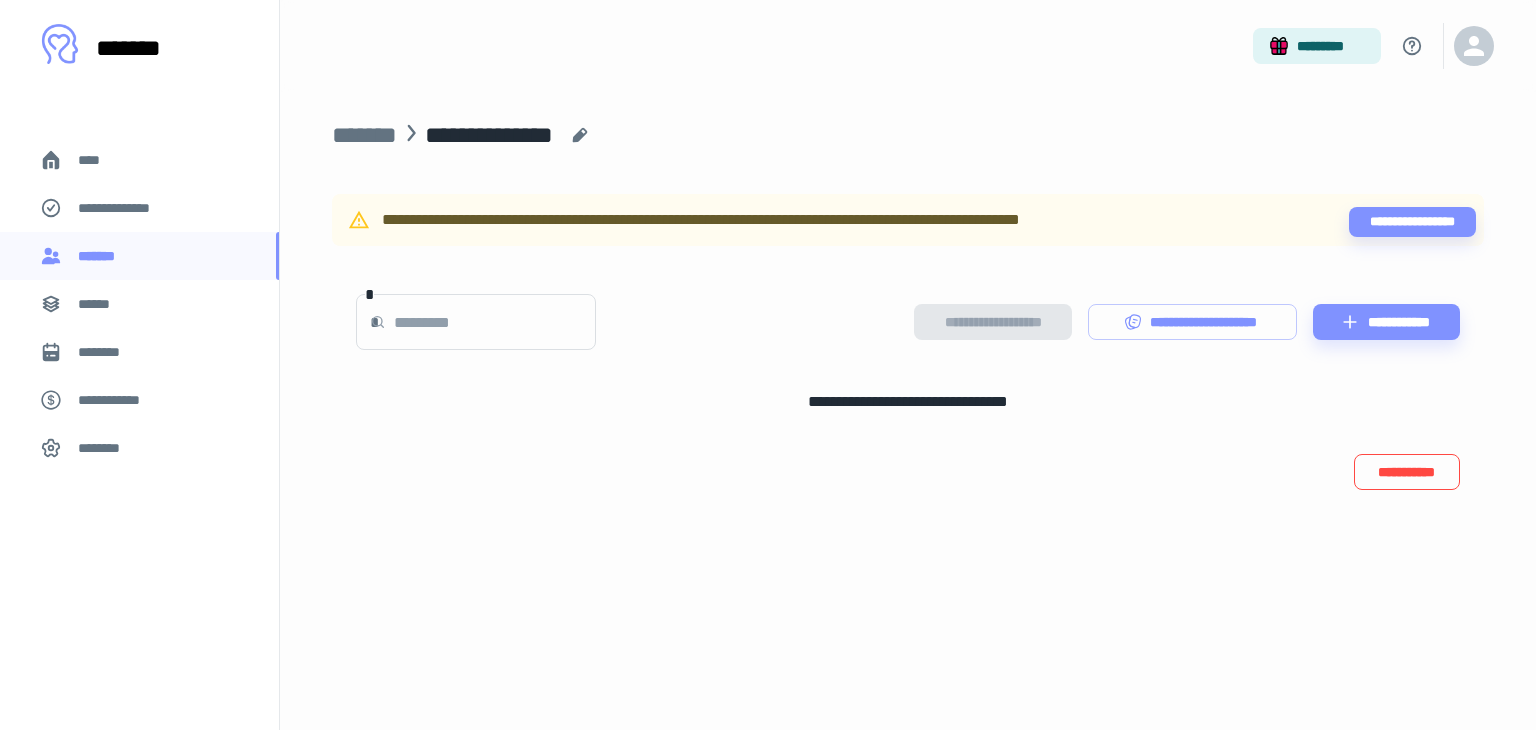 click on "**********" at bounding box center [1407, 472] 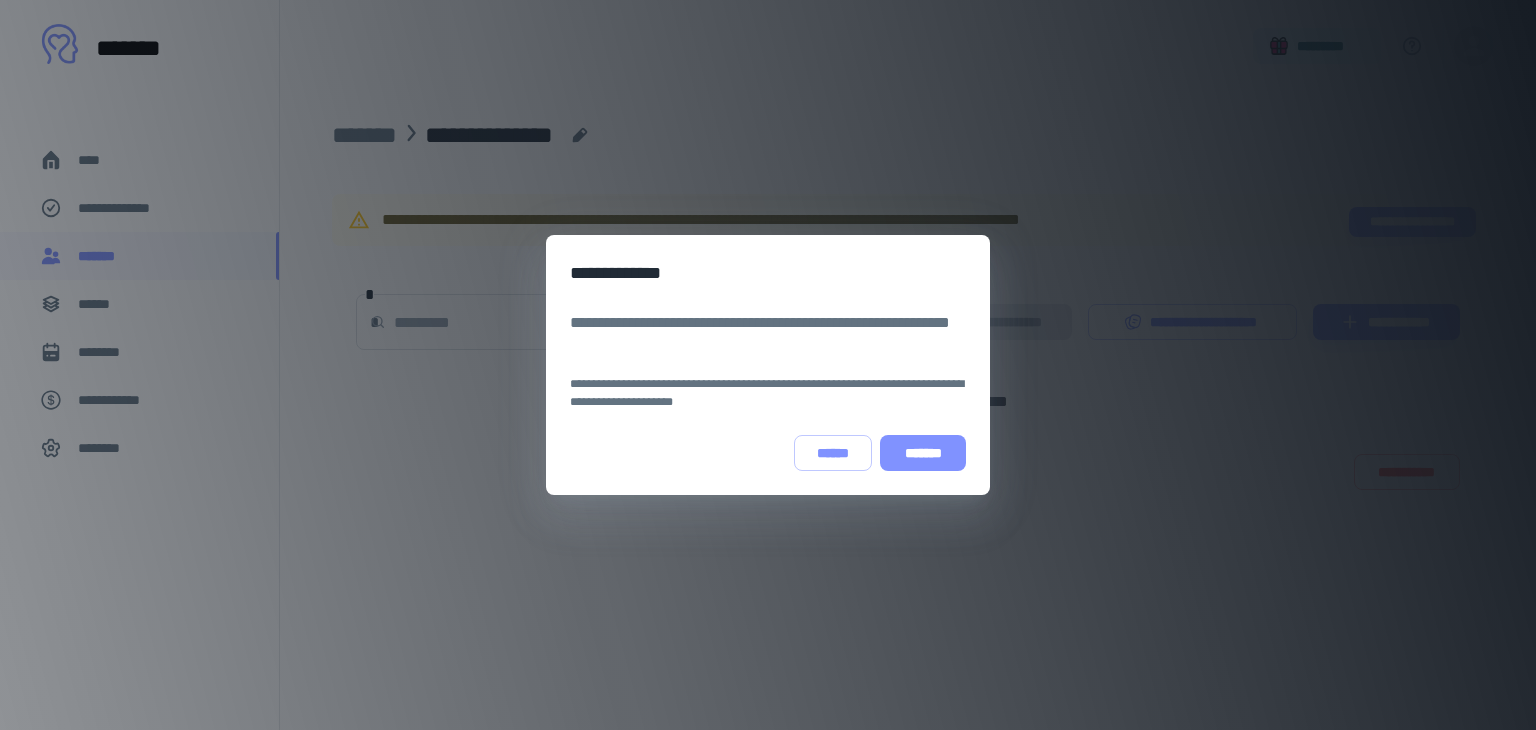 click on "*******" at bounding box center [923, 453] 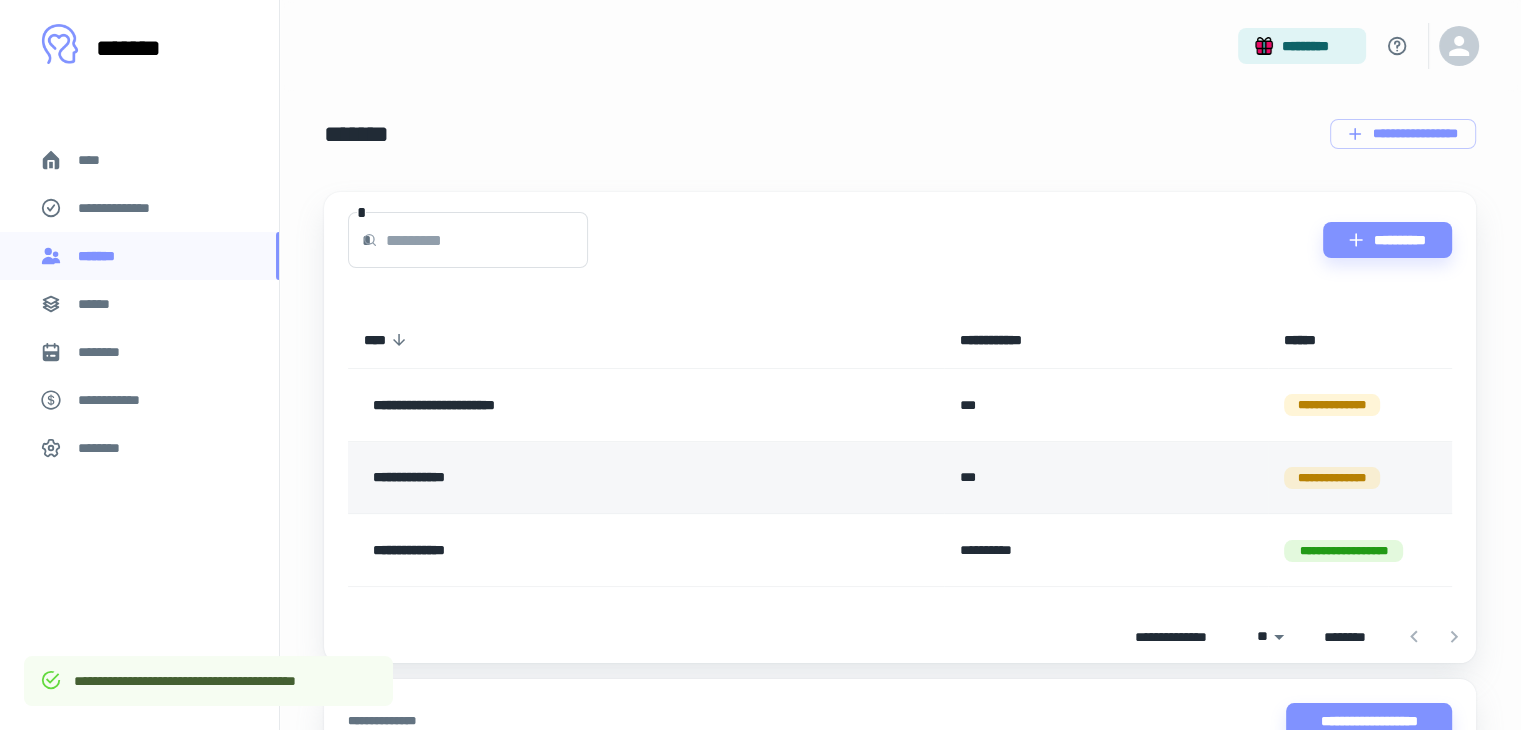 click on "**********" at bounding box center (592, 478) 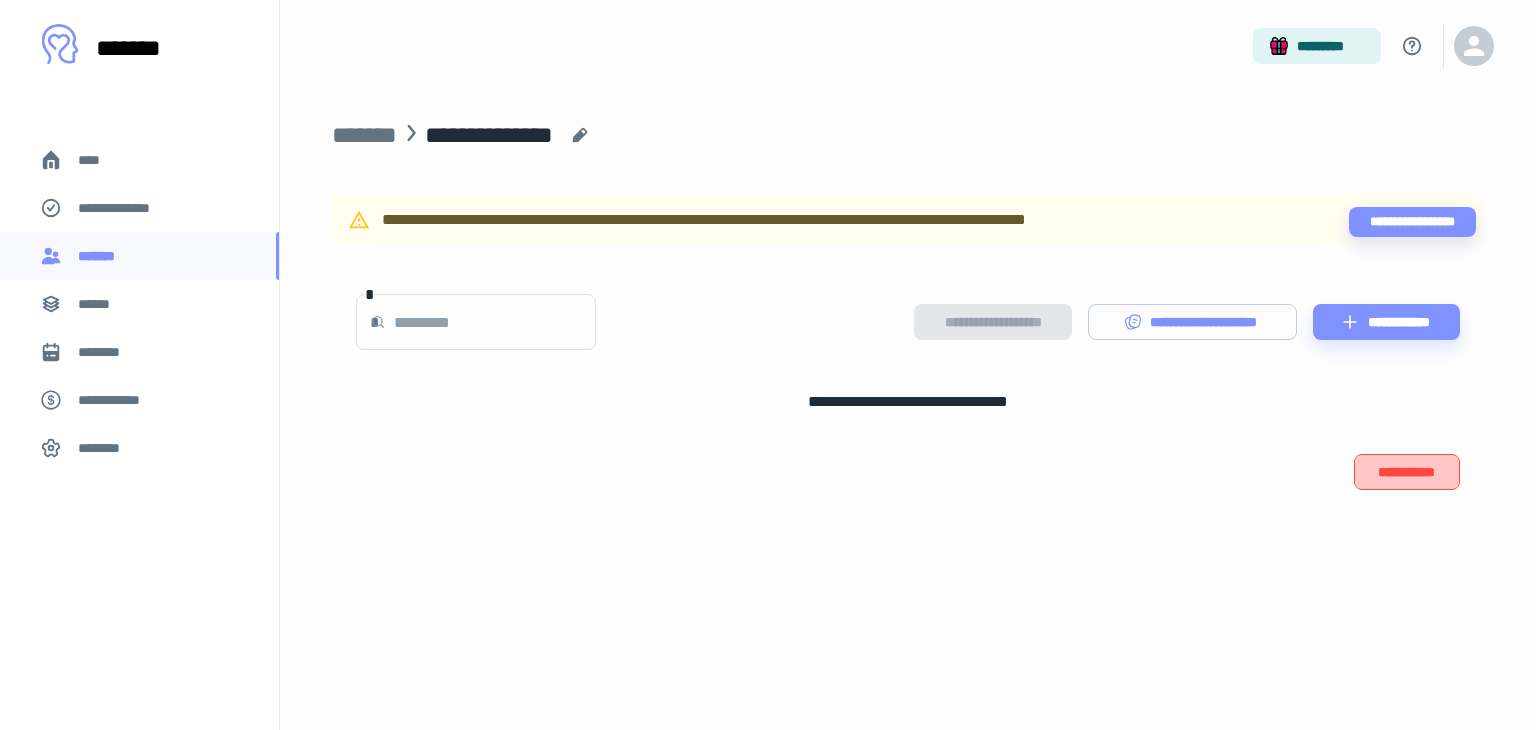 click on "**********" at bounding box center [1407, 472] 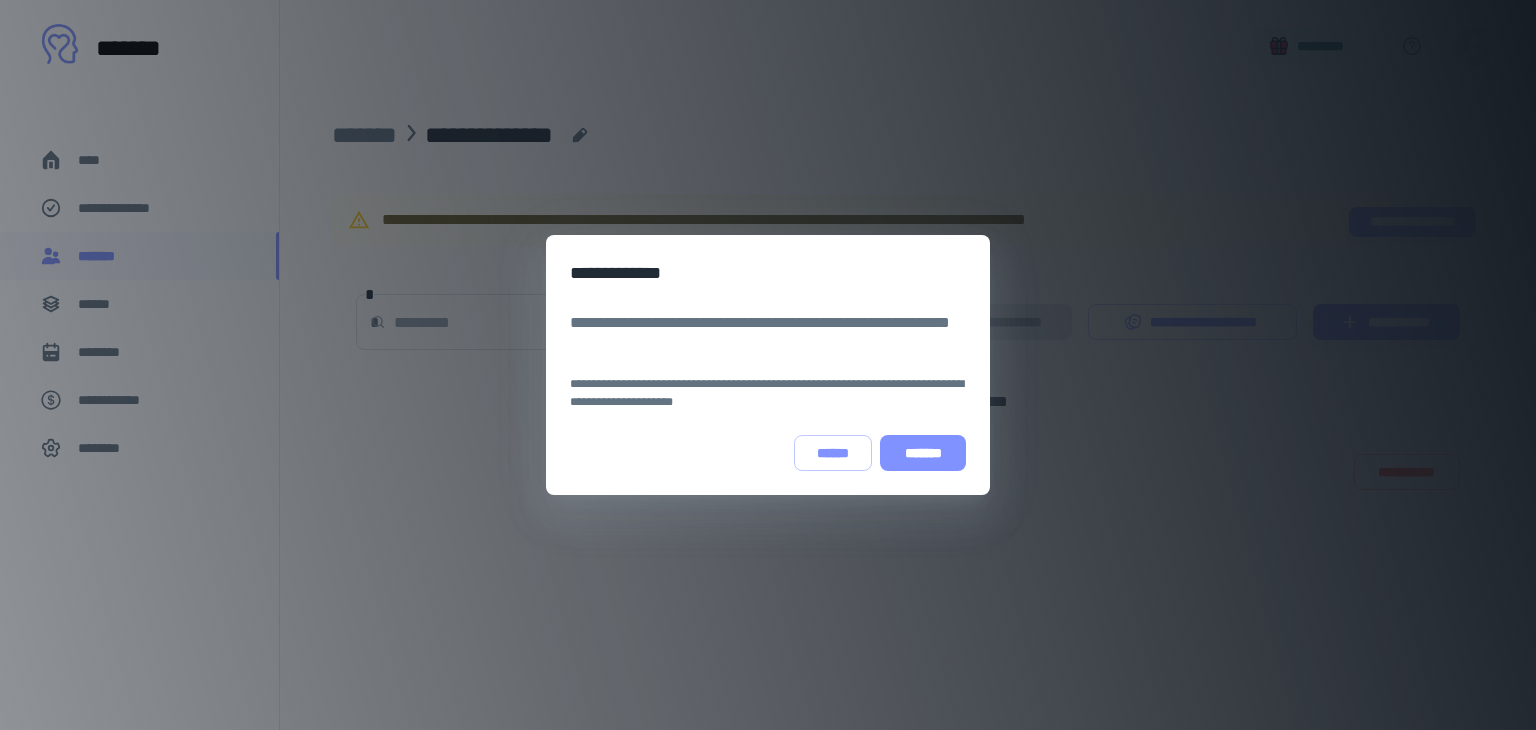 click on "*******" at bounding box center [923, 453] 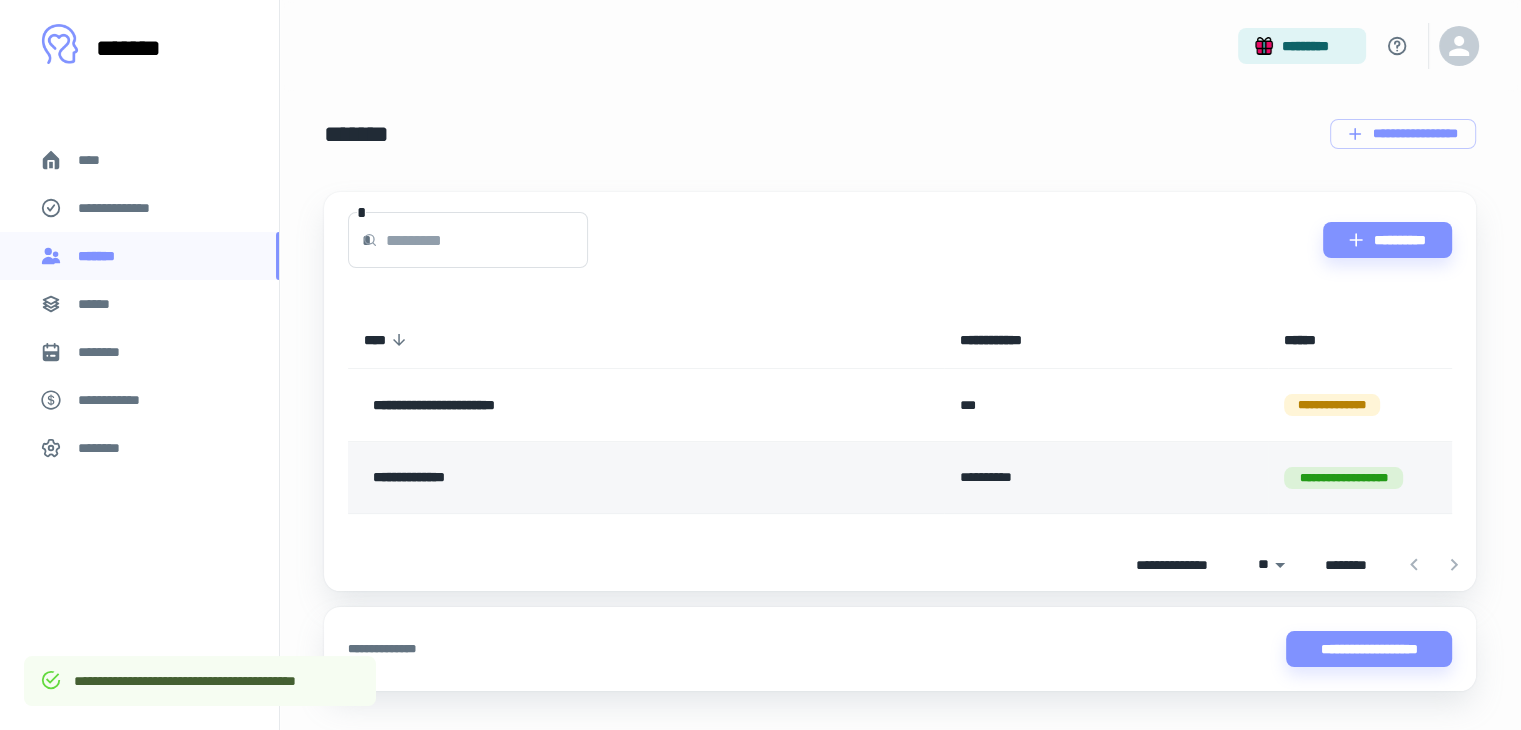 click on "**********" at bounding box center [592, 478] 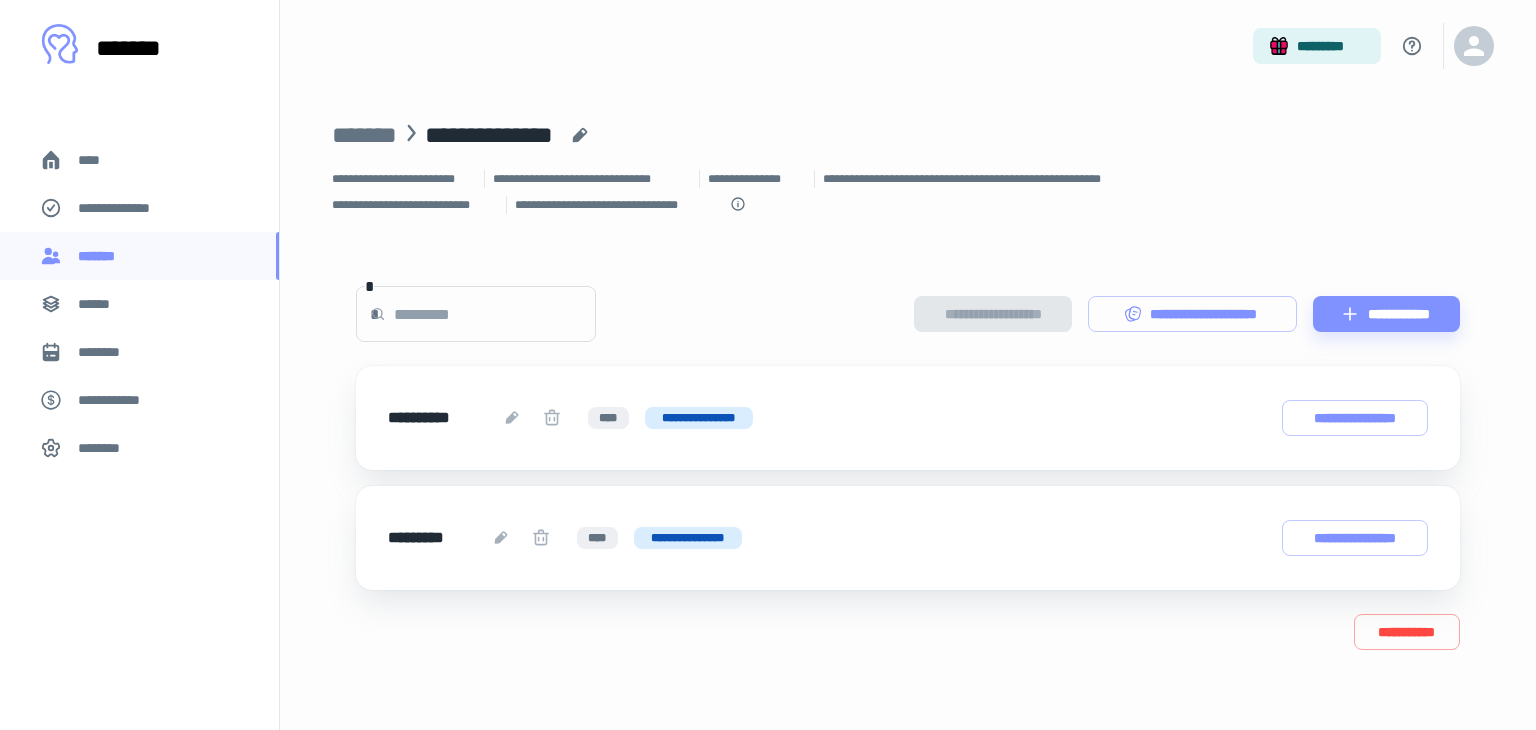 click on "**********" at bounding box center [699, 418] 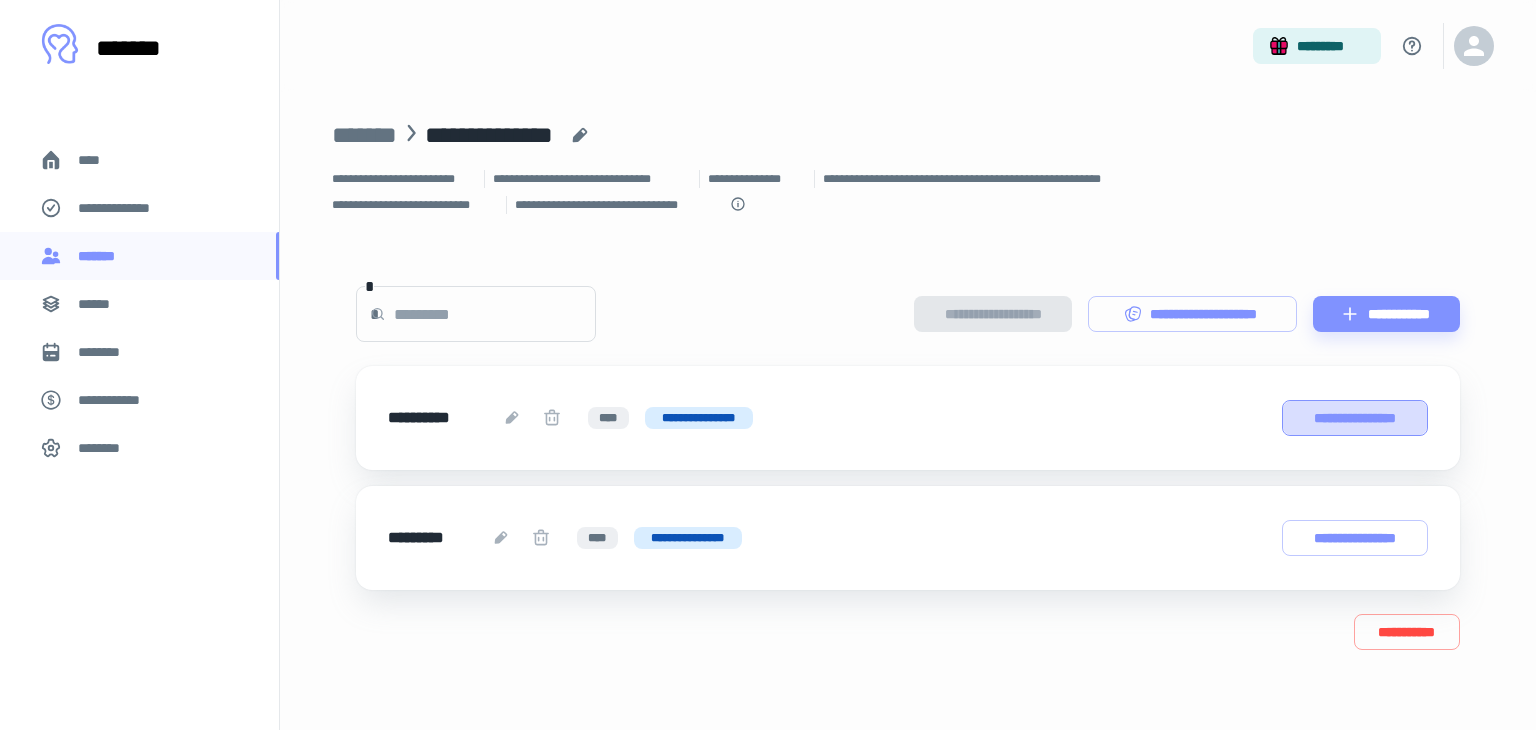 click on "**********" at bounding box center [1355, 418] 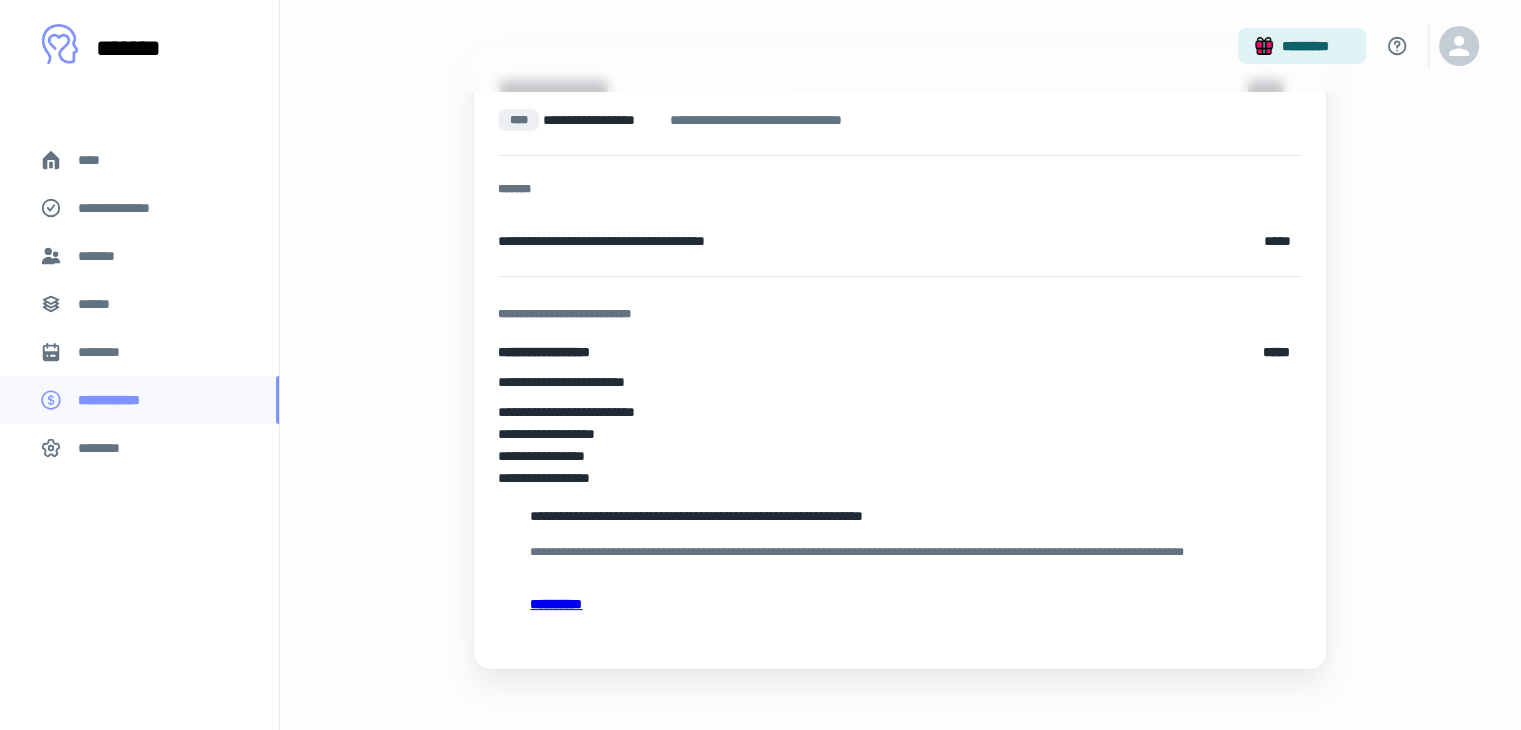 scroll, scrollTop: 192, scrollLeft: 0, axis: vertical 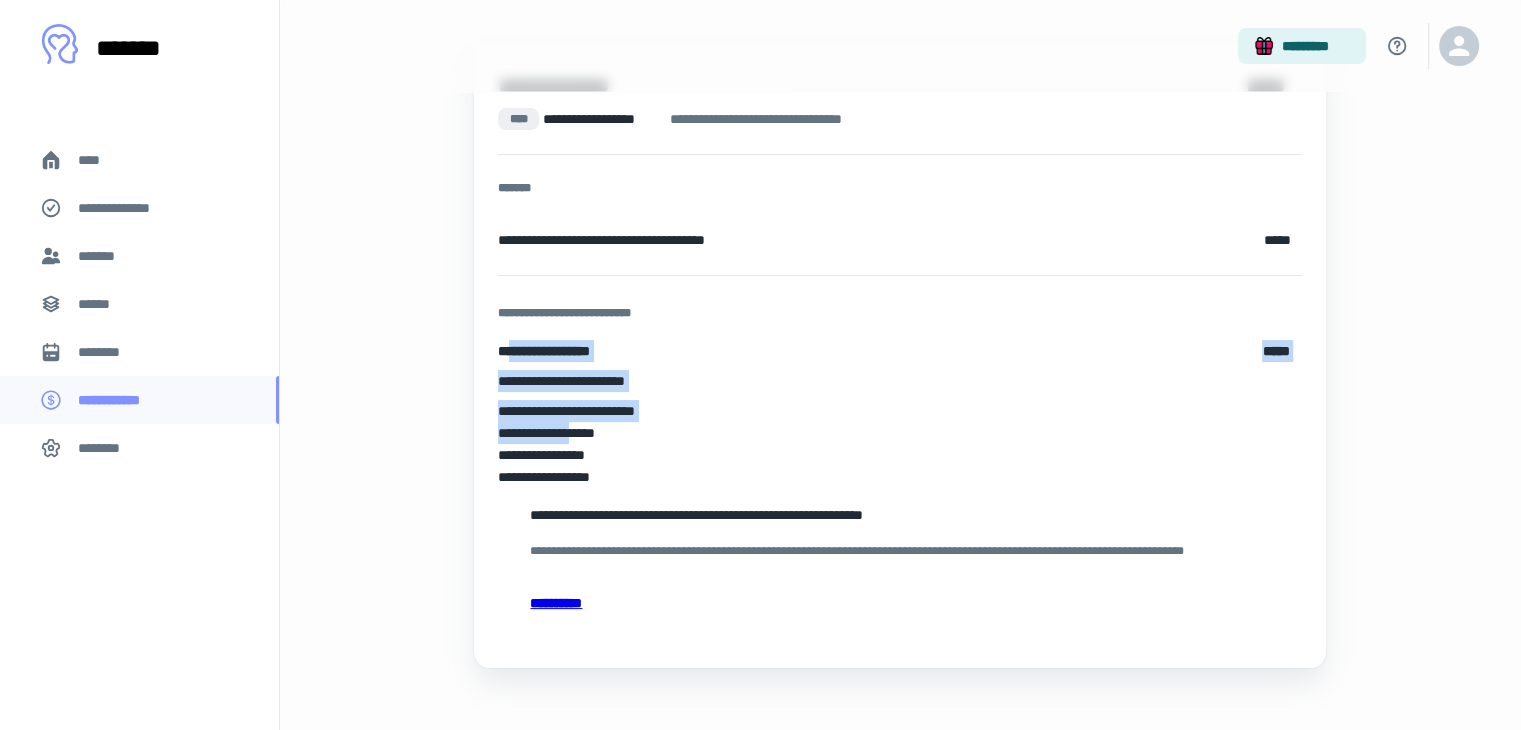 drag, startPoint x: 511, startPoint y: 356, endPoint x: 589, endPoint y: 442, distance: 116.1034 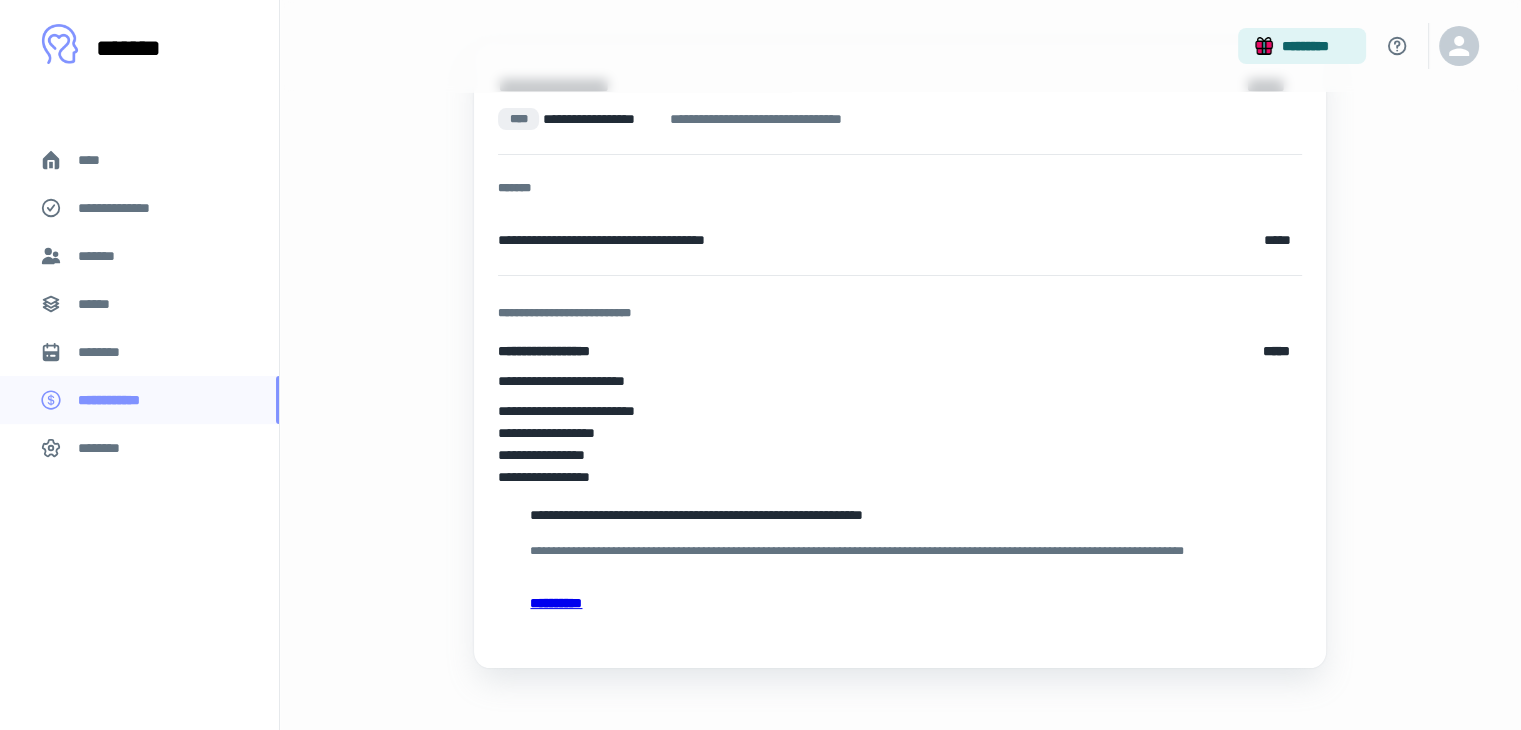 scroll, scrollTop: 210, scrollLeft: 0, axis: vertical 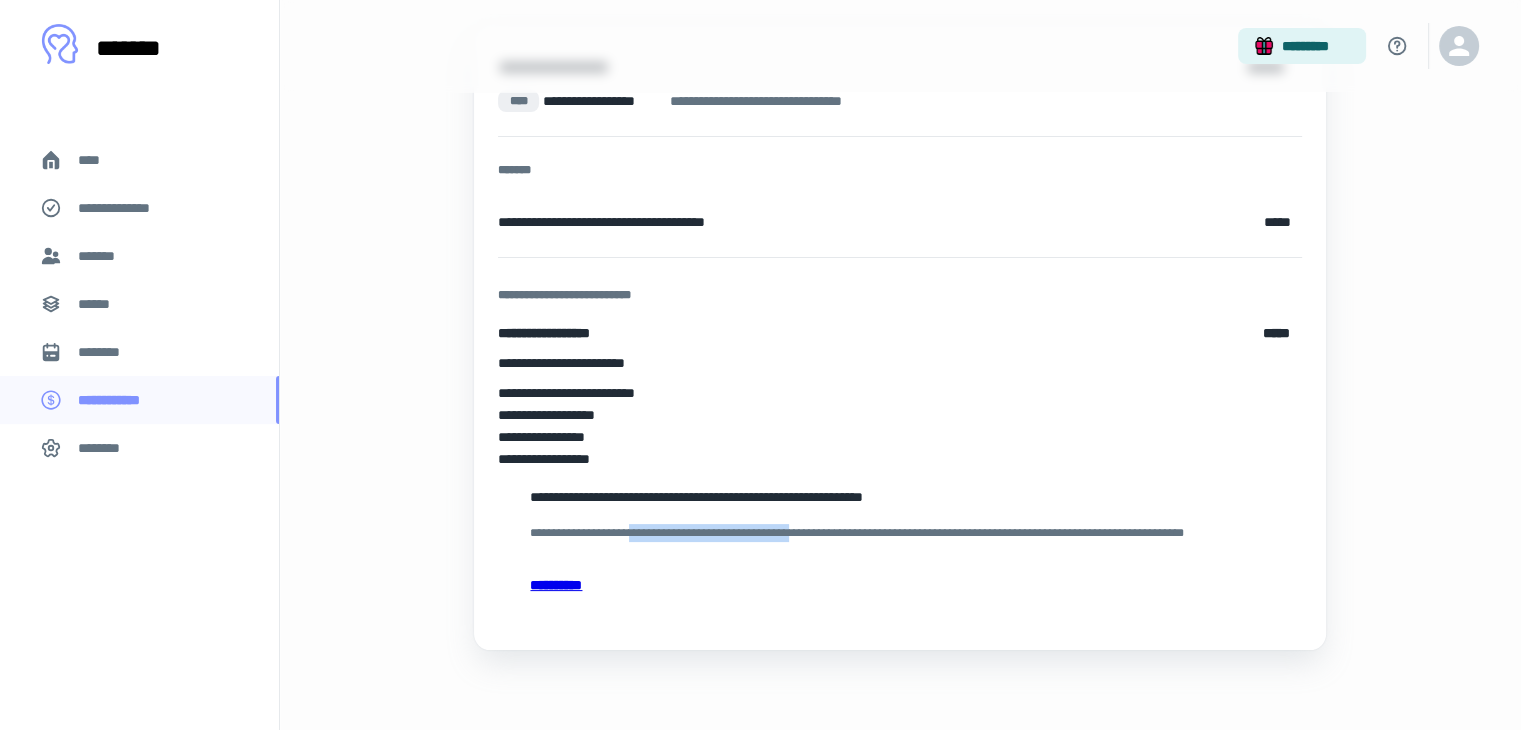 drag, startPoint x: 647, startPoint y: 522, endPoint x: 816, endPoint y: 534, distance: 169.4255 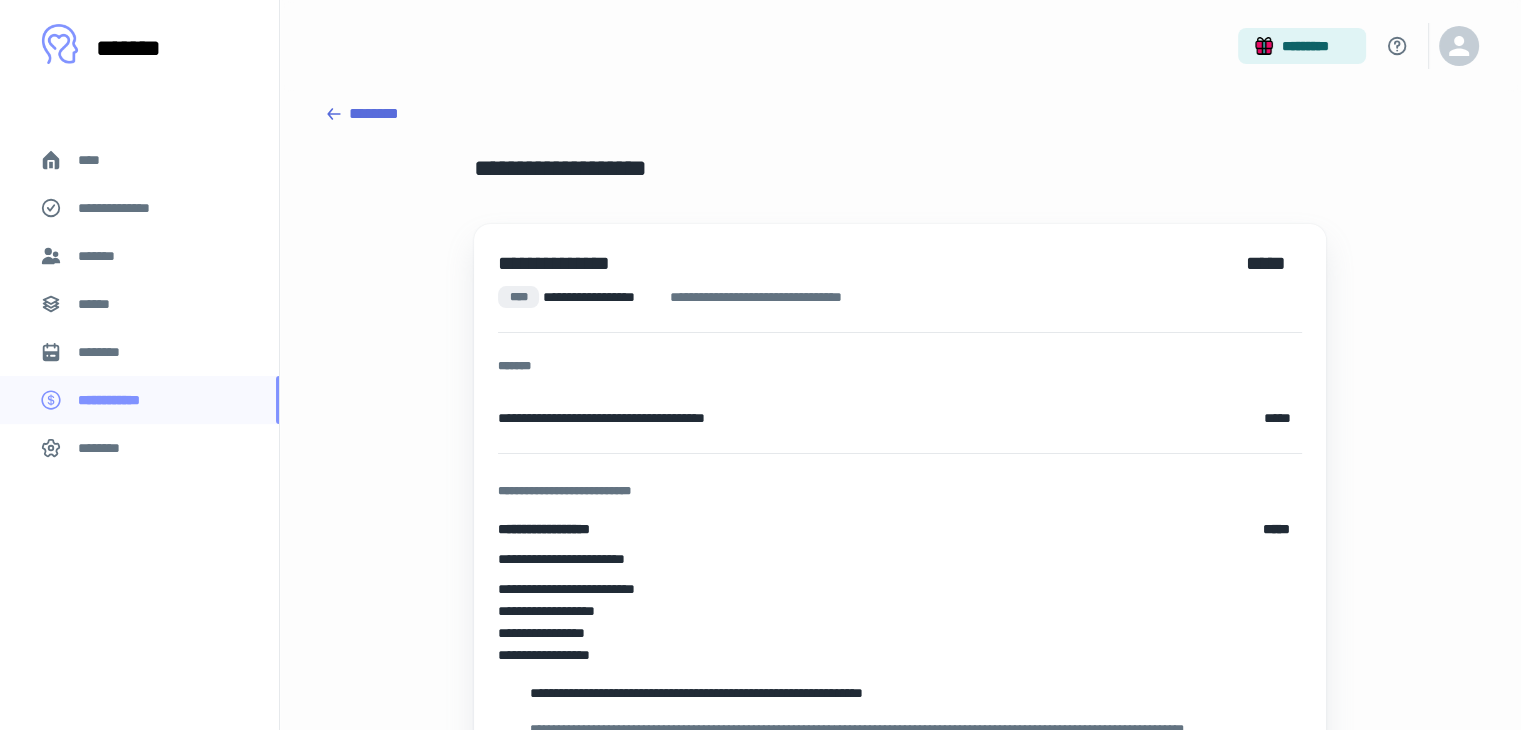 scroll, scrollTop: 0, scrollLeft: 0, axis: both 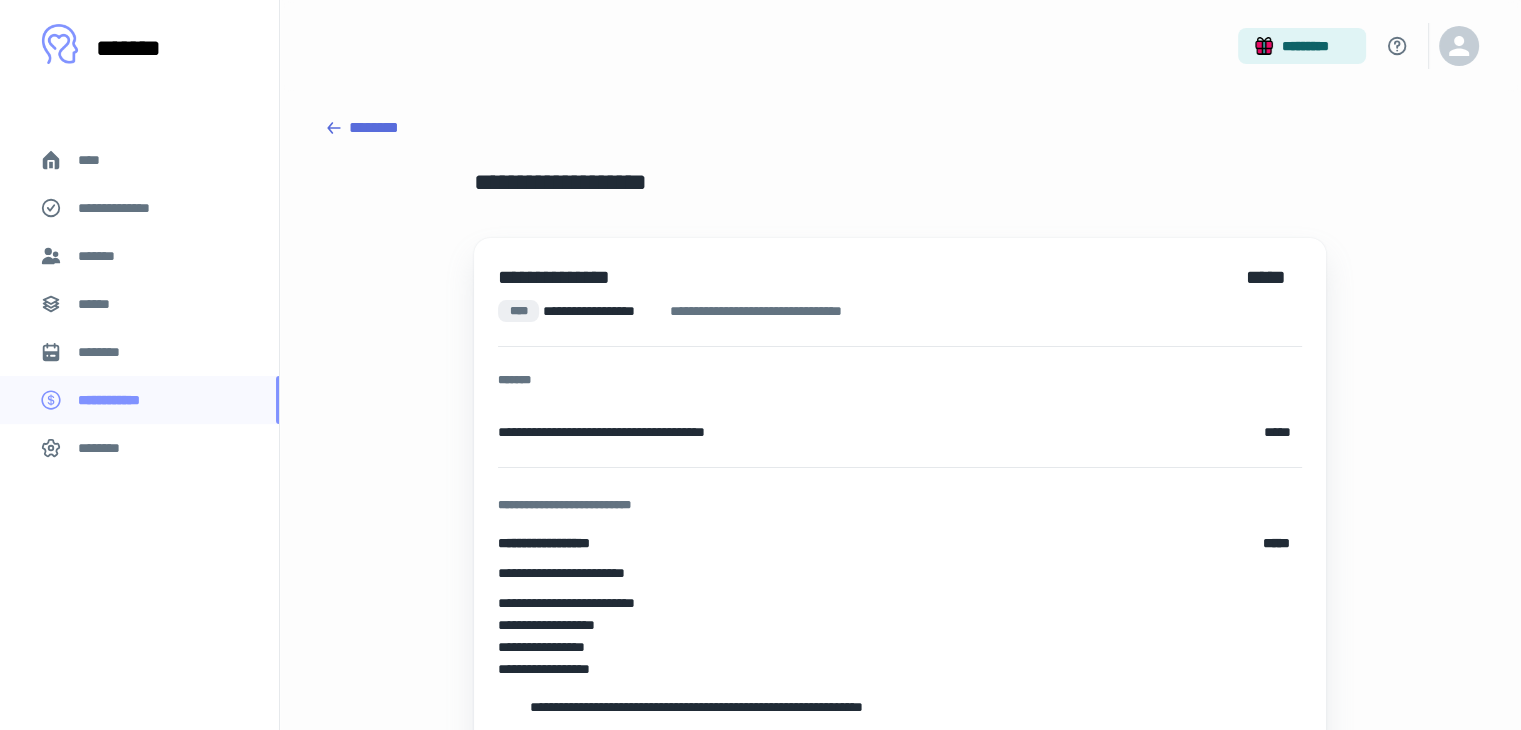 click on "********" at bounding box center [900, 128] 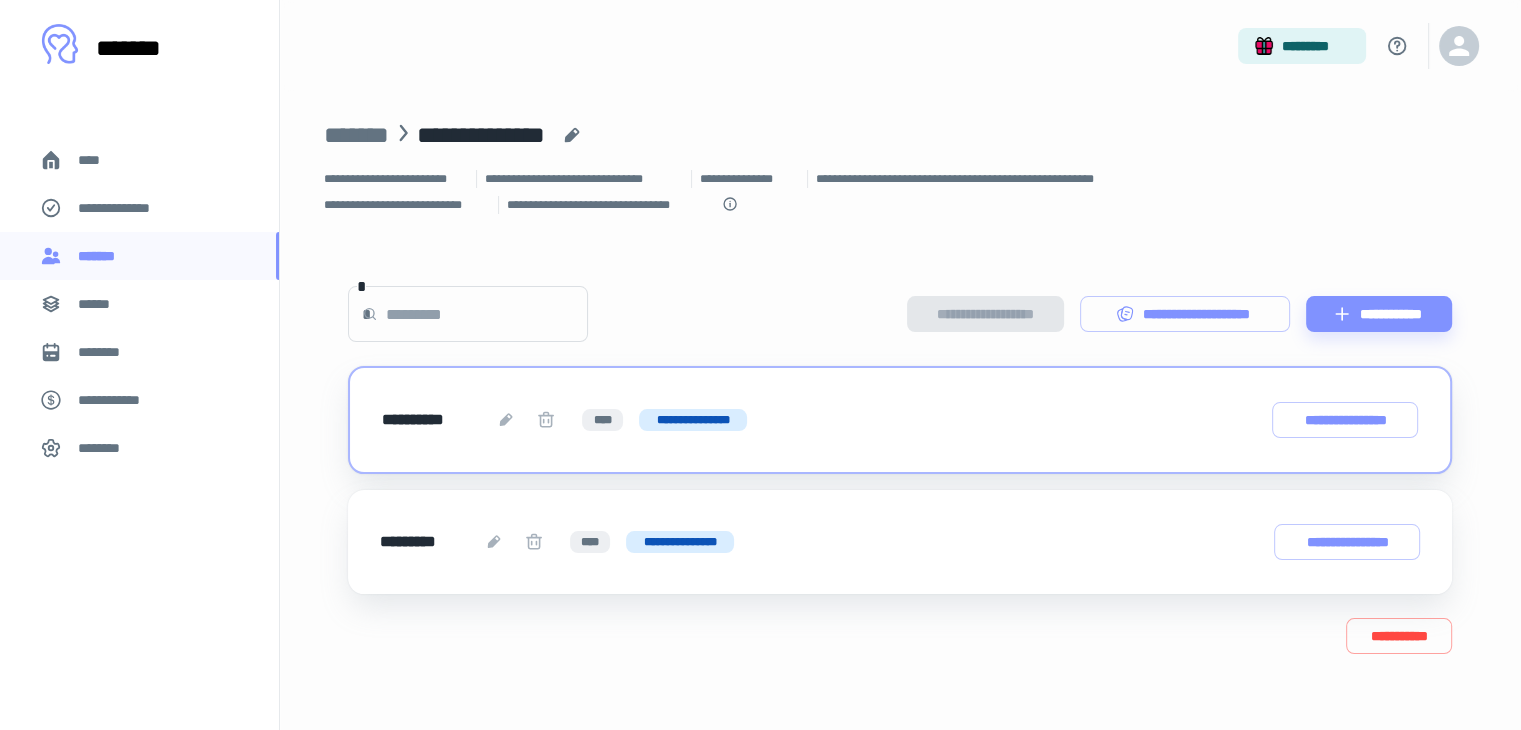 click on "****" at bounding box center [97, 160] 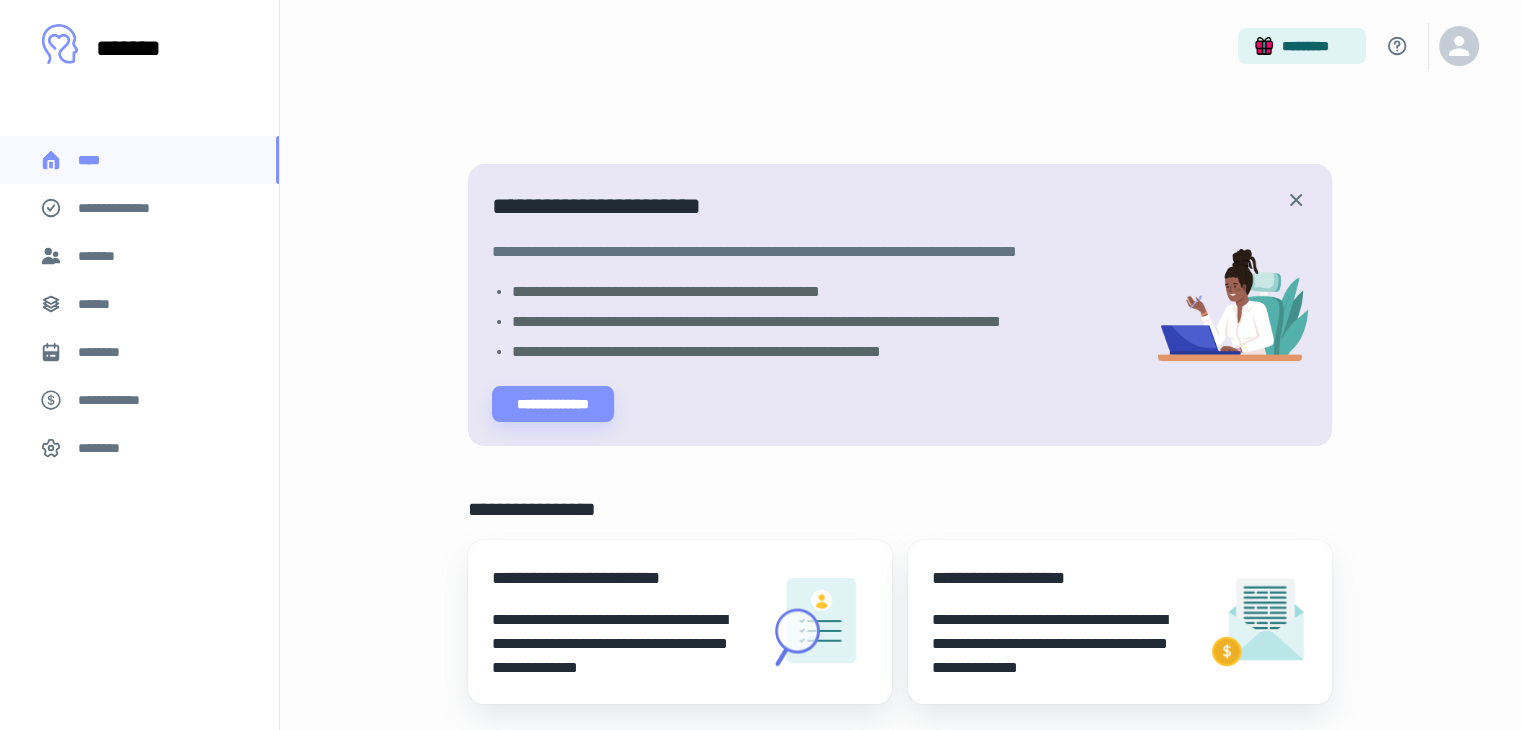 click on "**********" at bounding box center (127, 208) 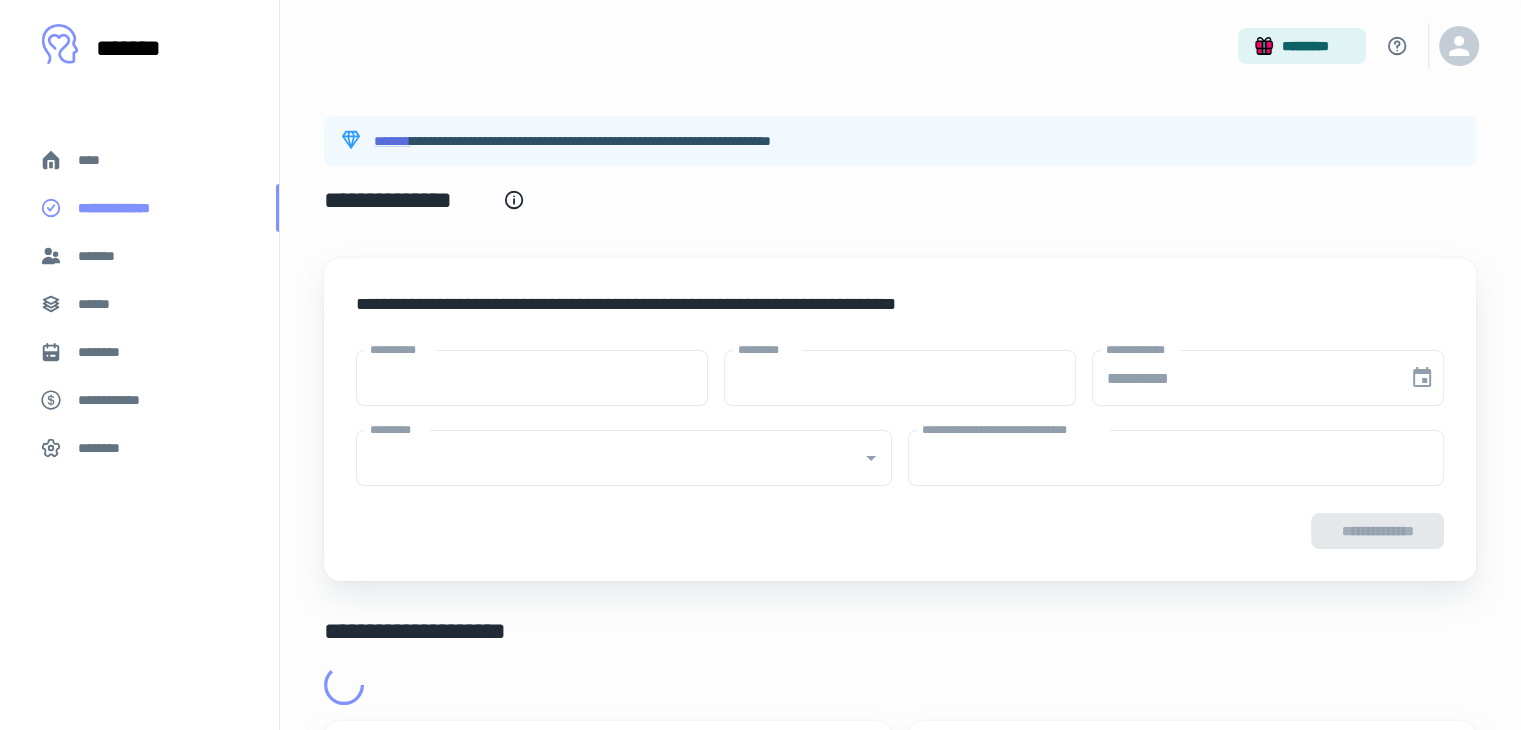 type on "****" 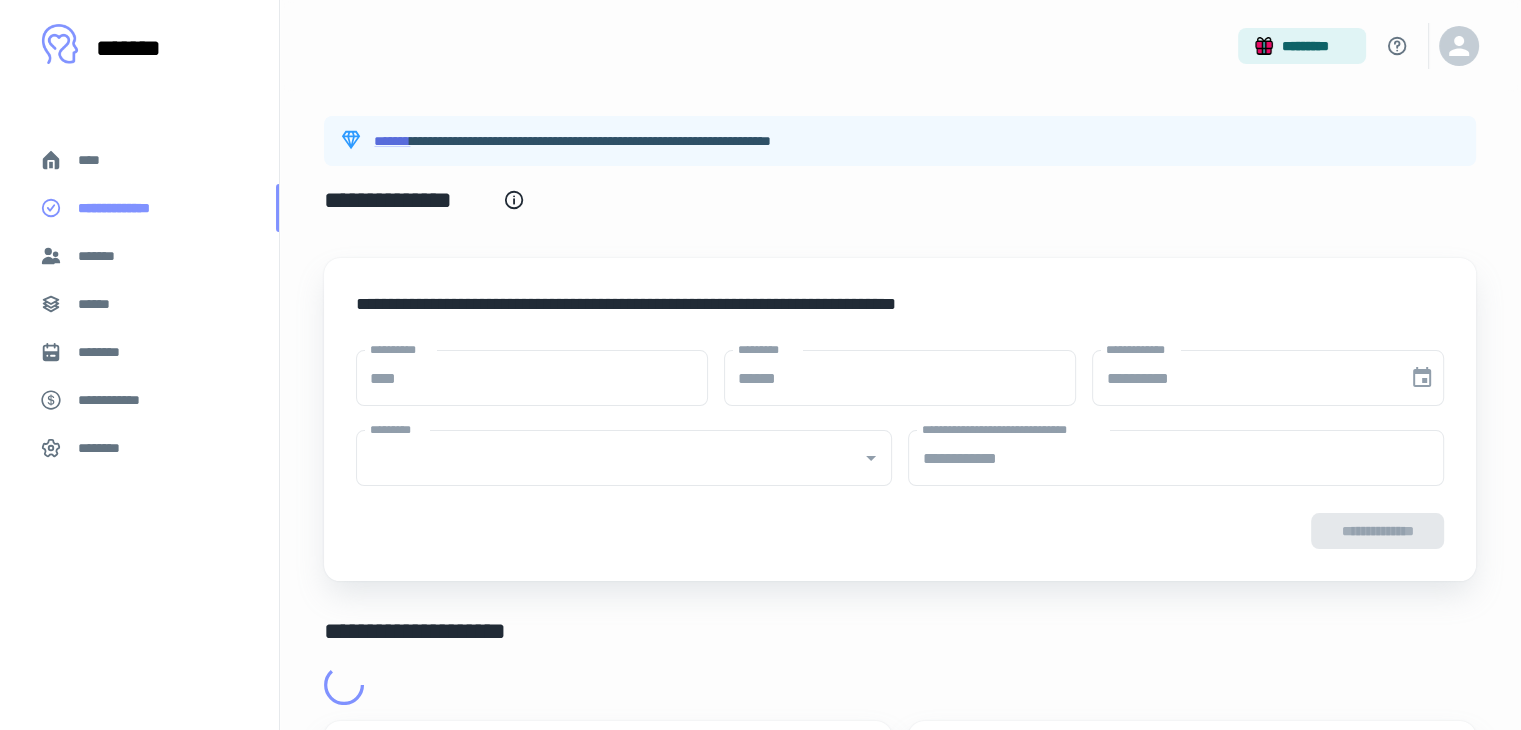type on "**********" 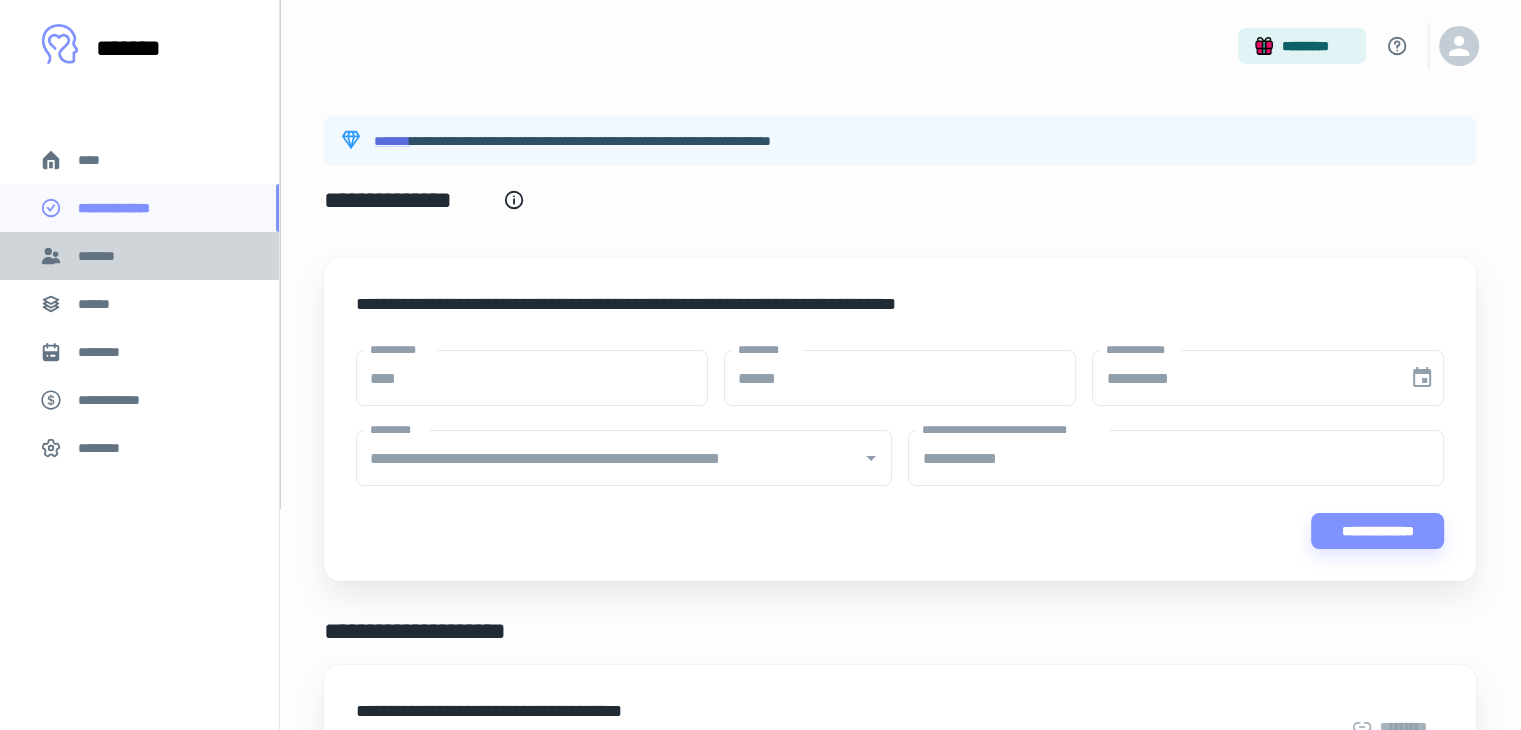click on "*******" at bounding box center (139, 256) 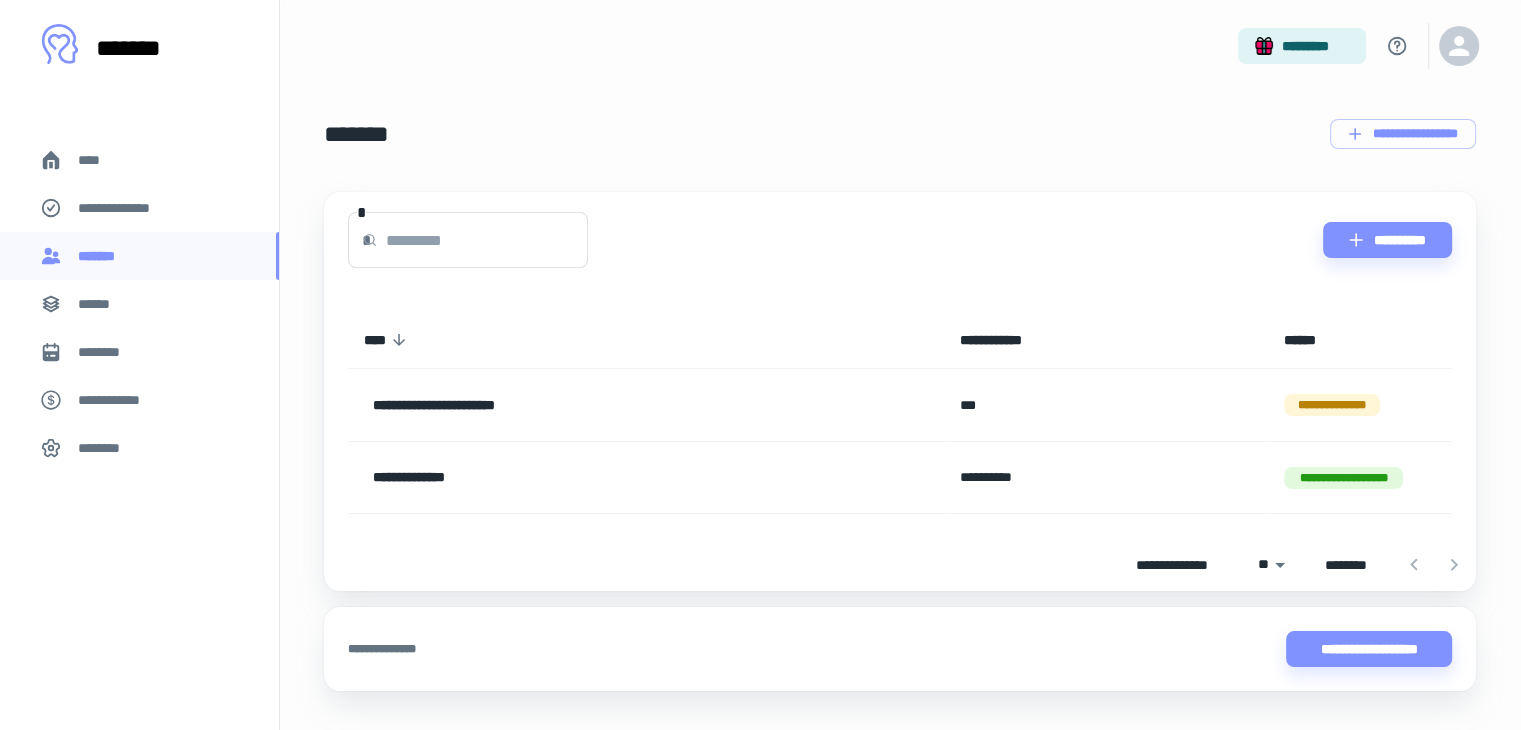 click on "**********" at bounding box center [592, 405] 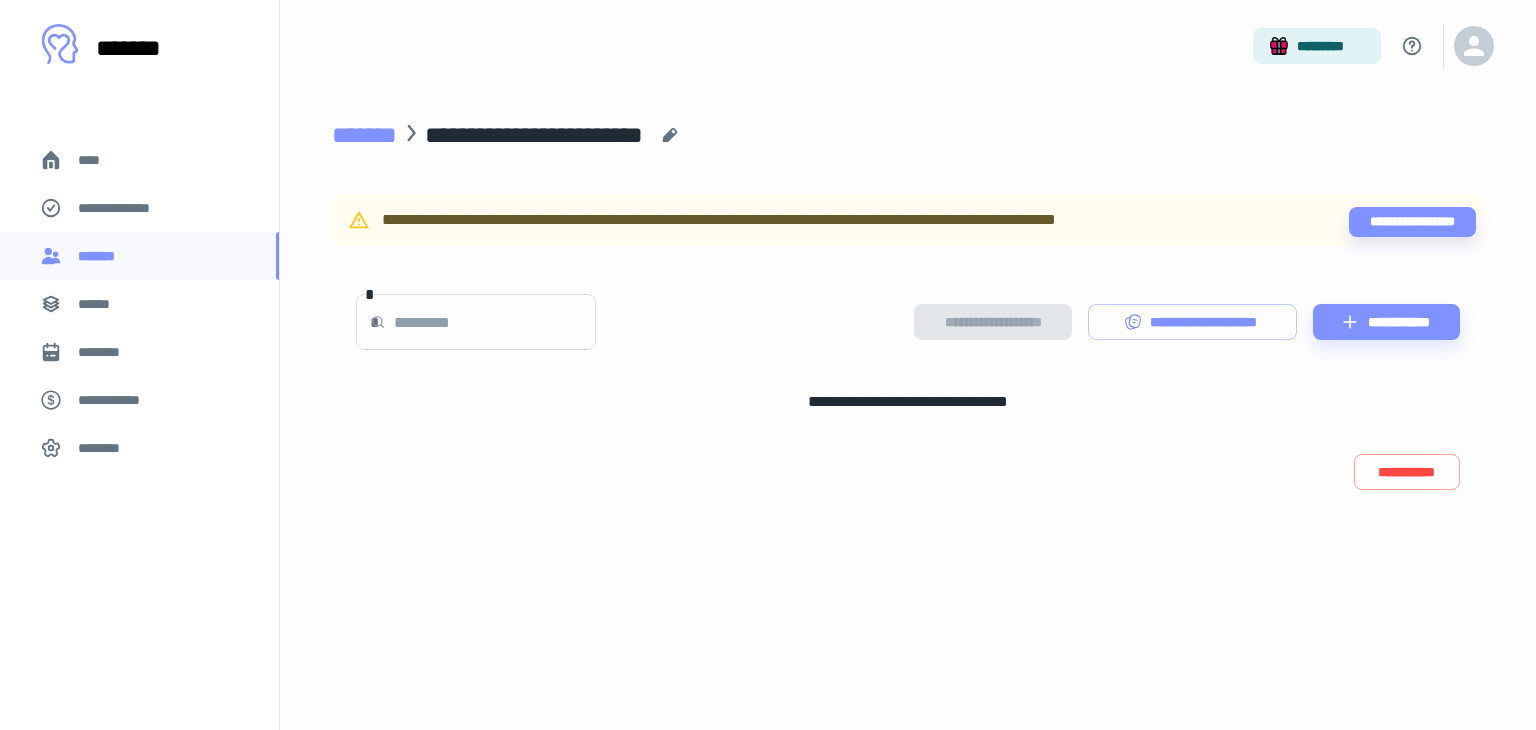 click on "*******" at bounding box center [364, 135] 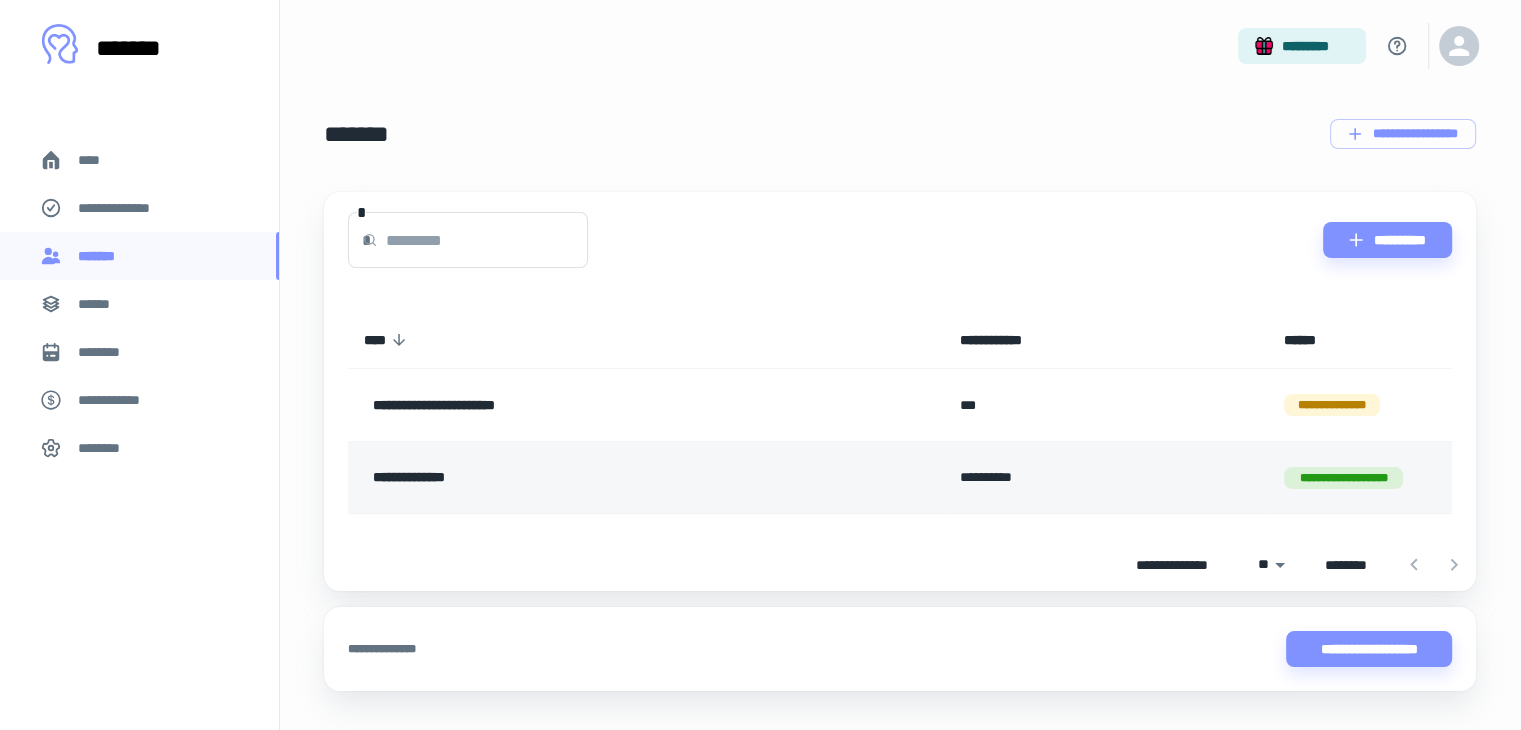 click on "**********" at bounding box center (592, 478) 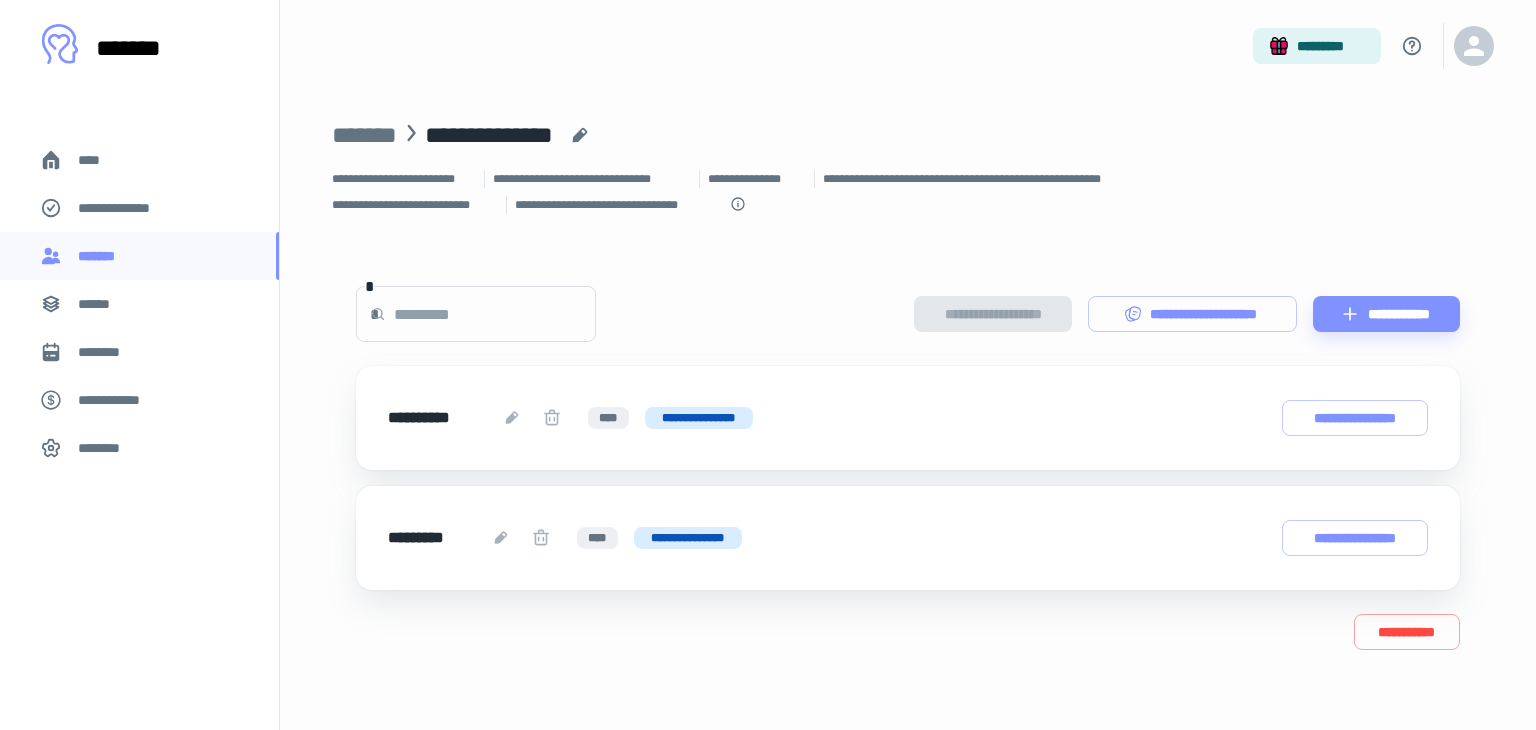 click on "**********" at bounding box center (139, 208) 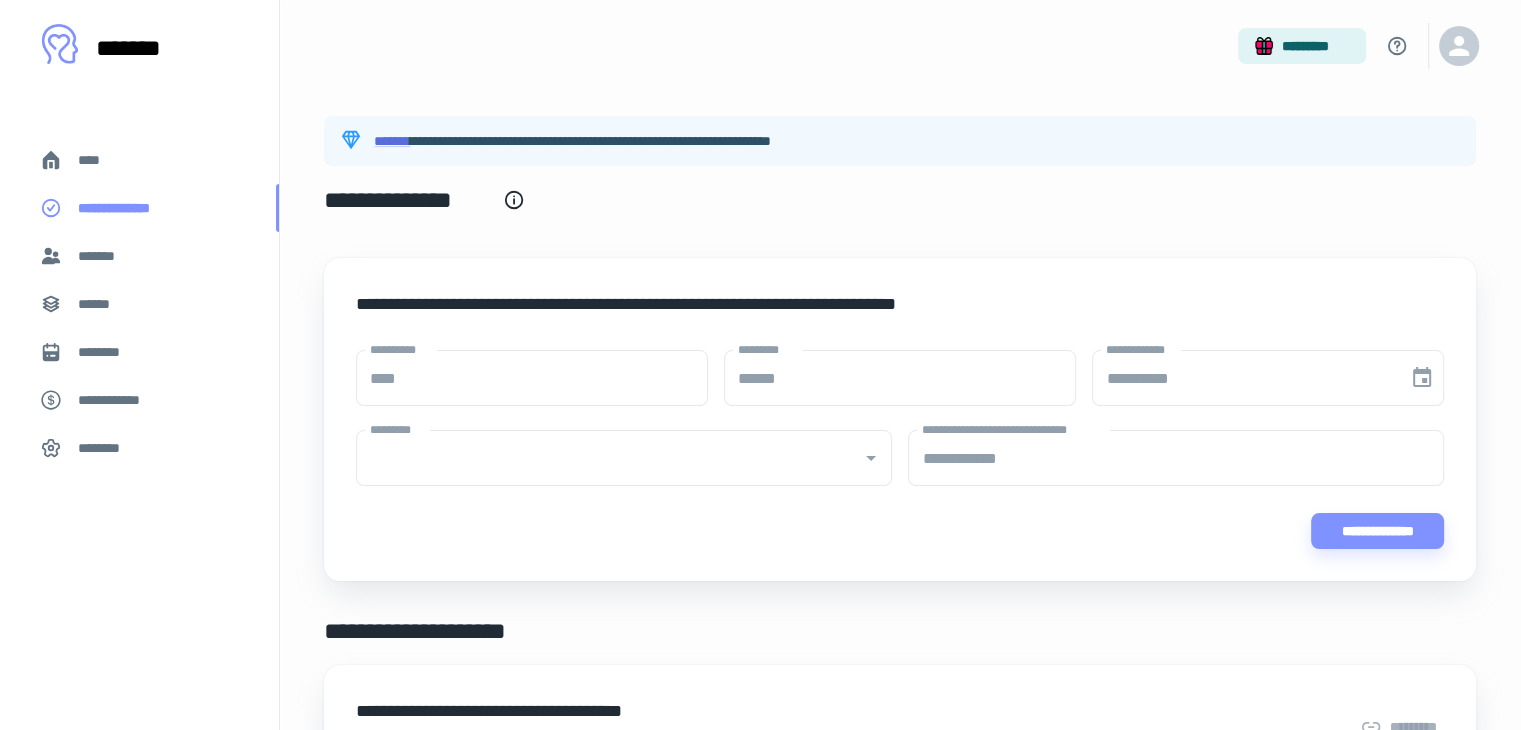 type on "****" 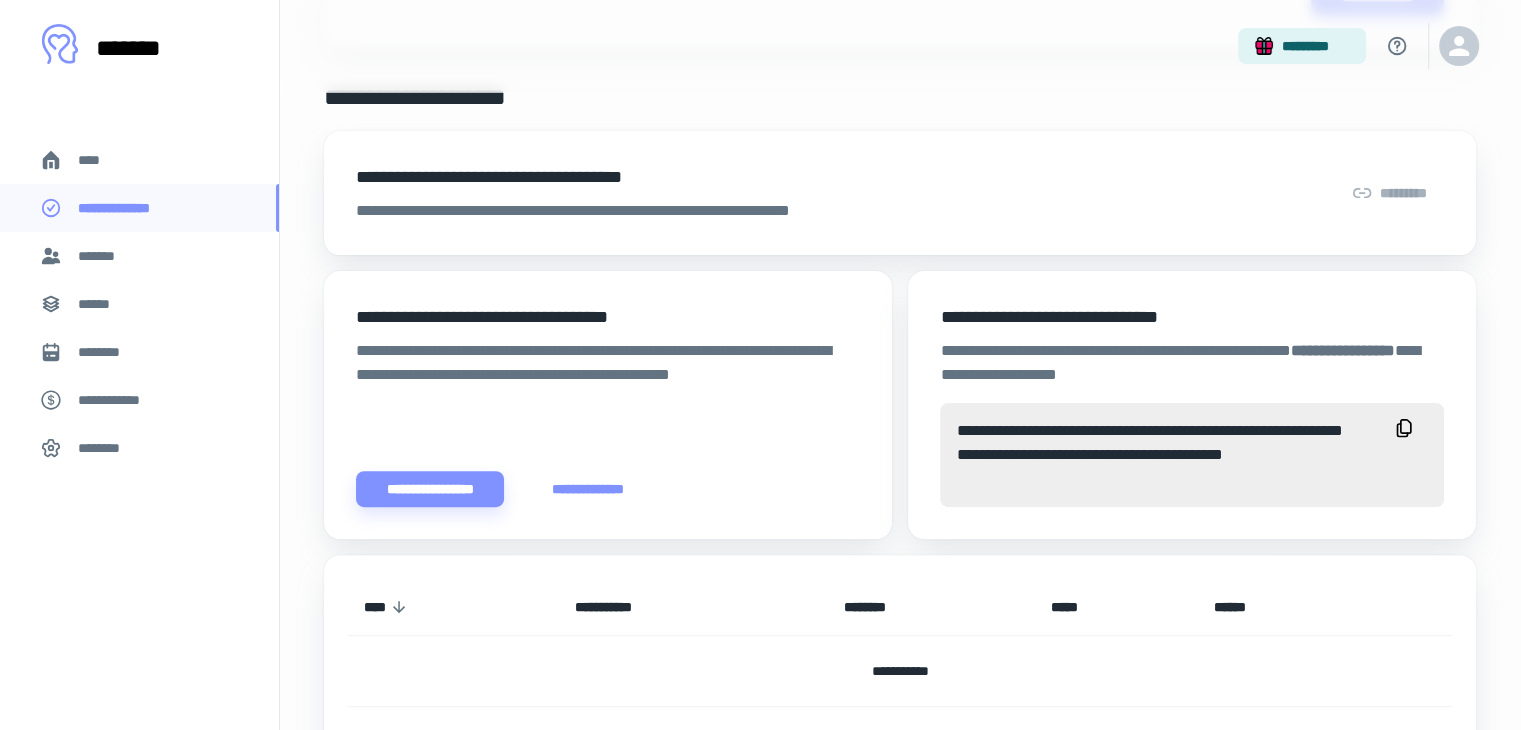 scroll, scrollTop: 544, scrollLeft: 0, axis: vertical 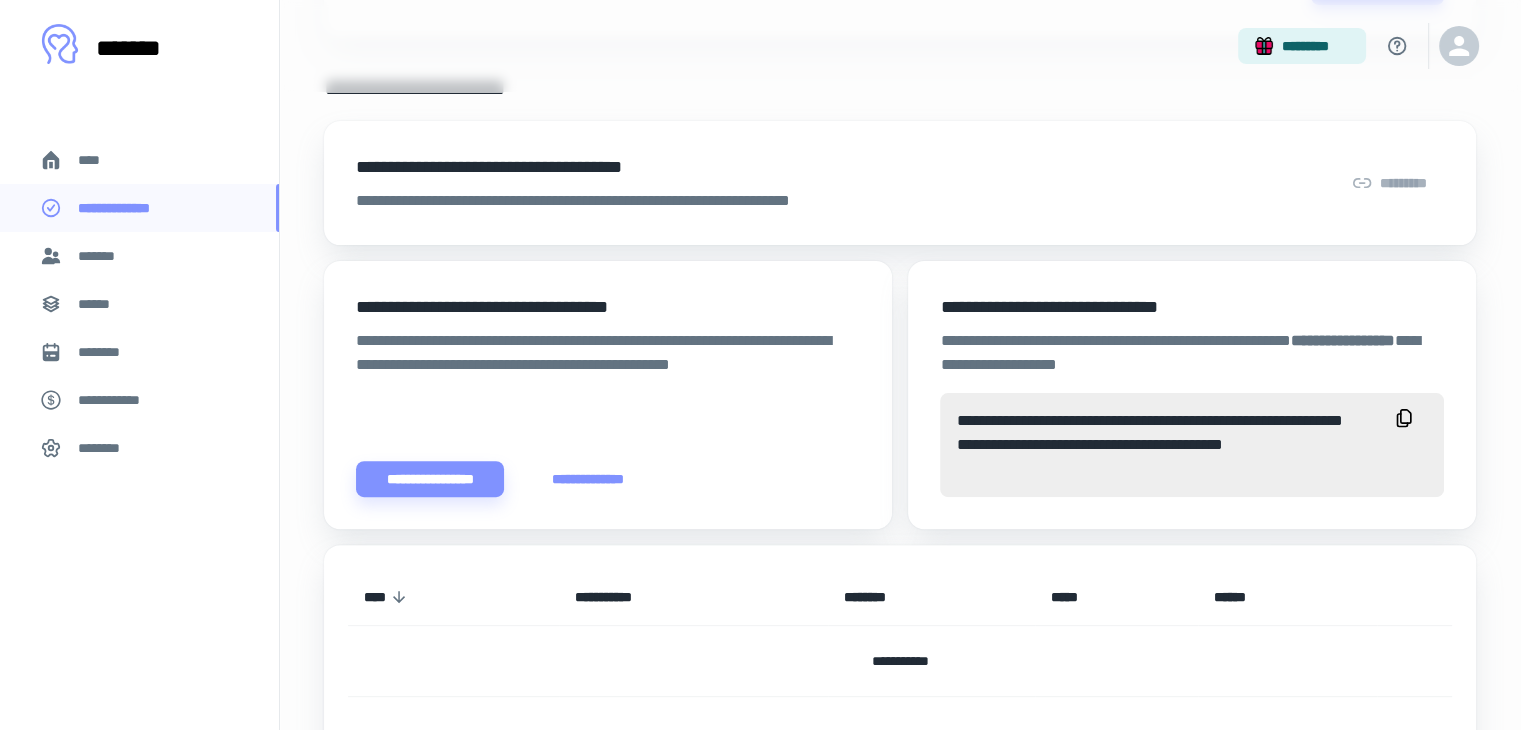 click on "**********" at bounding box center (620, 201) 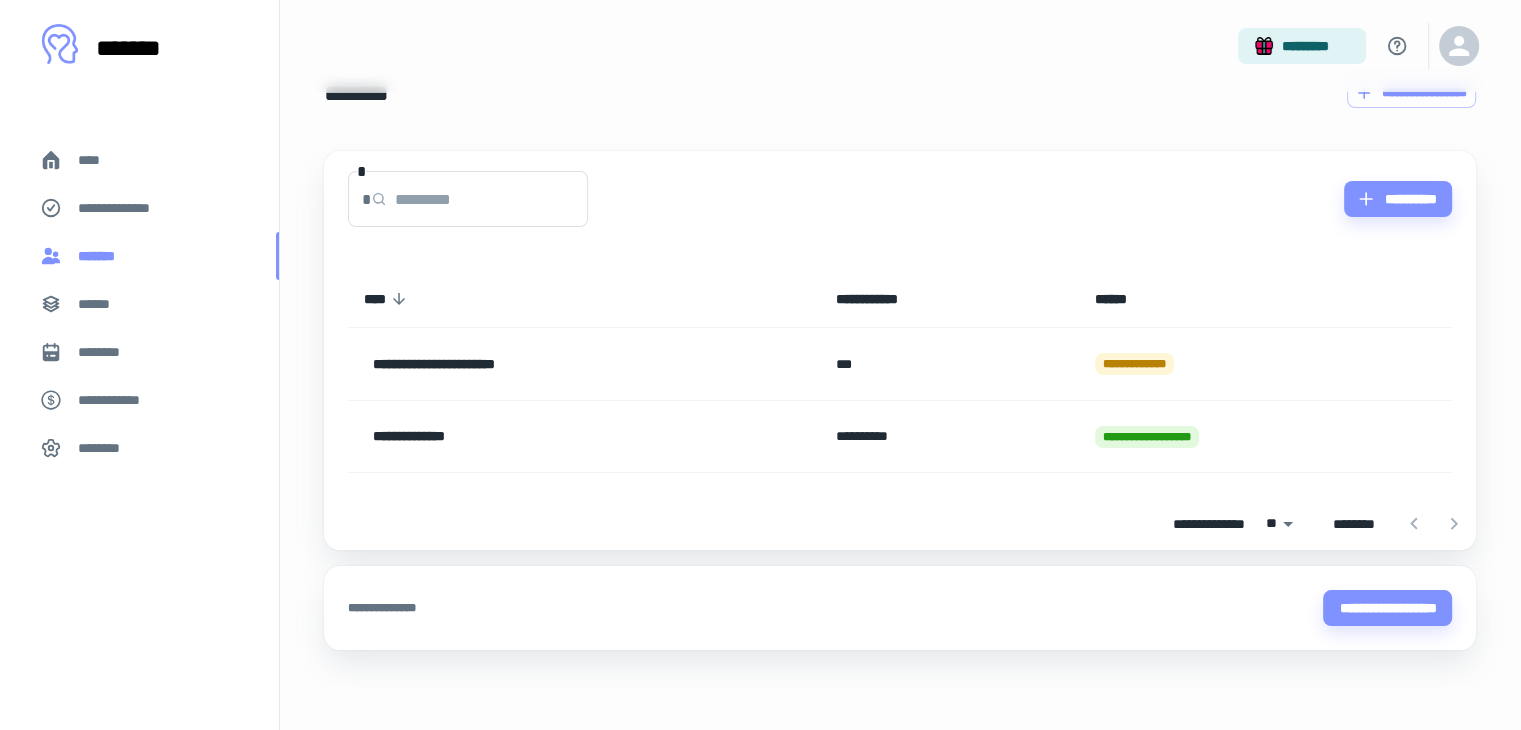 scroll, scrollTop: 0, scrollLeft: 0, axis: both 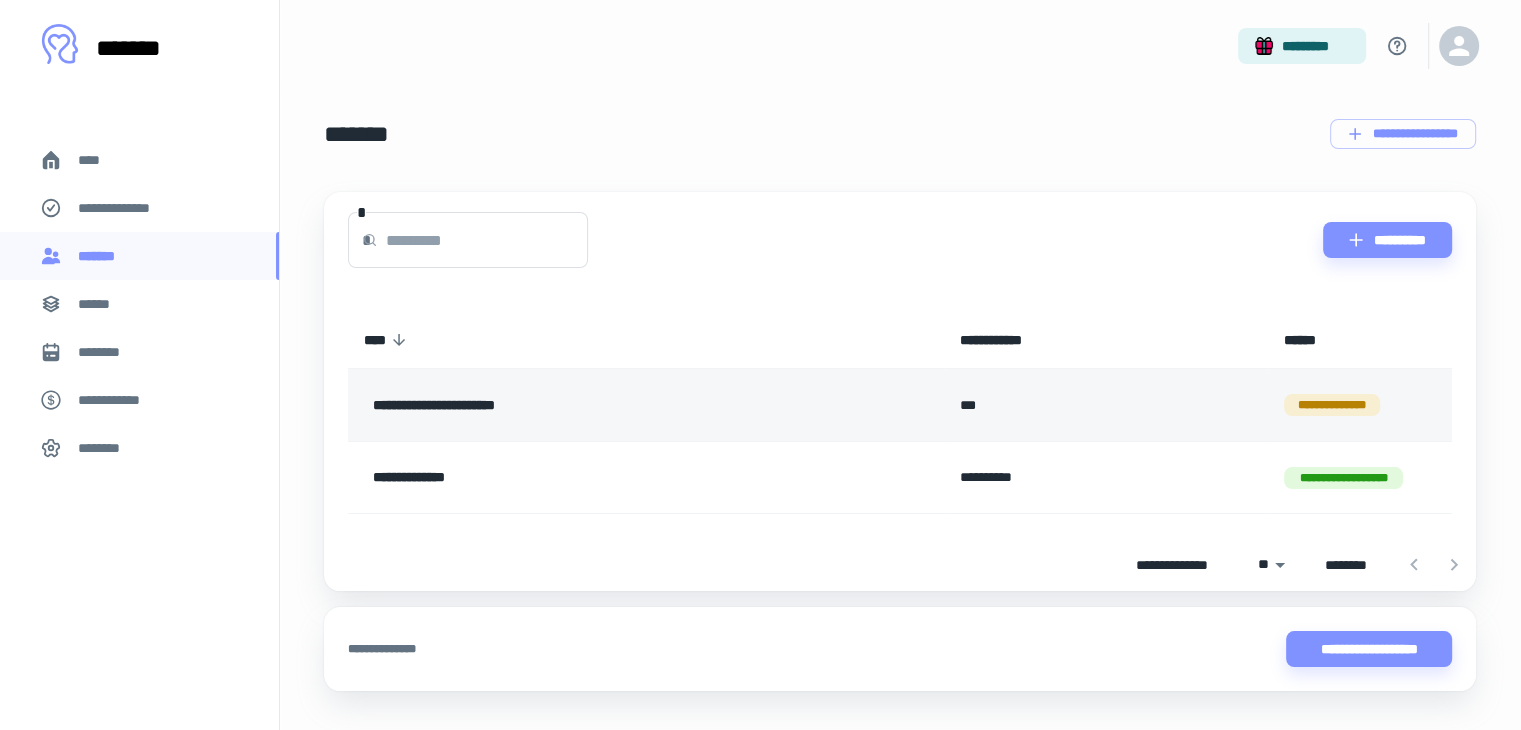 click on "**********" at bounding box center (592, 405) 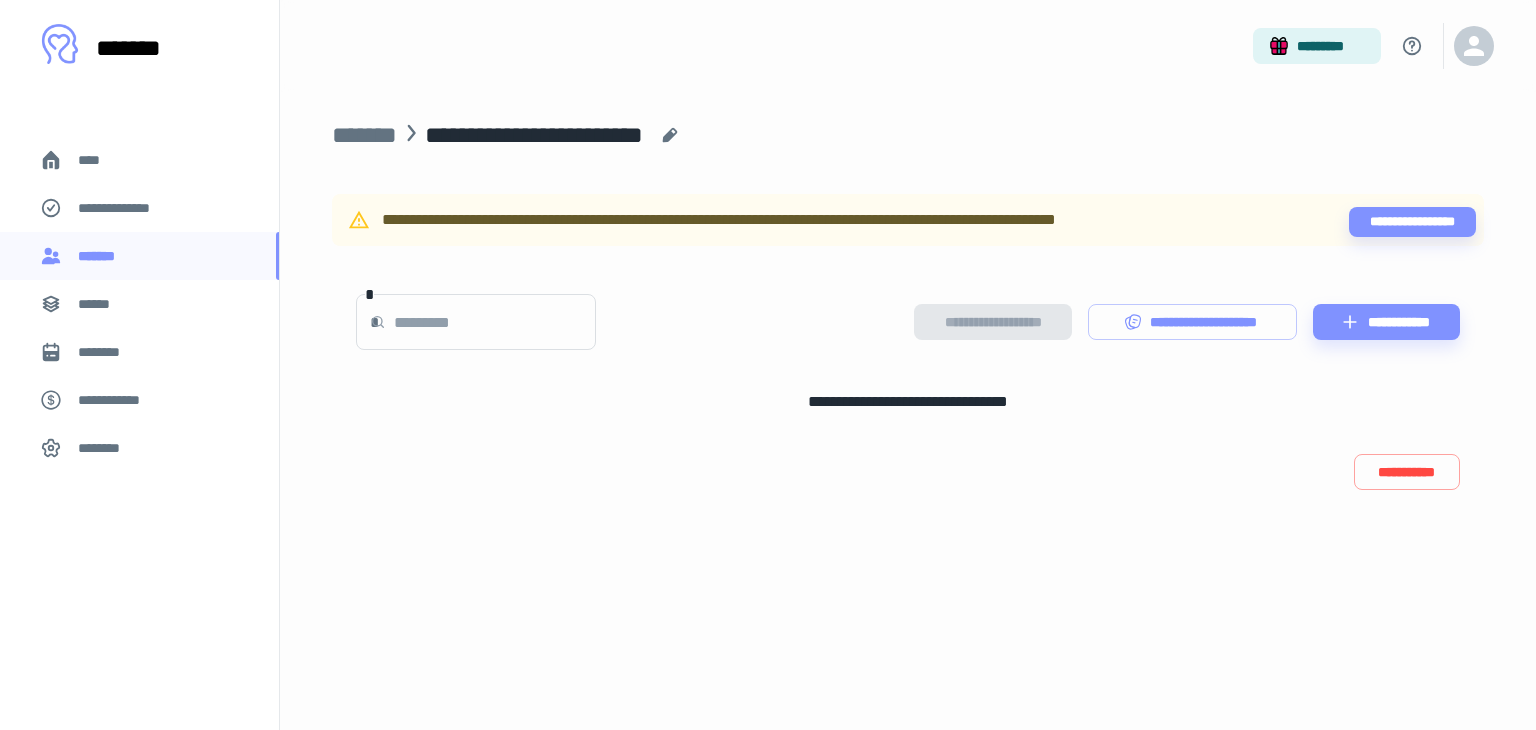 click on "********" at bounding box center [139, 448] 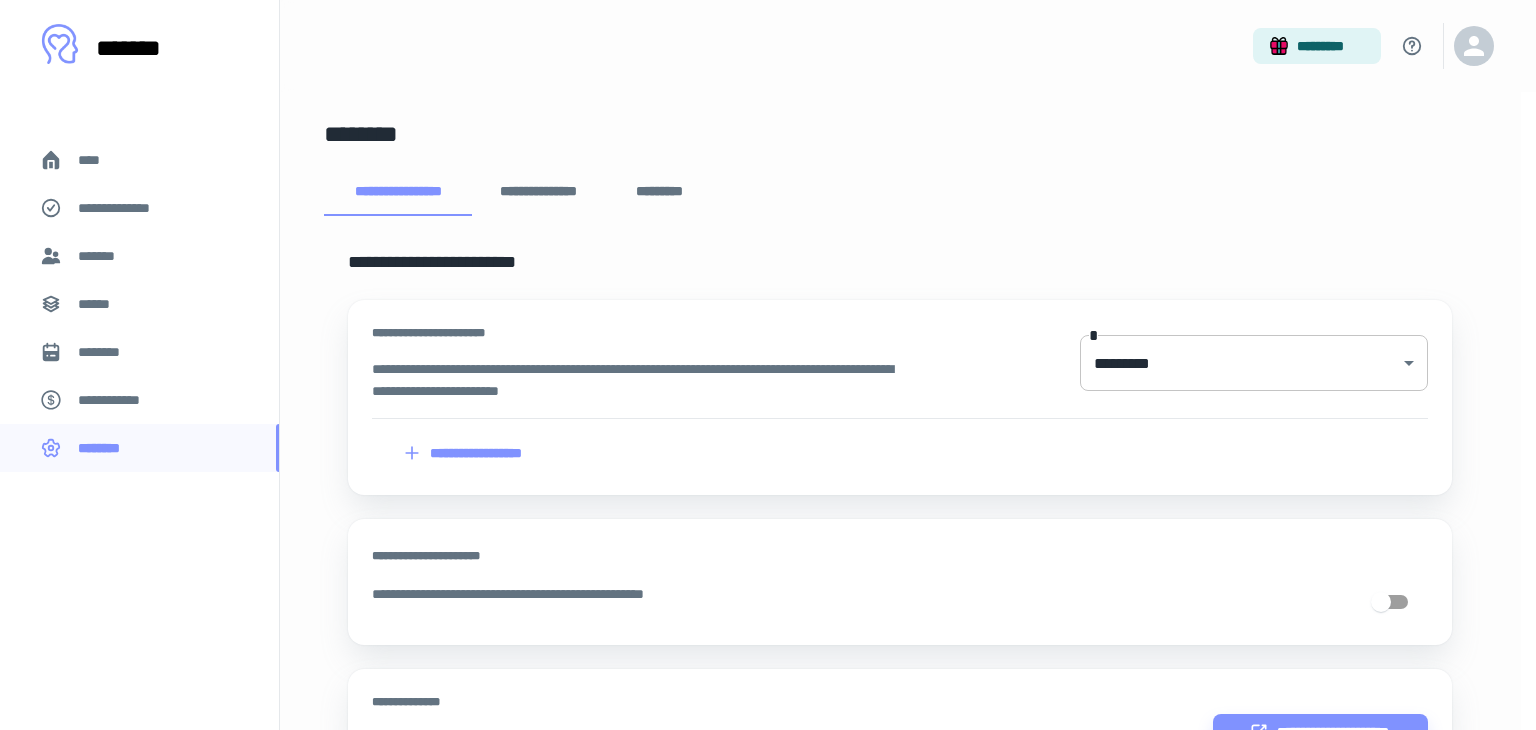 click on "**********" at bounding box center [760, 365] 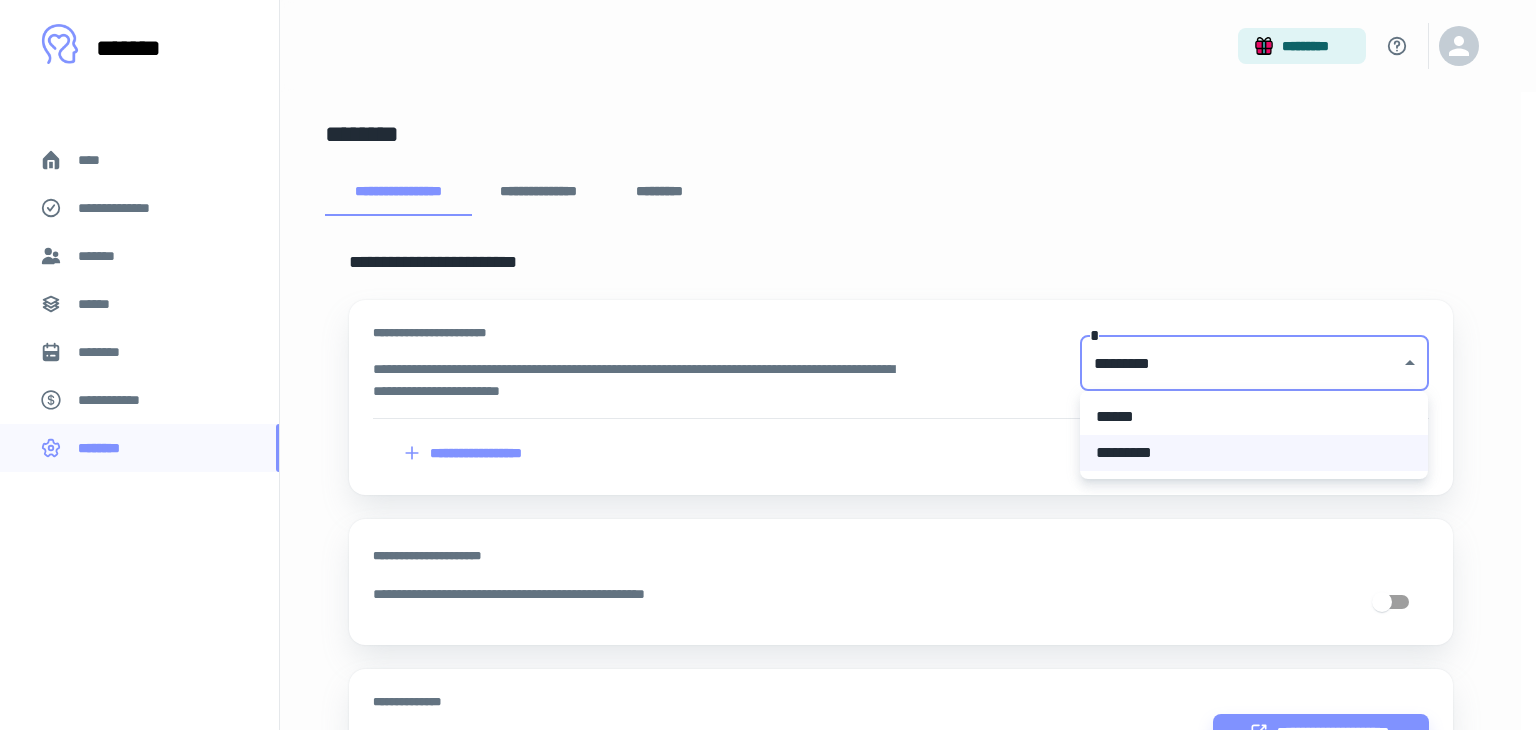 click on "******" at bounding box center (1254, 417) 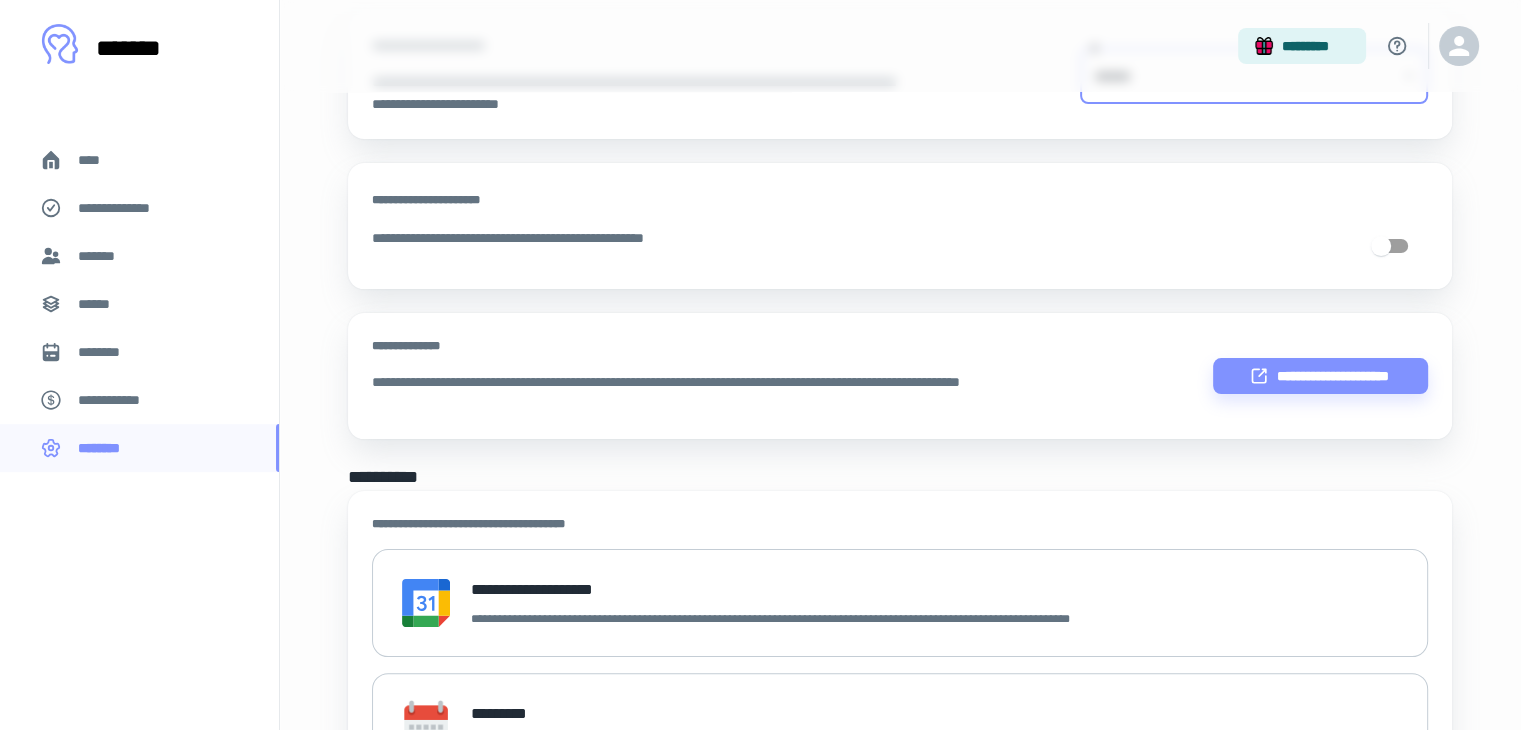 scroll, scrollTop: 0, scrollLeft: 0, axis: both 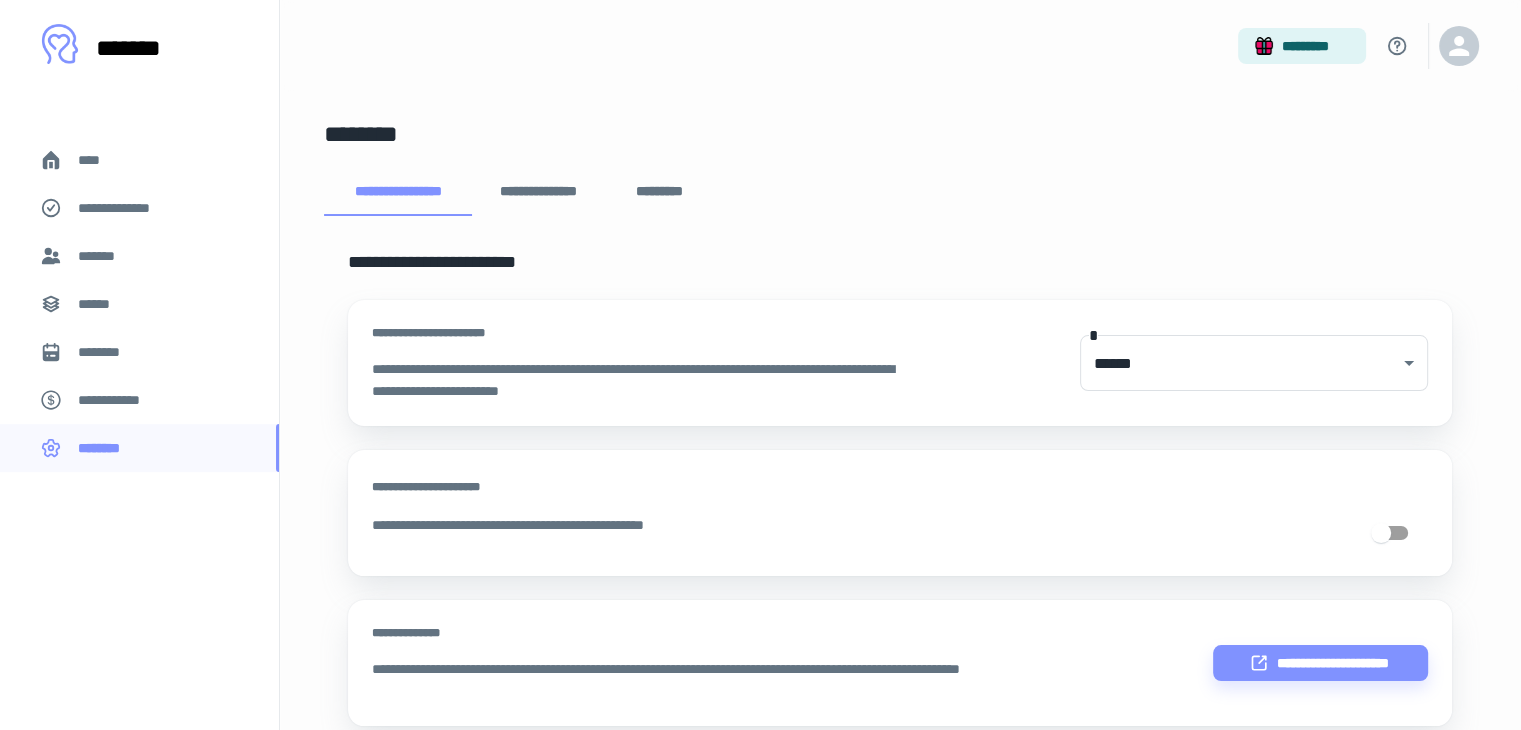 click on "**********" at bounding box center (724, 525) 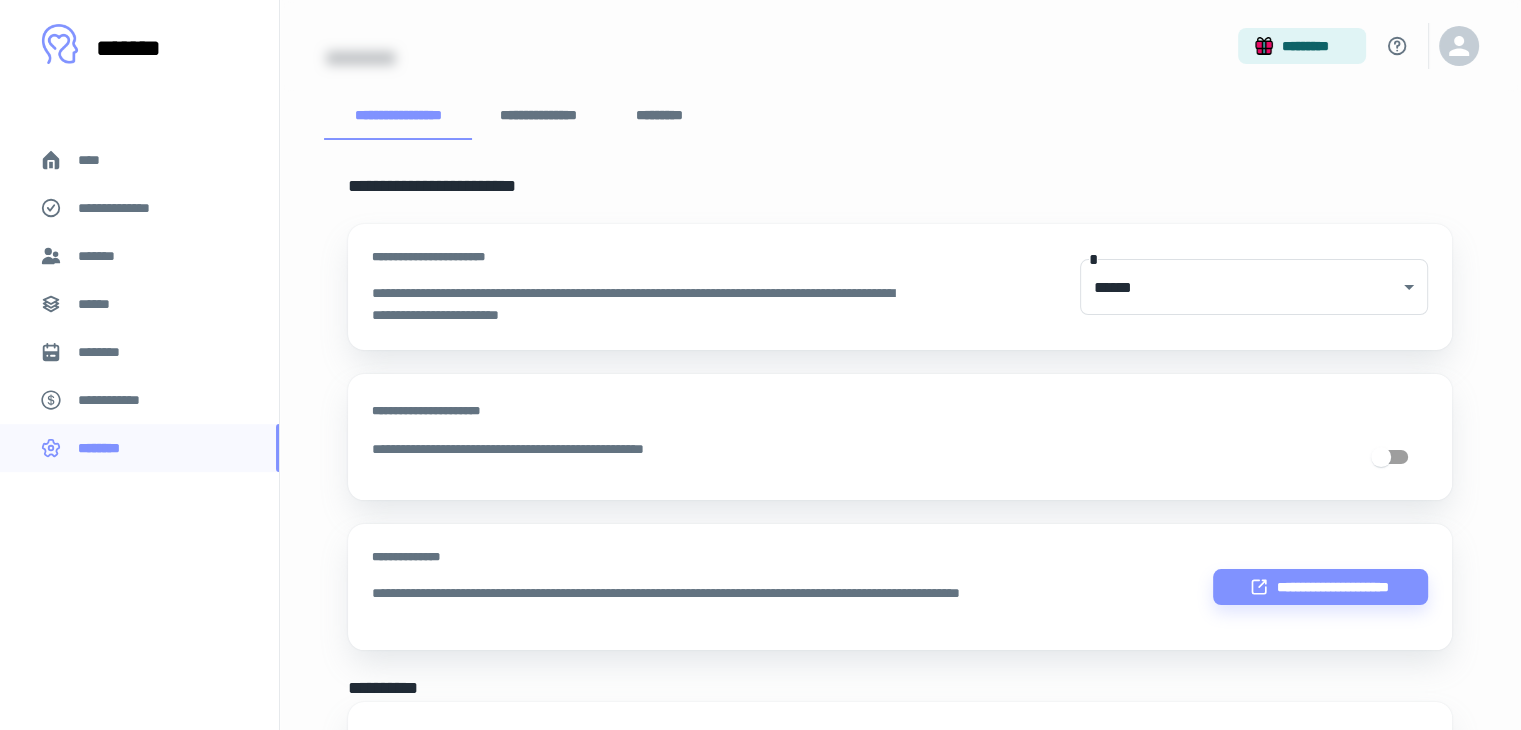 scroll, scrollTop: 0, scrollLeft: 0, axis: both 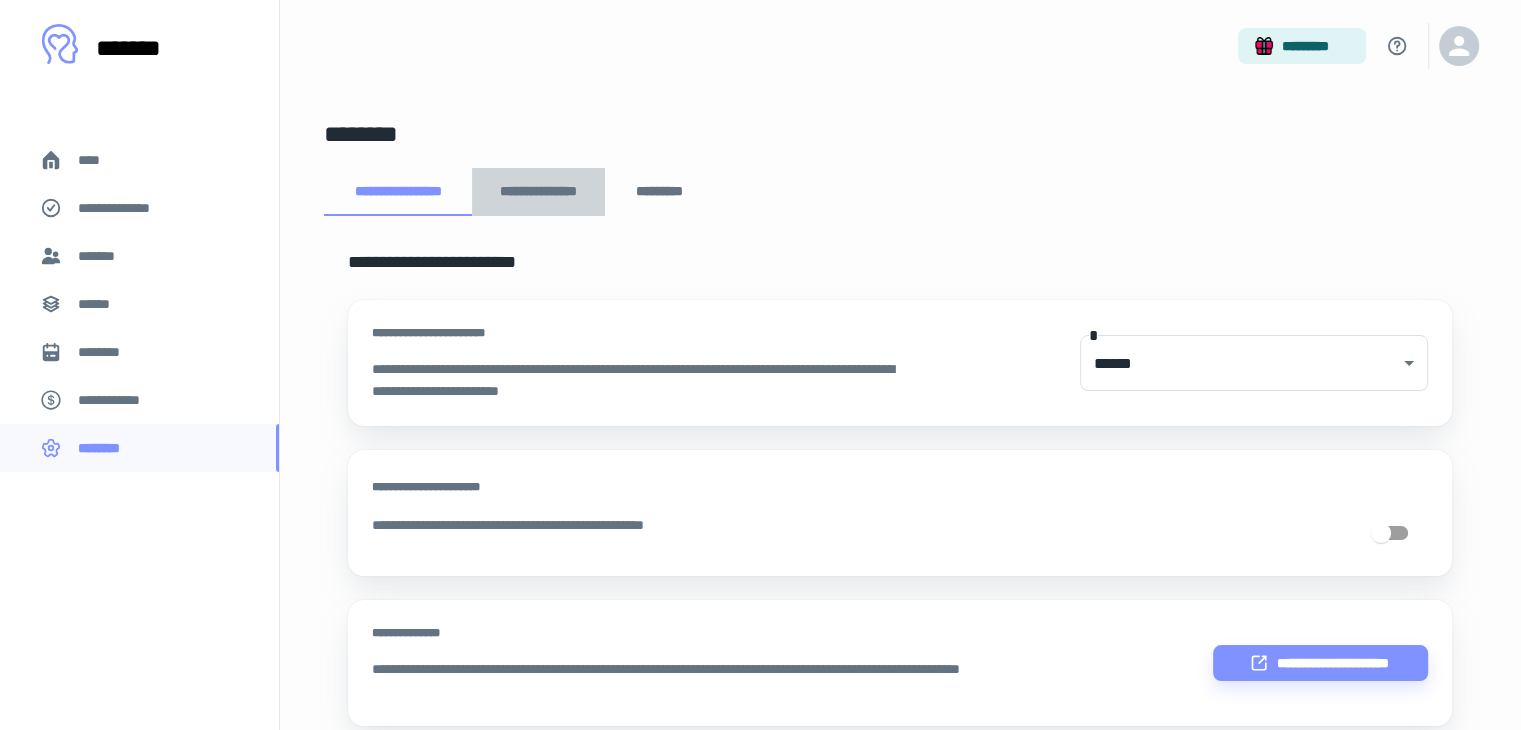click on "**********" at bounding box center (539, 192) 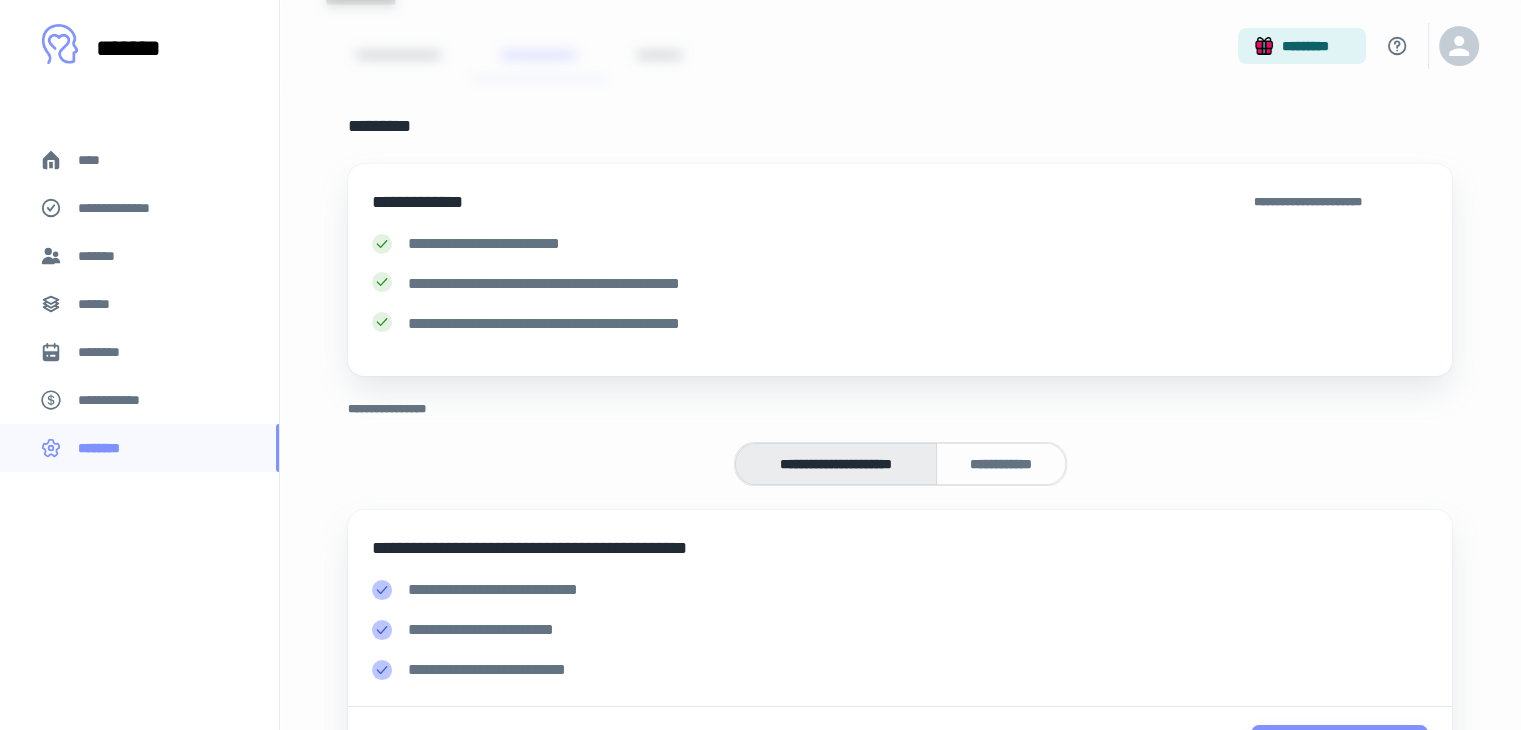 scroll, scrollTop: 0, scrollLeft: 0, axis: both 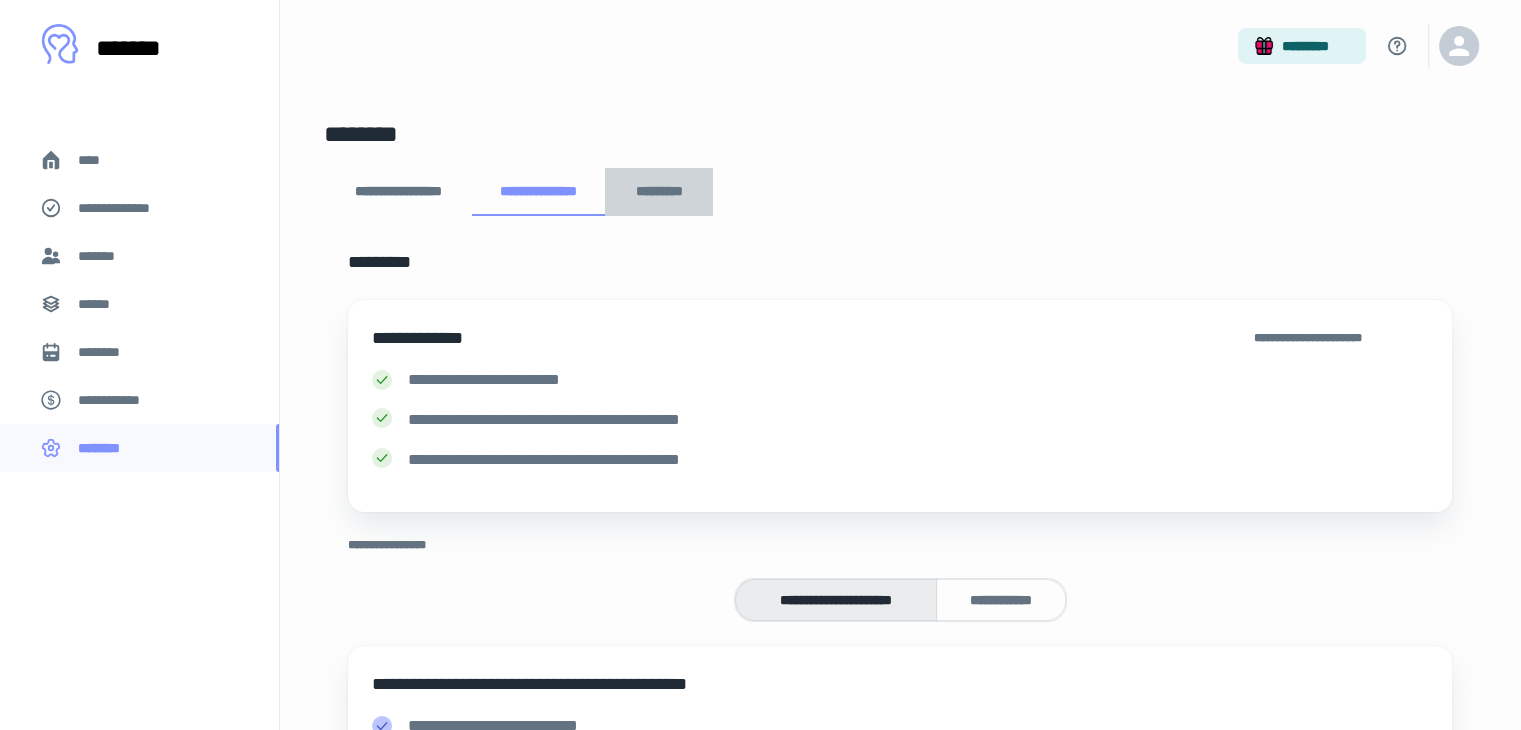 click on "*********" at bounding box center (659, 192) 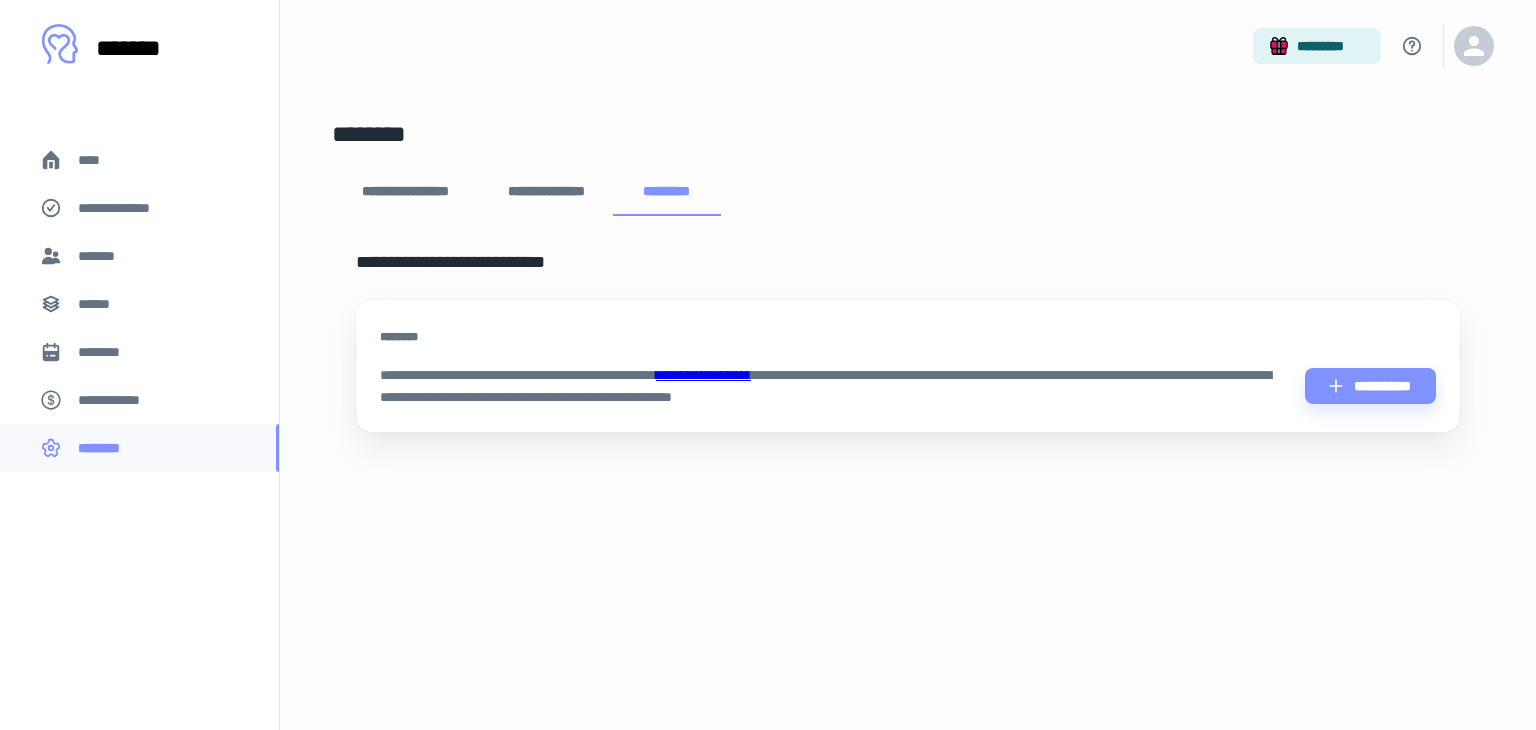 click on "**********" at bounding box center [405, 192] 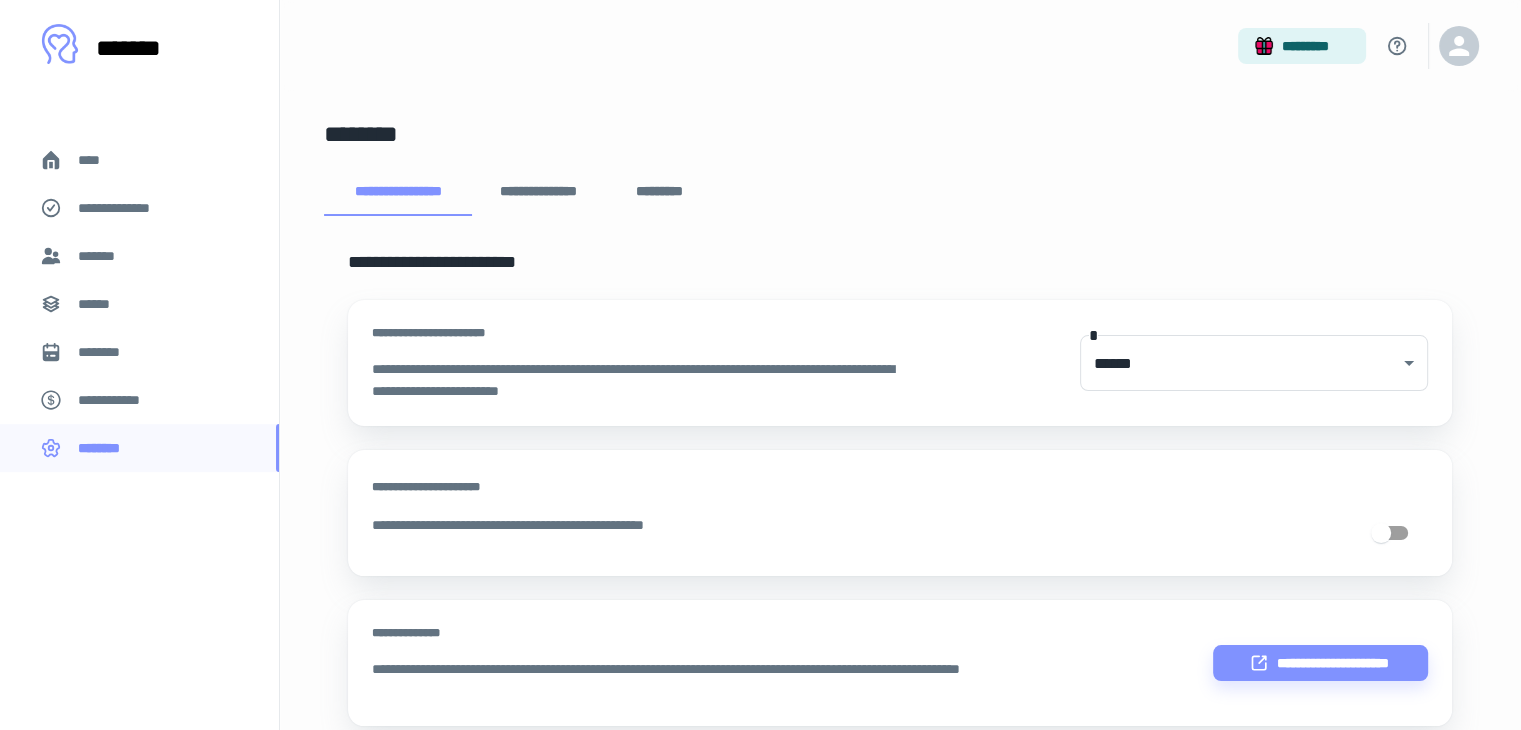 click on "**********" at bounding box center [636, 380] 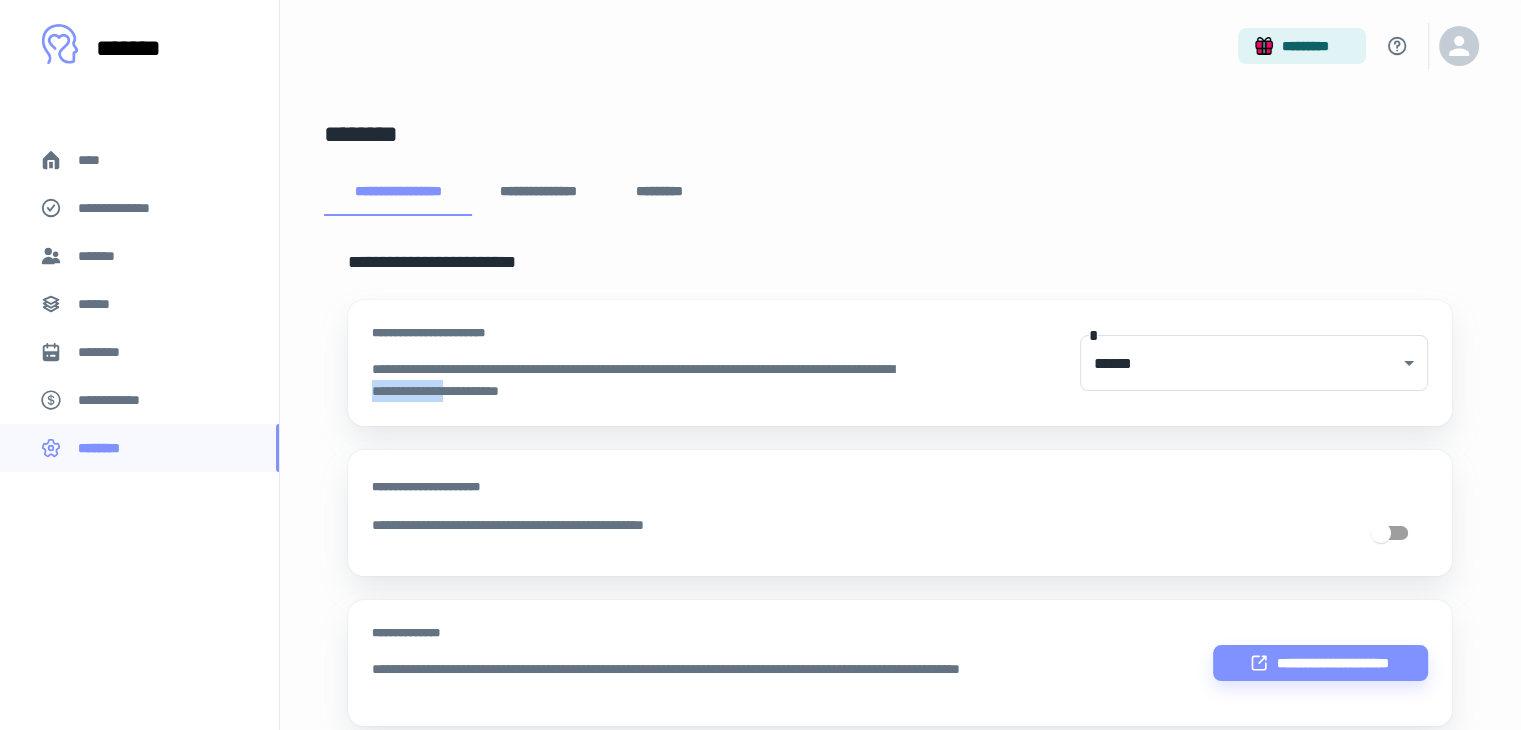 drag, startPoint x: 536, startPoint y: 380, endPoint x: 621, endPoint y: 409, distance: 89.81091 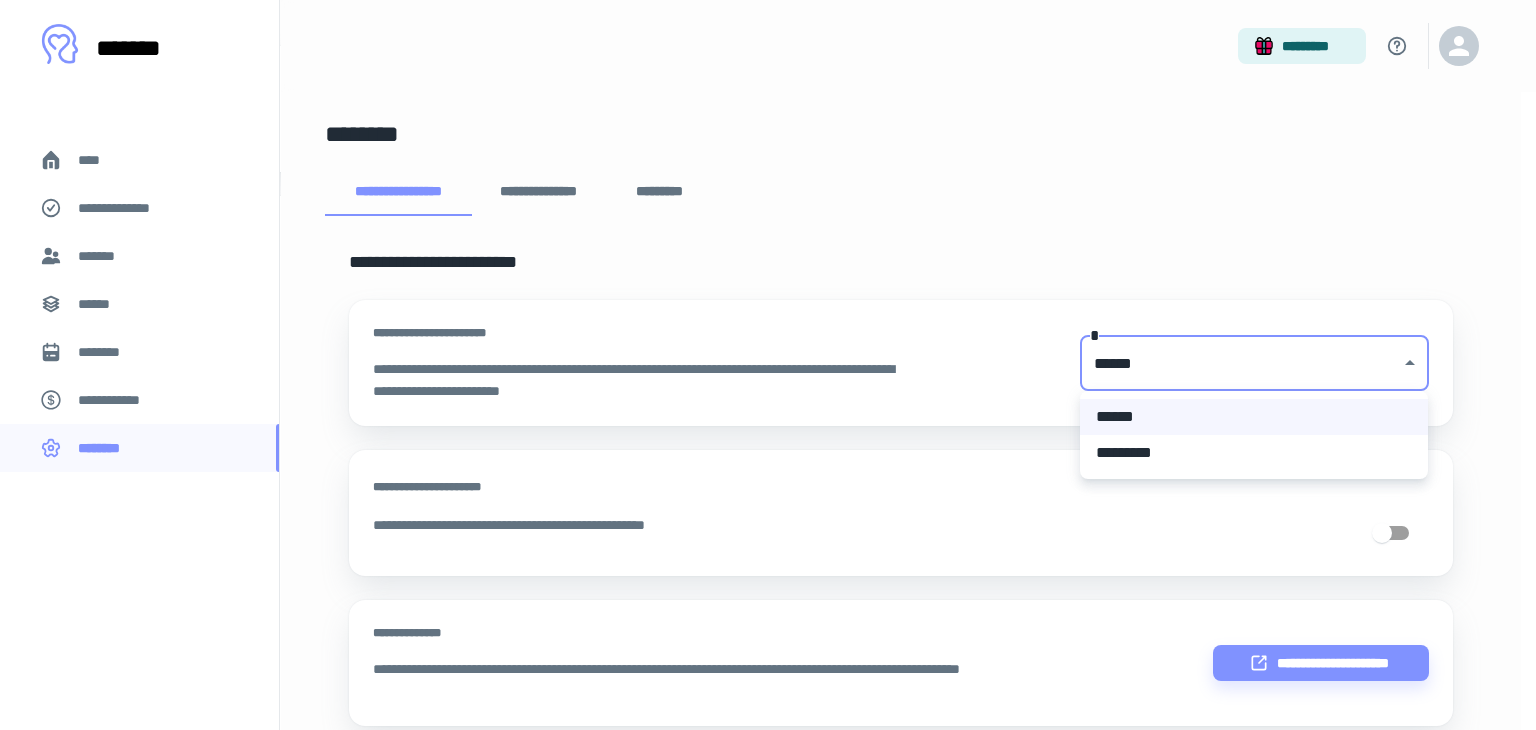 click on "**********" at bounding box center (768, 365) 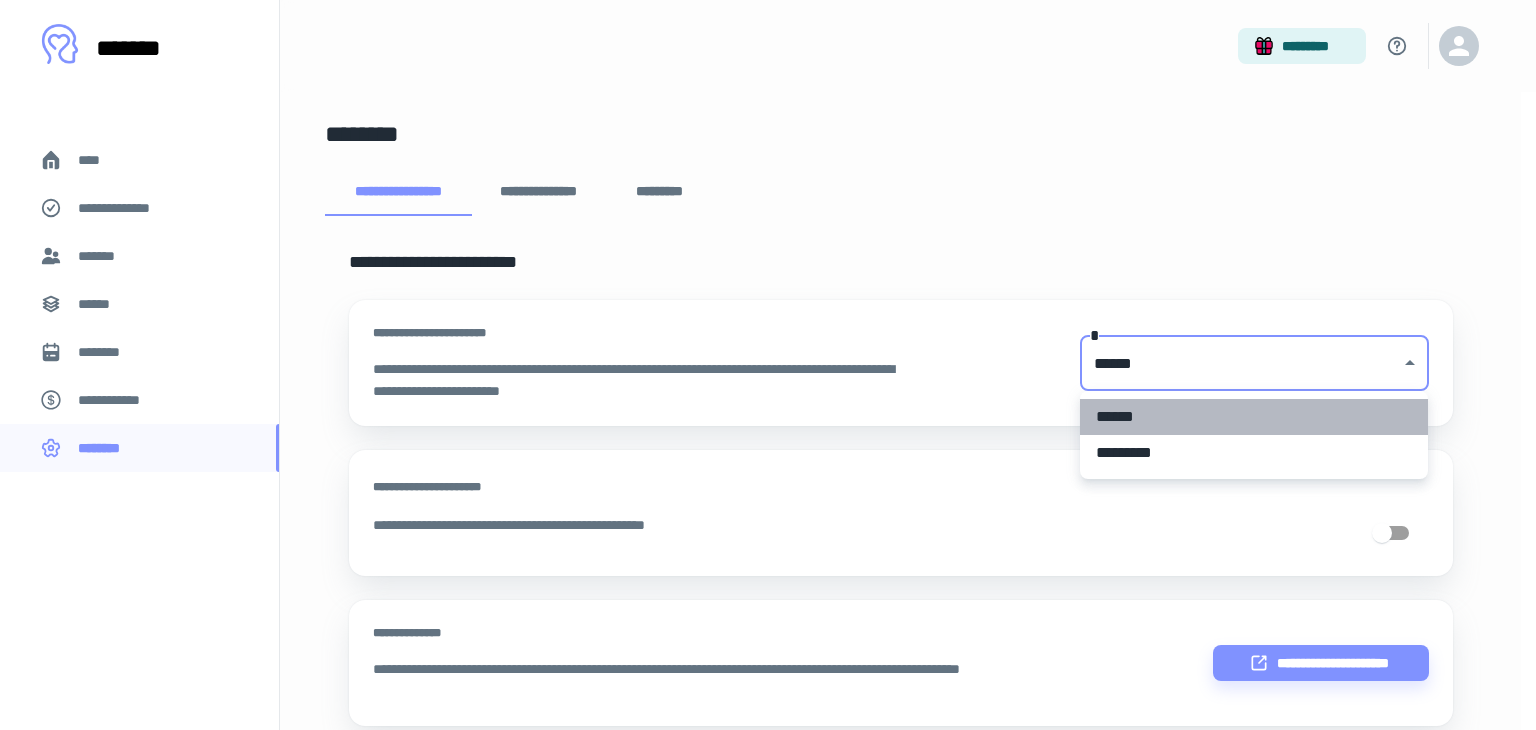 click on "******" at bounding box center [1254, 417] 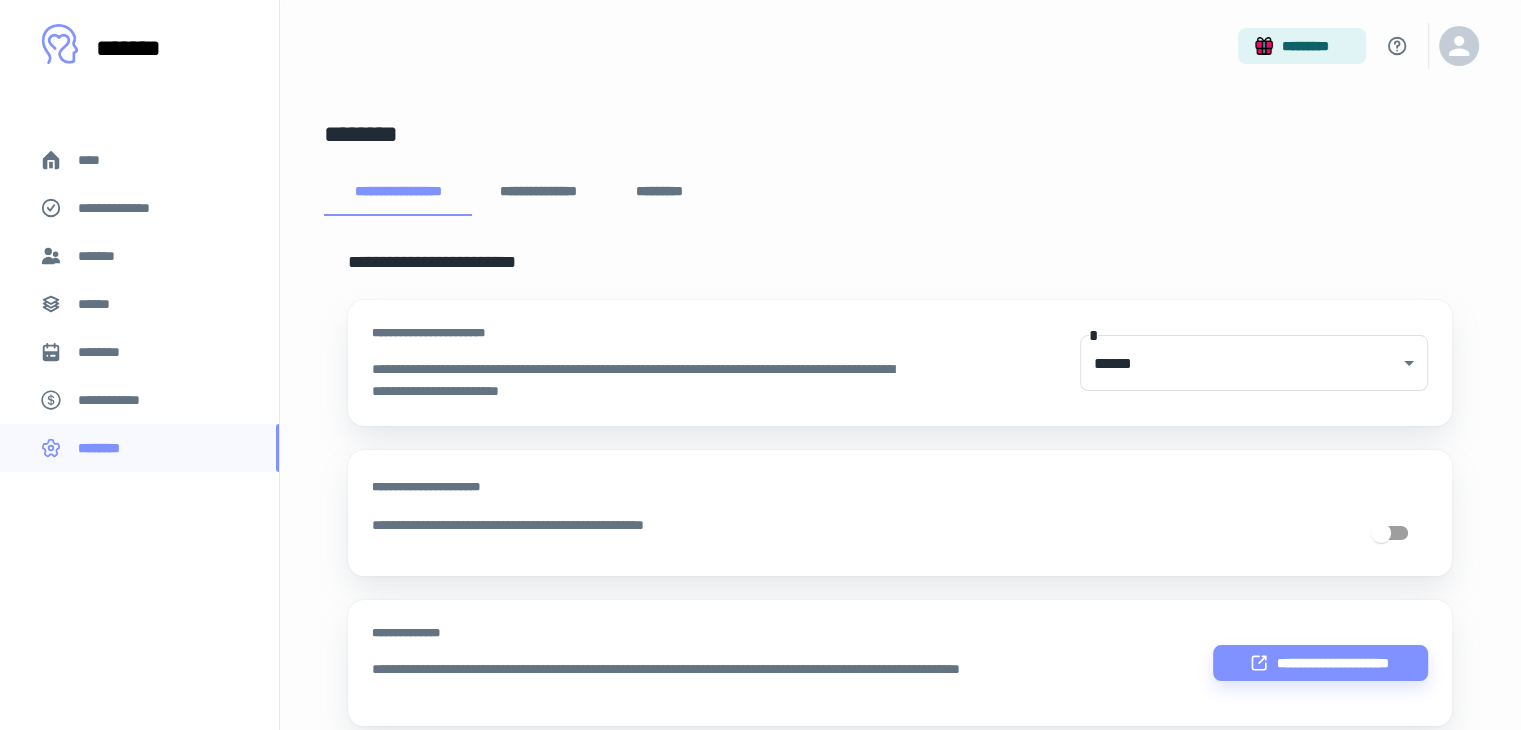 click on "****" at bounding box center (139, 160) 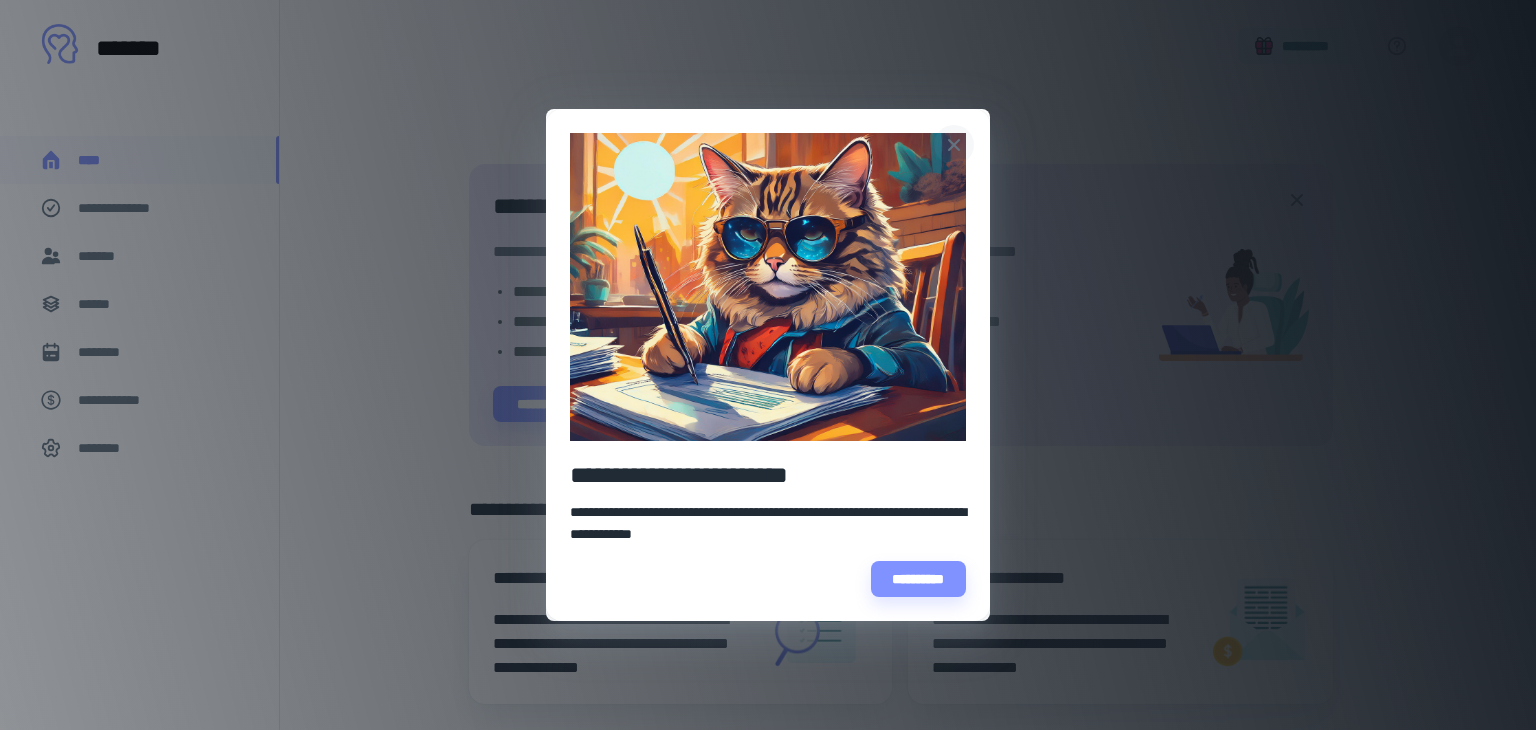click 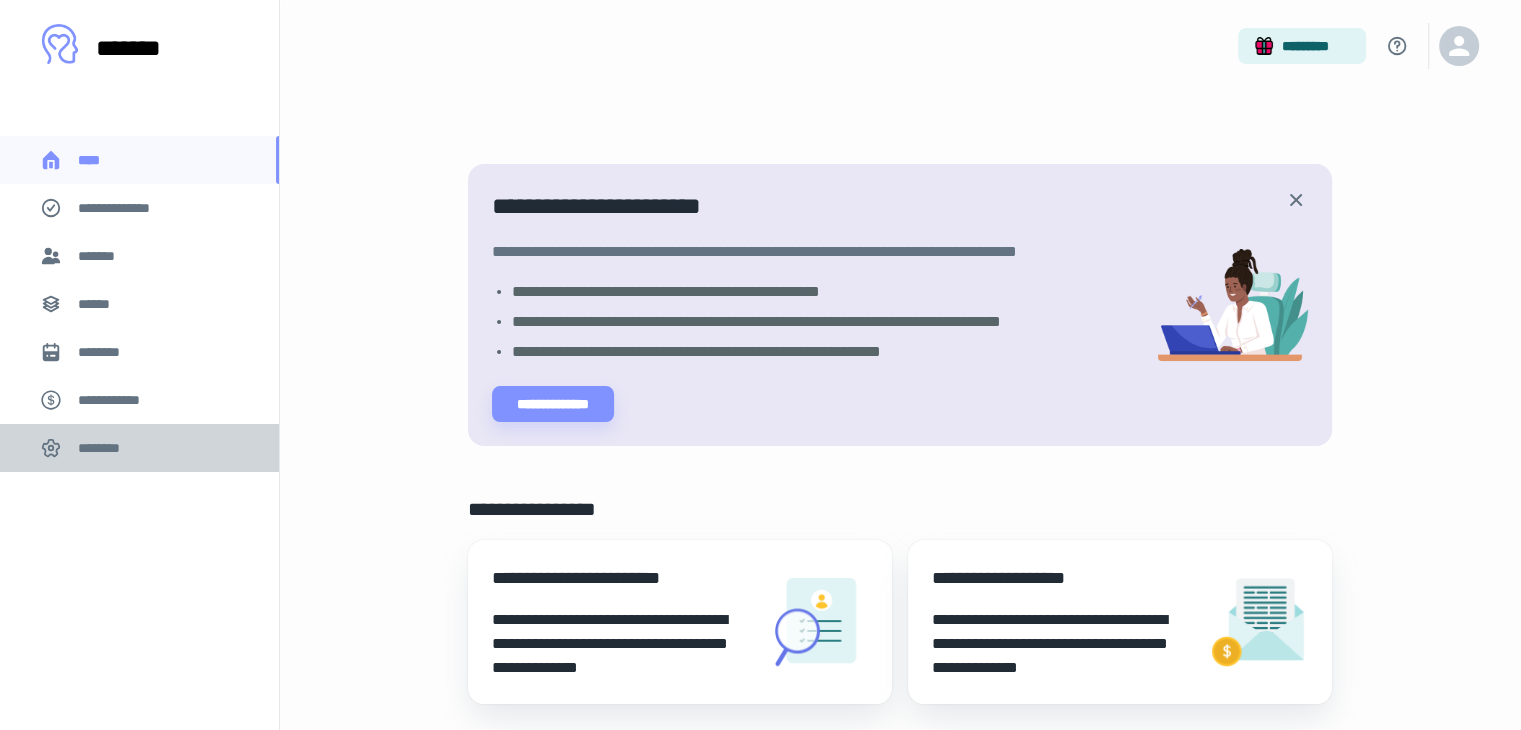 click on "********" at bounding box center [105, 448] 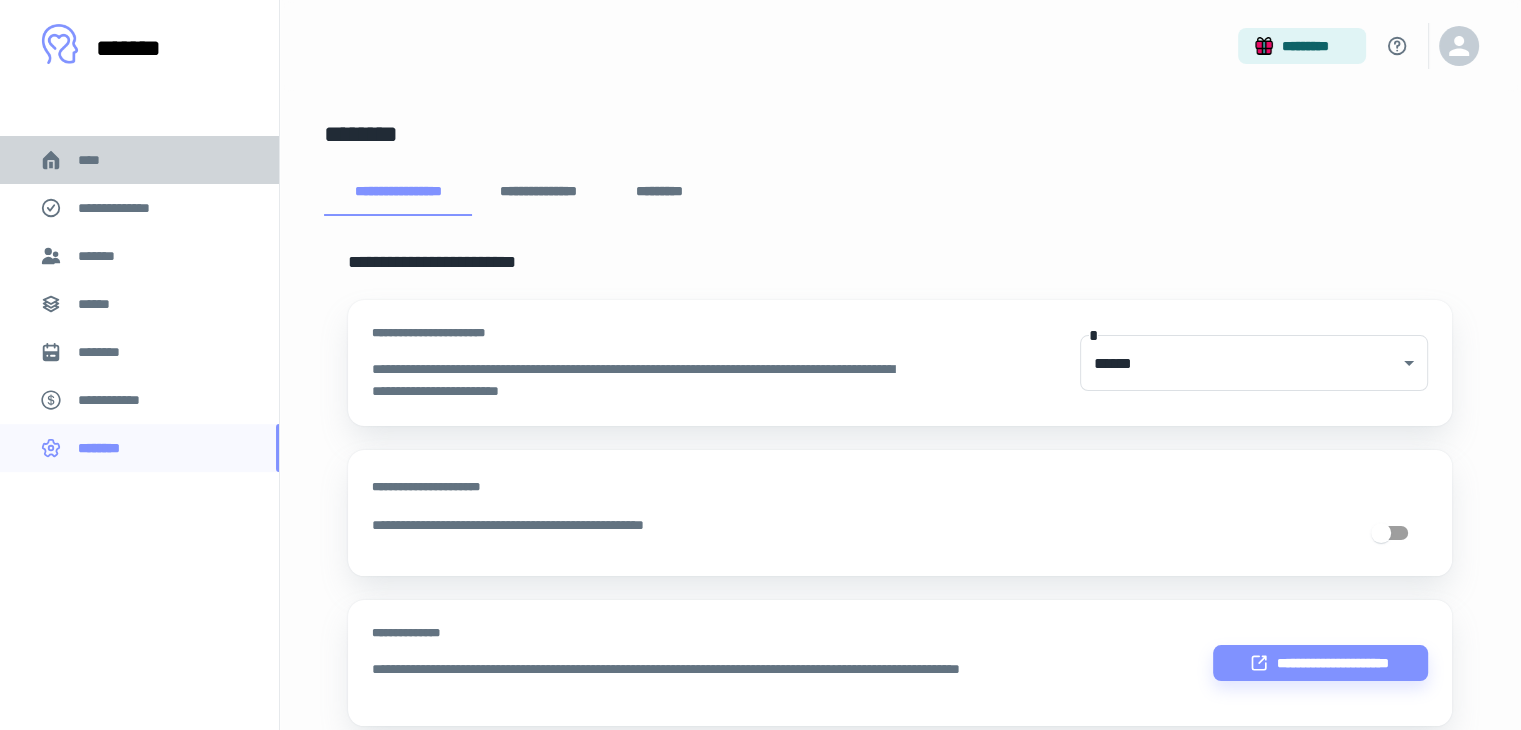 click on "****" at bounding box center (97, 160) 